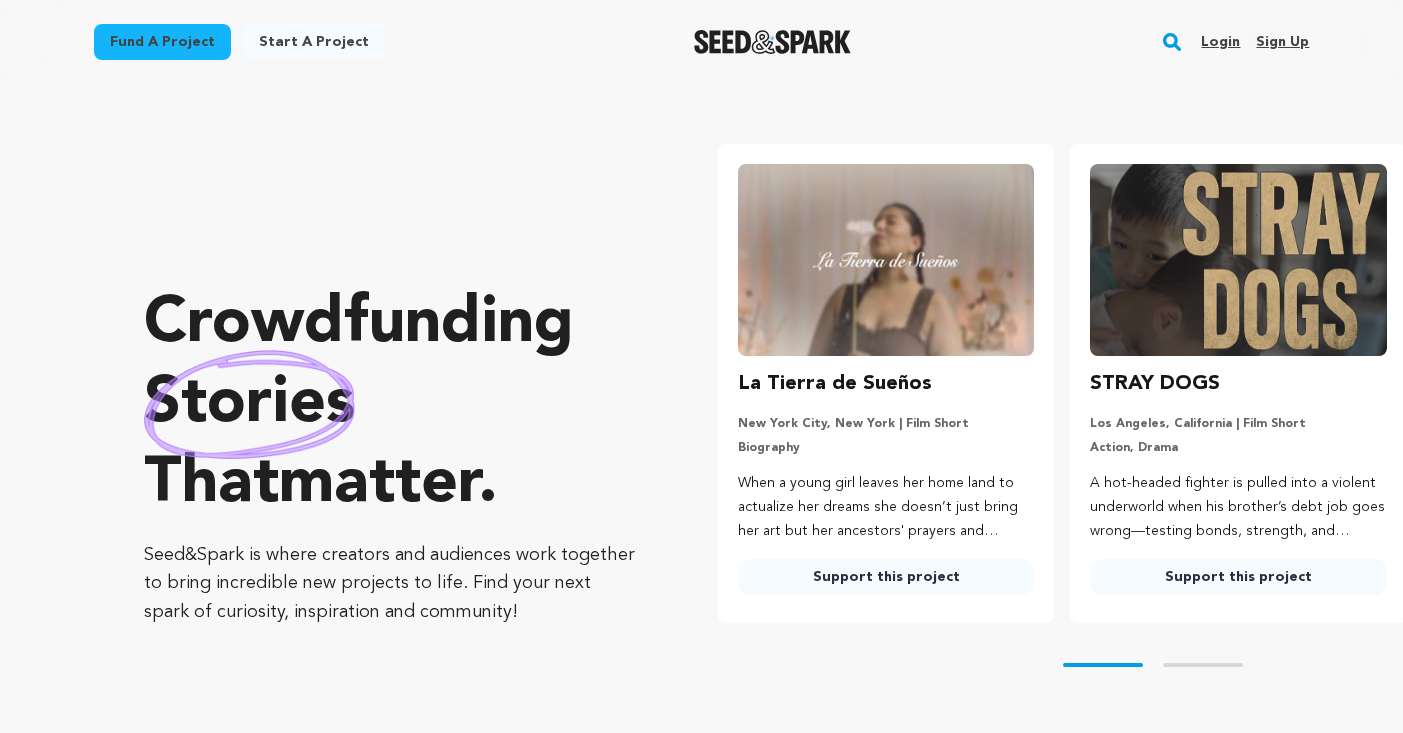 scroll, scrollTop: 0, scrollLeft: 0, axis: both 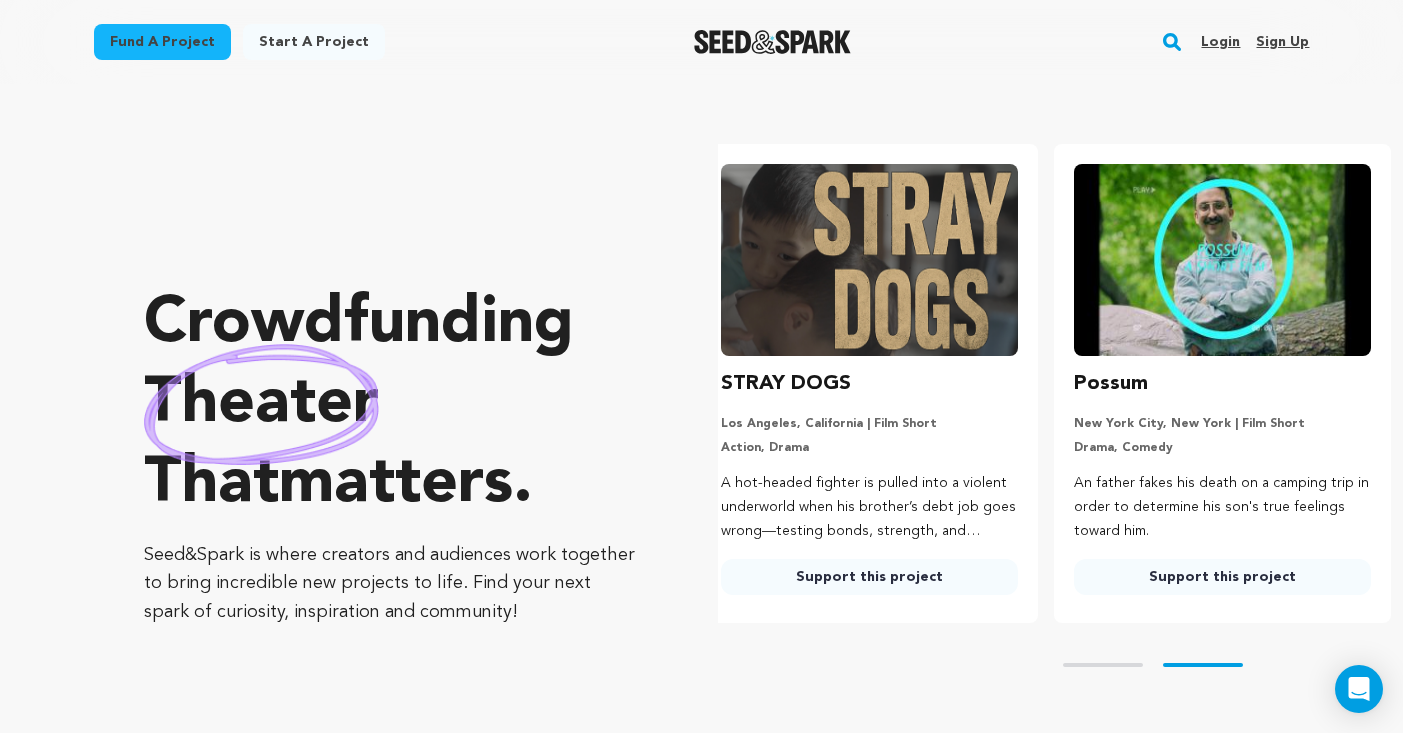 click on "Login" at bounding box center (1220, 42) 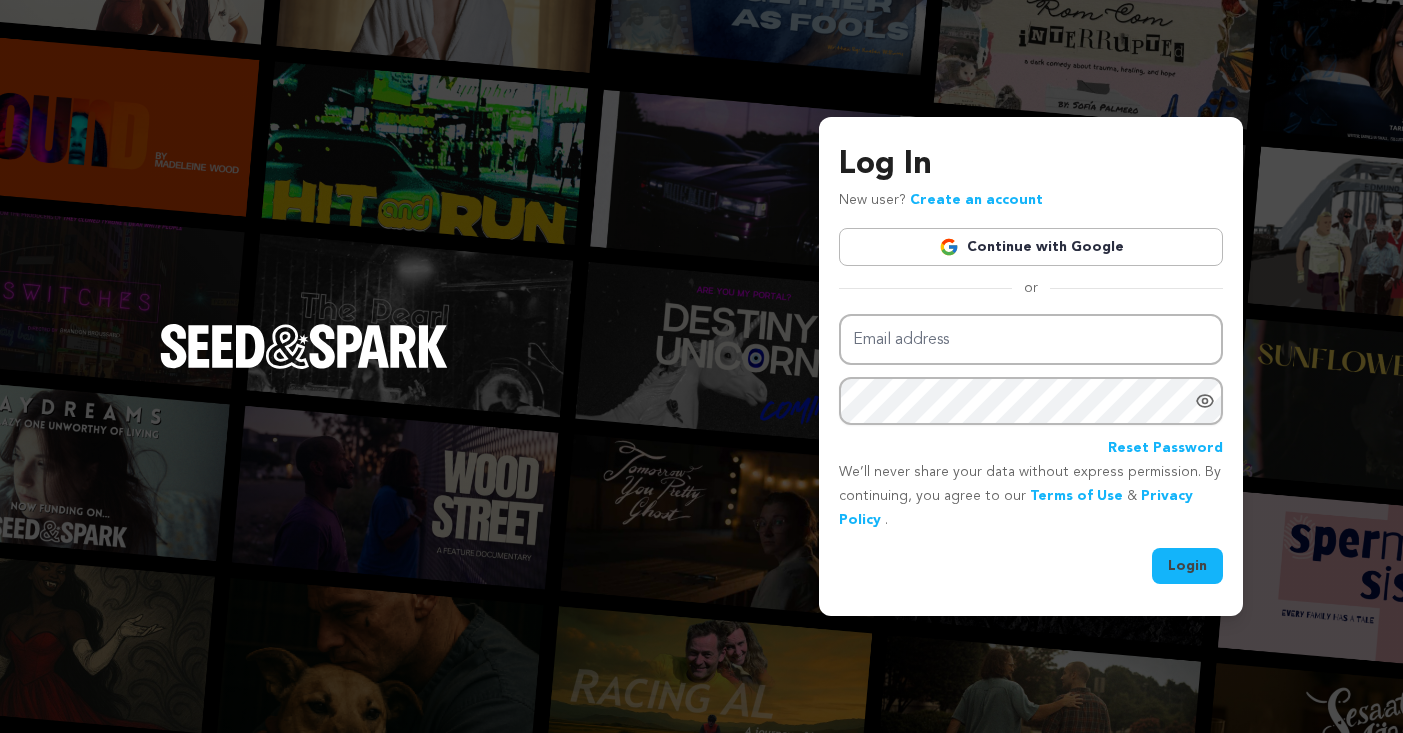 scroll, scrollTop: 0, scrollLeft: 0, axis: both 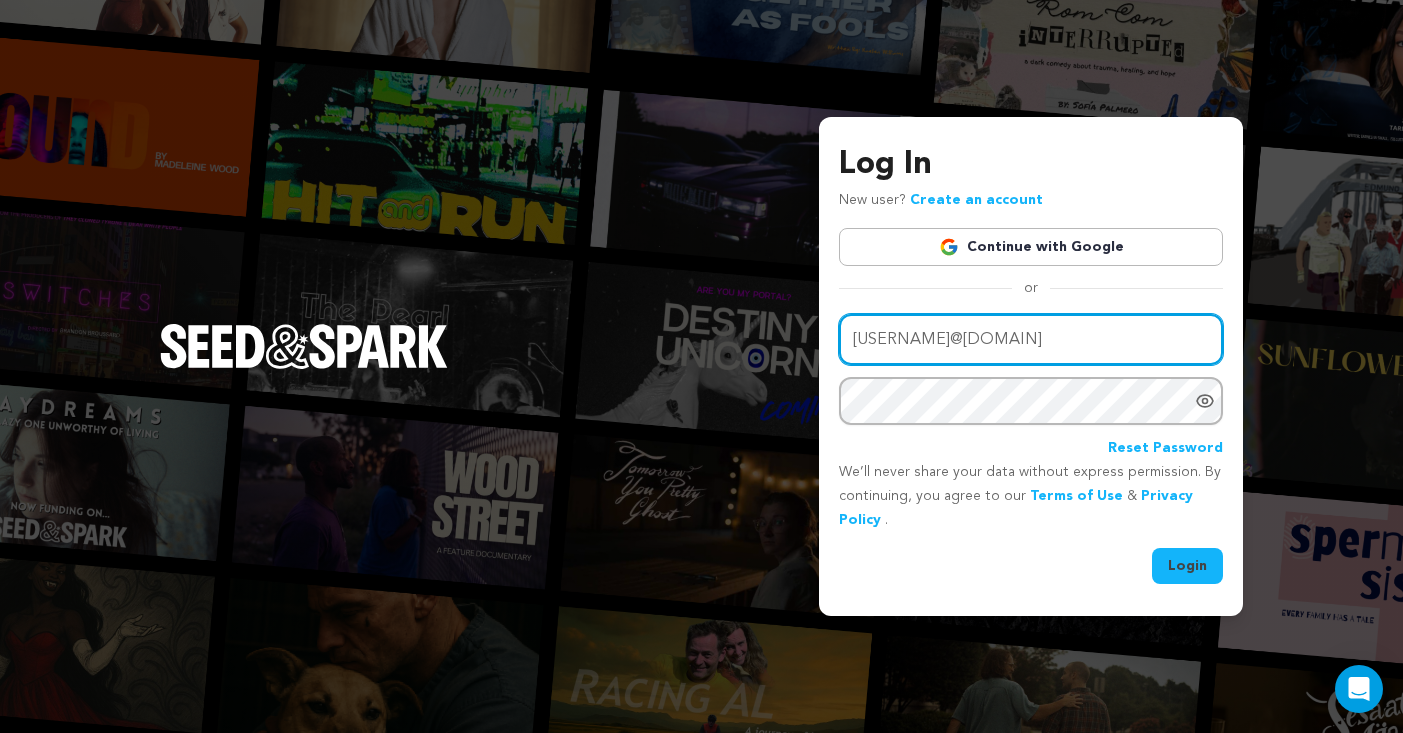 click on "tamarthomas18@yahoo.com" at bounding box center [1031, 339] 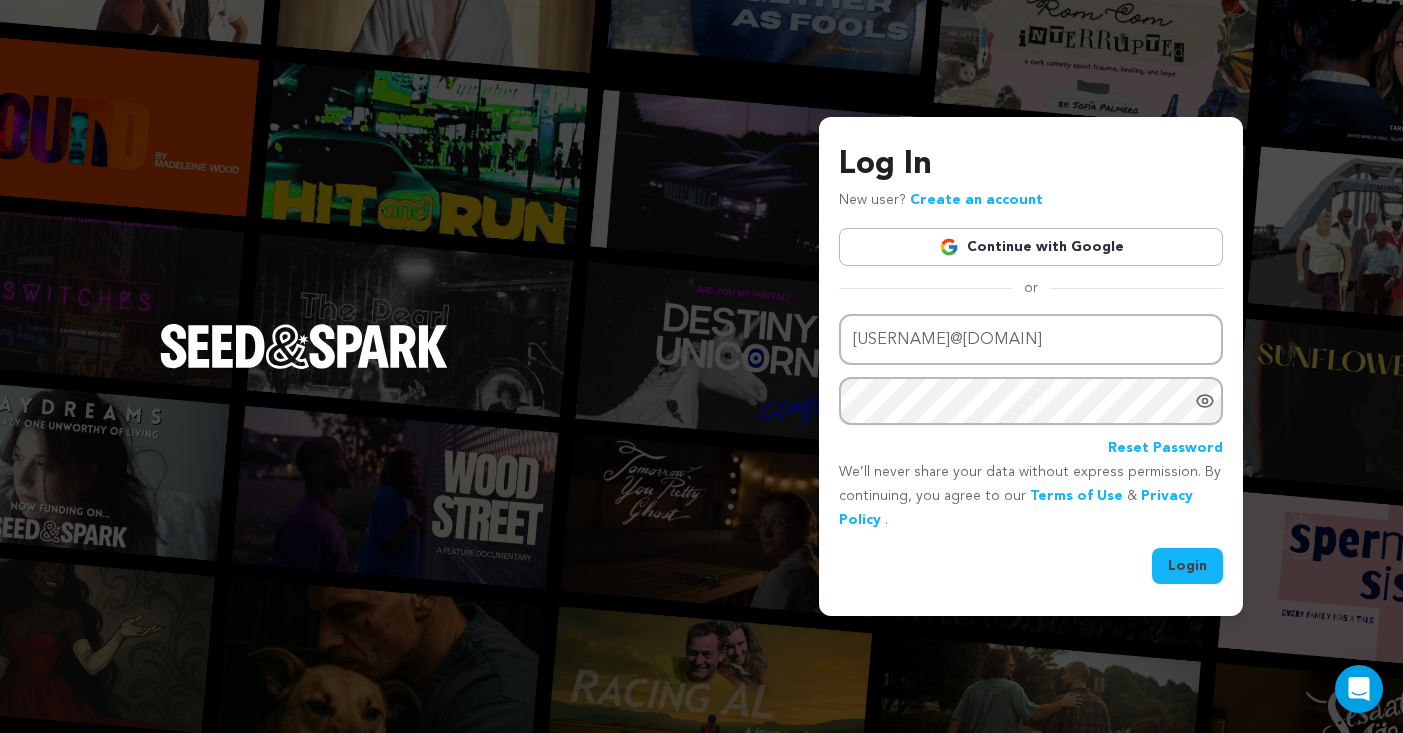 click 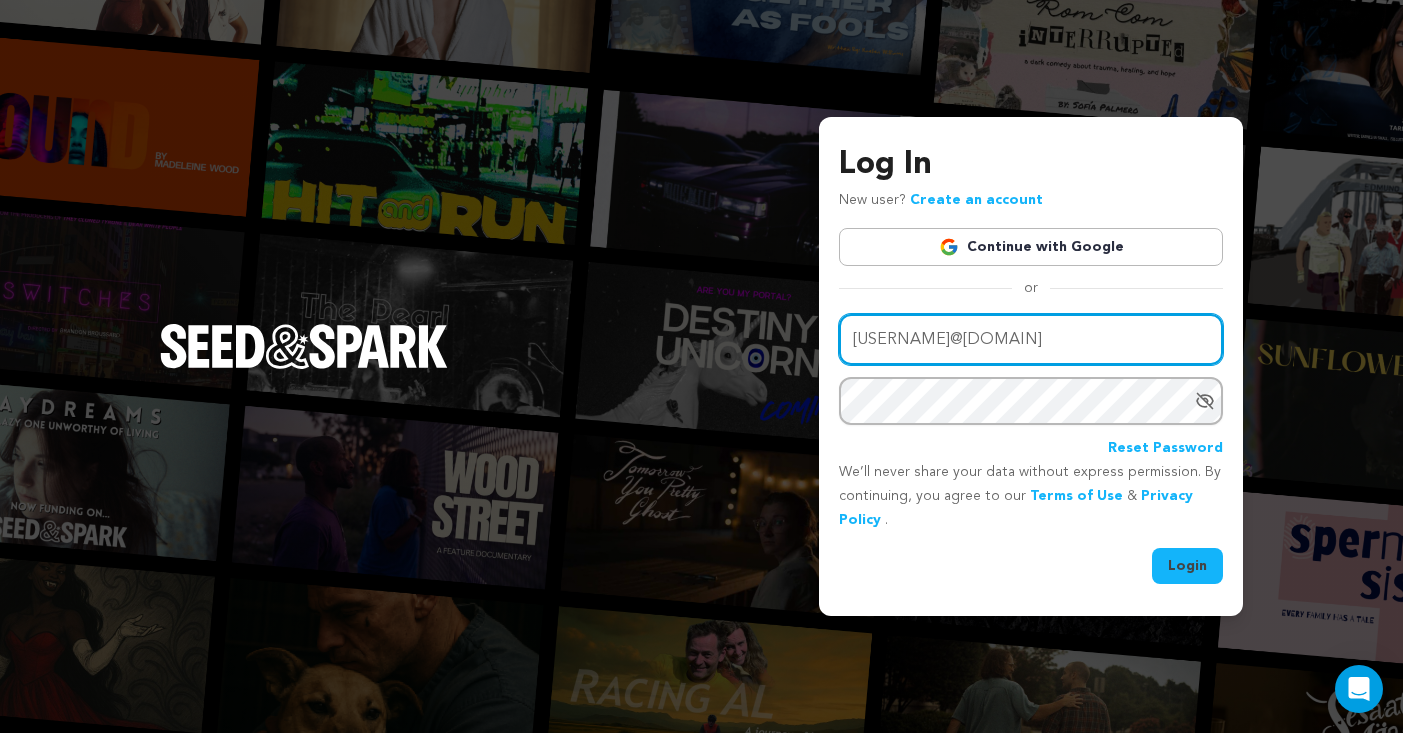 drag, startPoint x: 1113, startPoint y: 339, endPoint x: 839, endPoint y: 338, distance: 274.00183 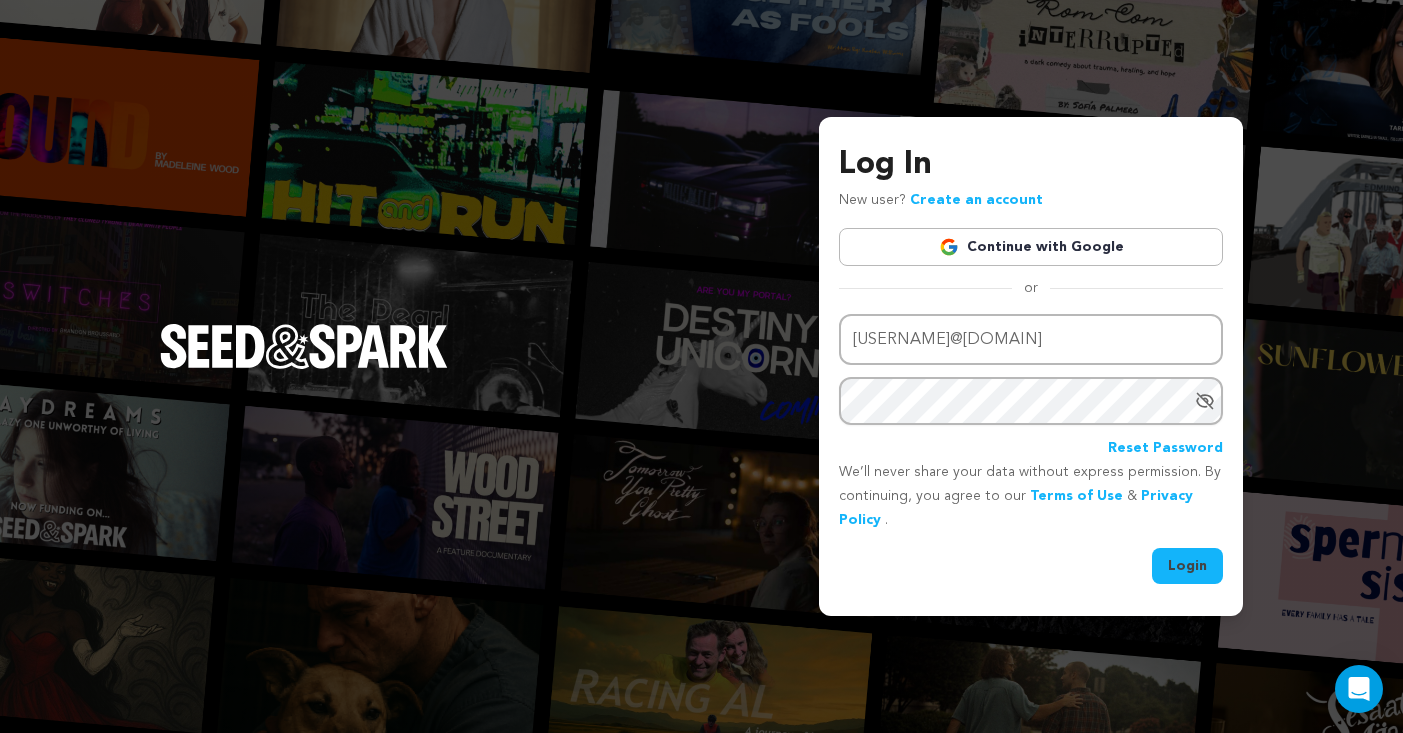 click on "Login" at bounding box center [1187, 566] 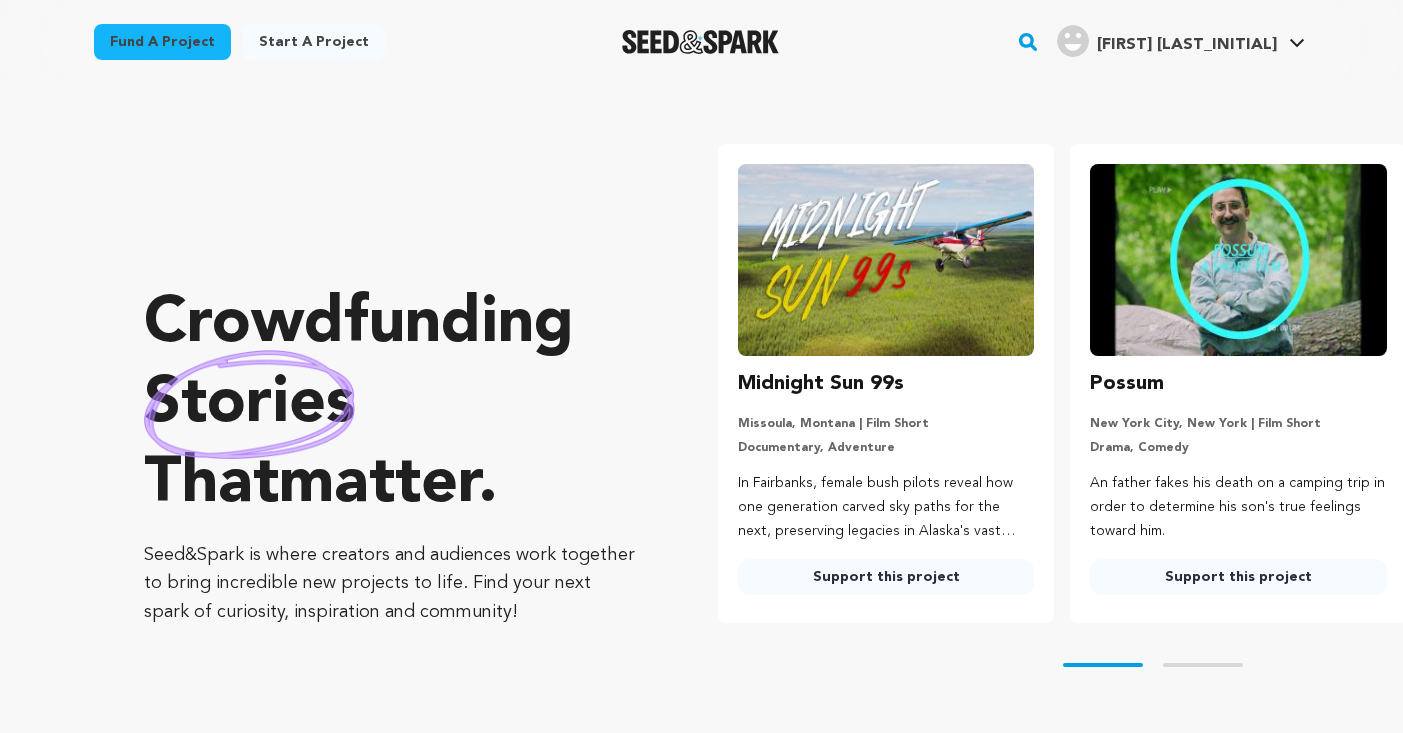 scroll, scrollTop: 0, scrollLeft: 0, axis: both 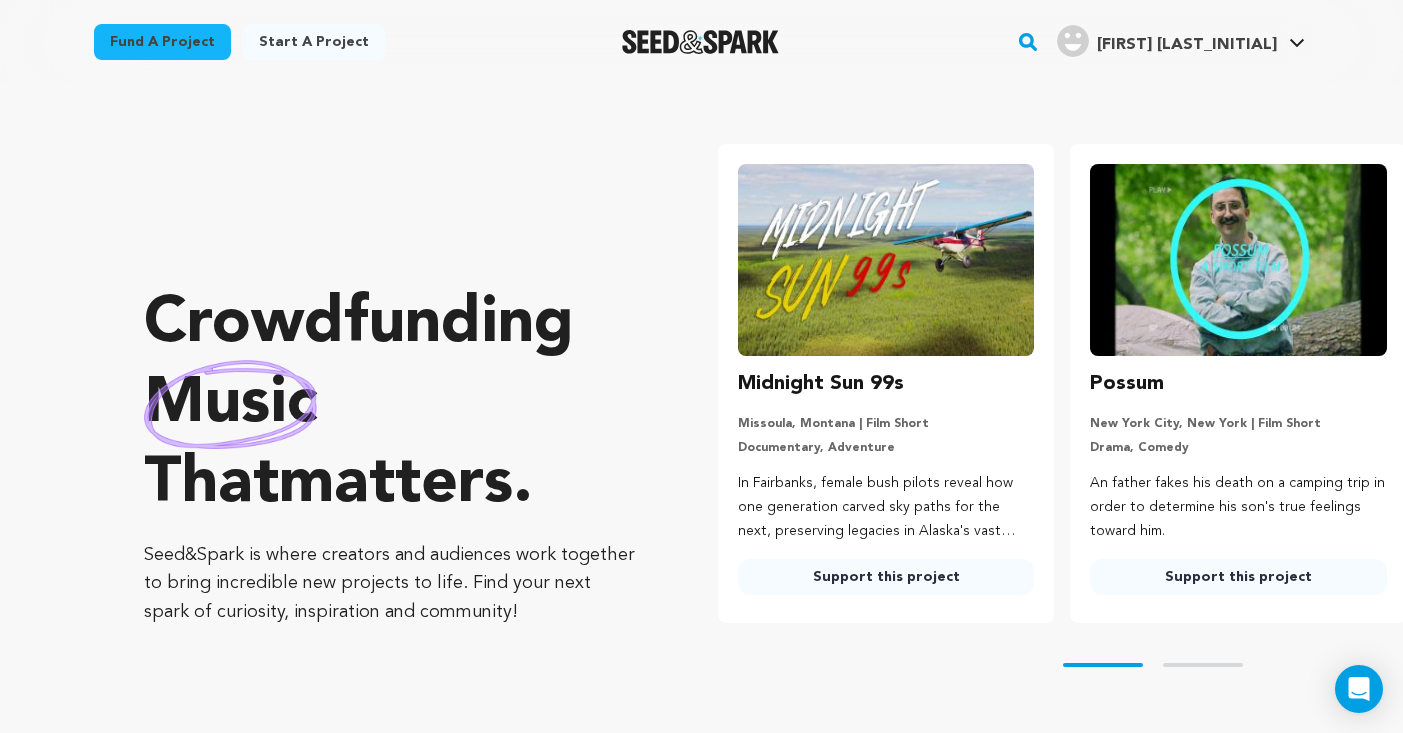 click on "Fund a project" at bounding box center (162, 42) 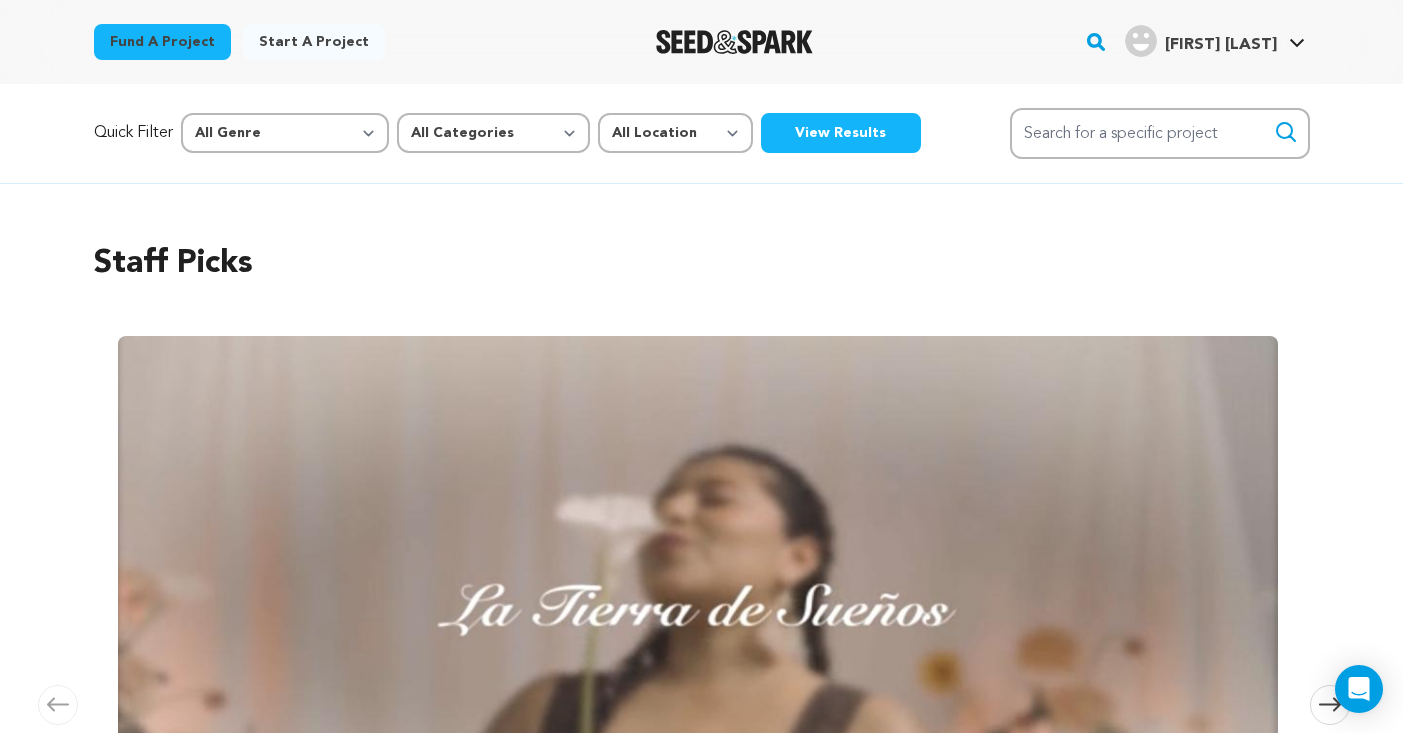 scroll, scrollTop: 0, scrollLeft: 0, axis: both 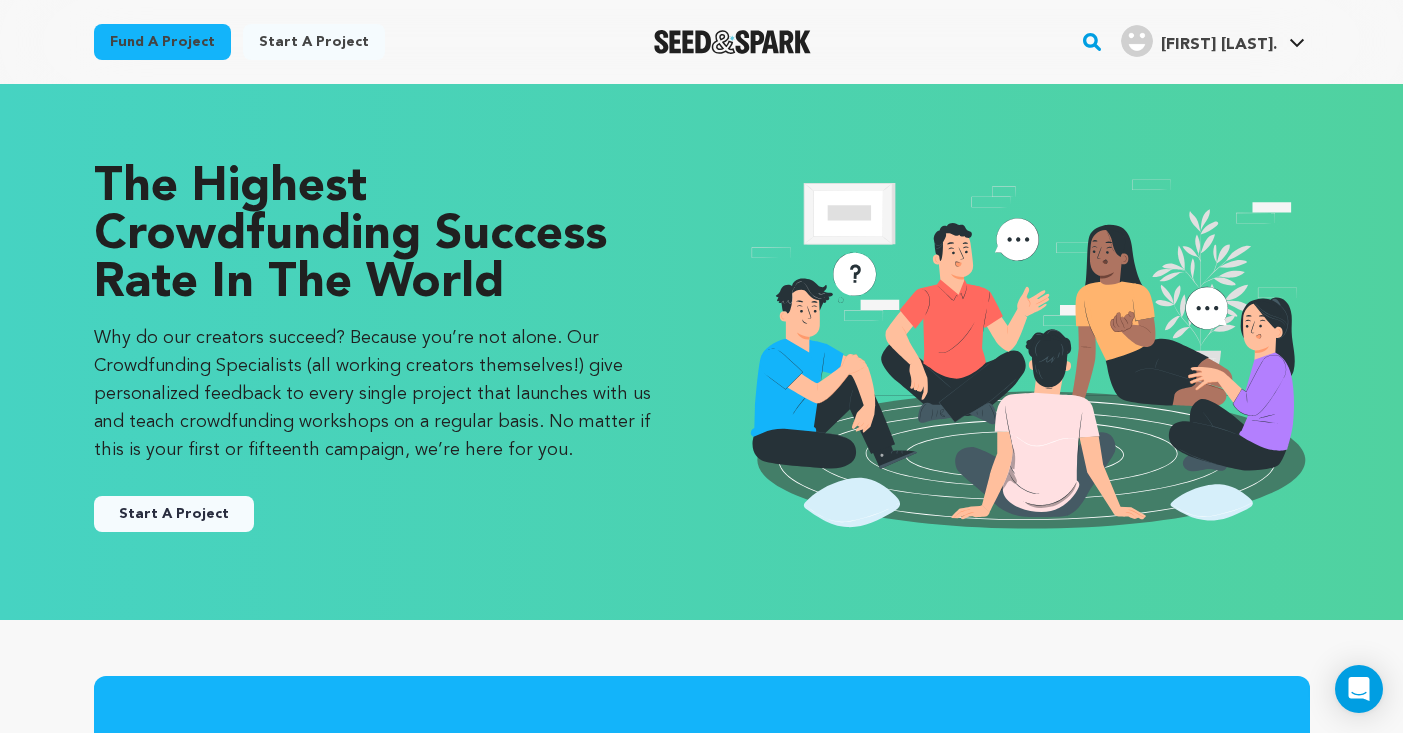 click on "Start A Project" at bounding box center [174, 514] 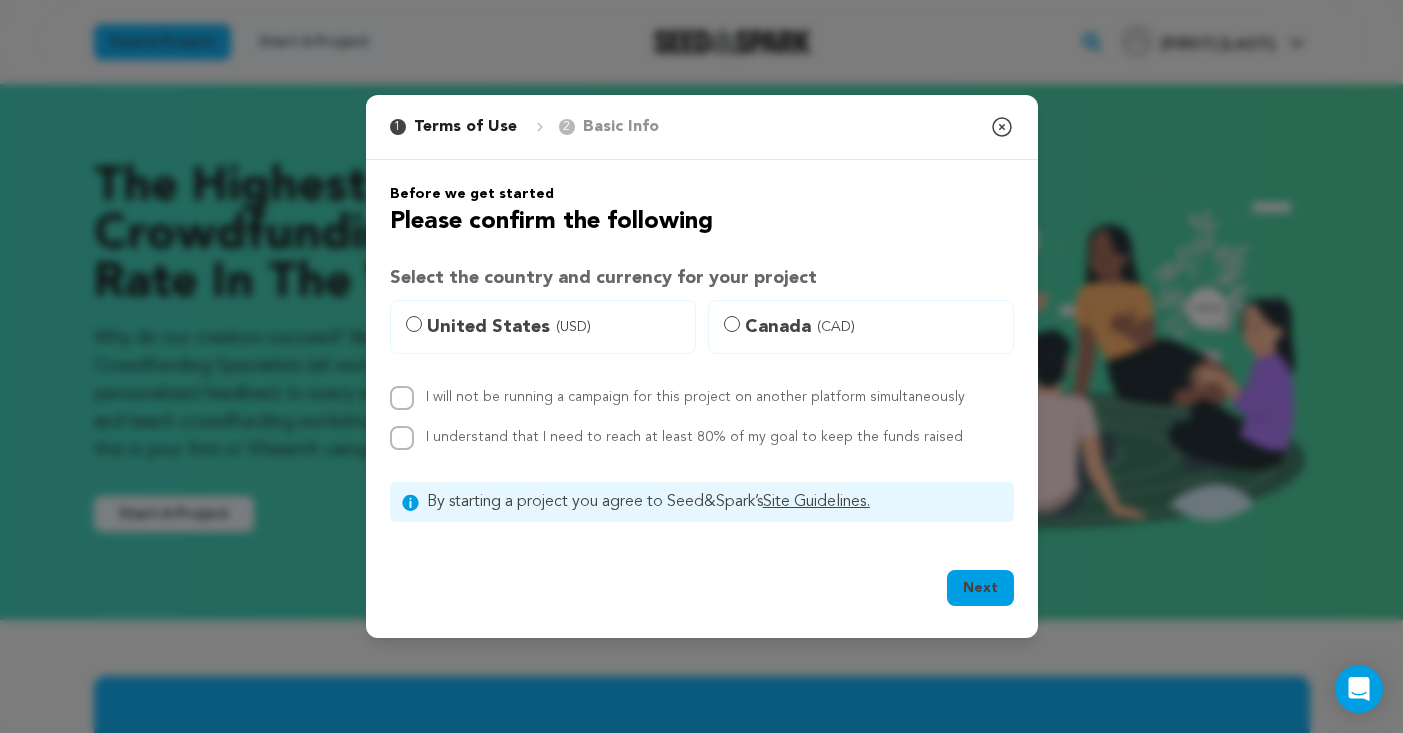 click on "United States
(USD)" at bounding box center [543, 327] 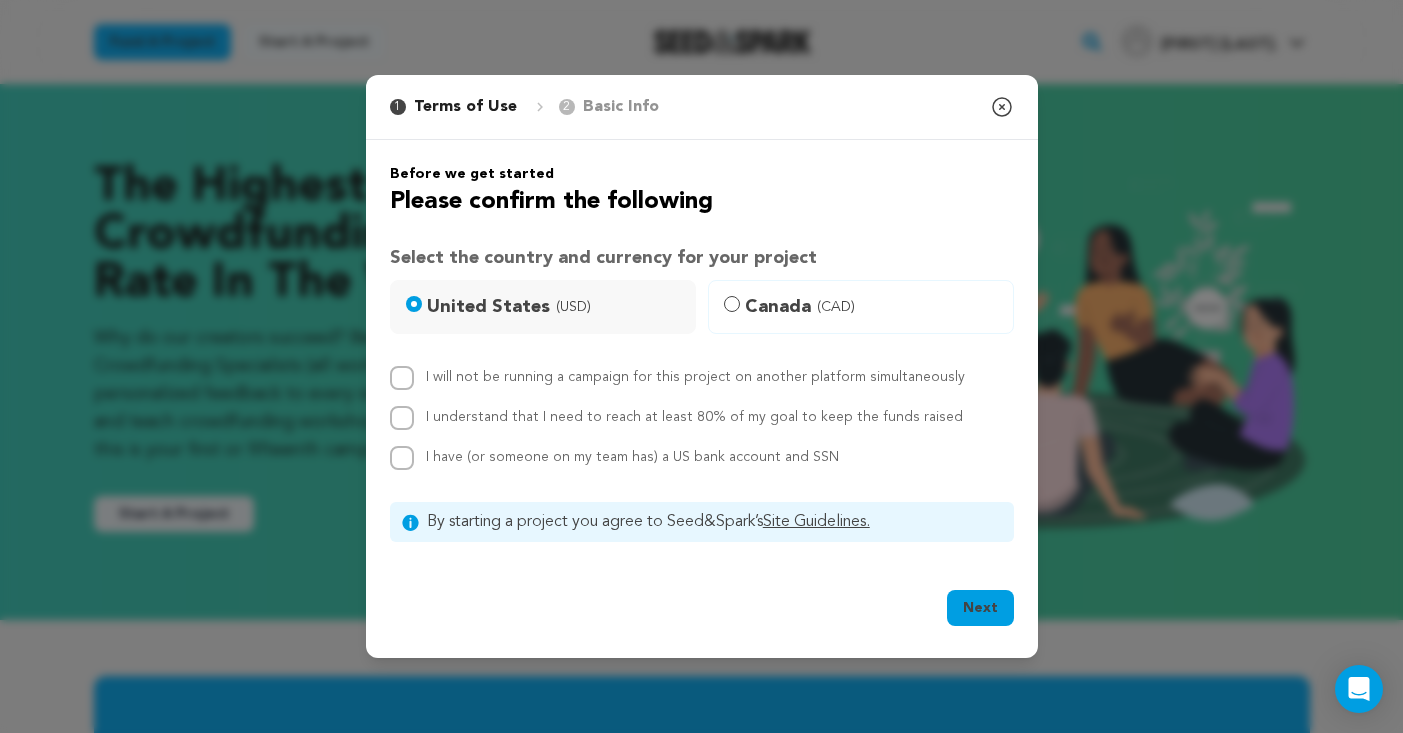 click on "I have (or someone on my team has) a US bank account and SSN" at bounding box center [402, 458] 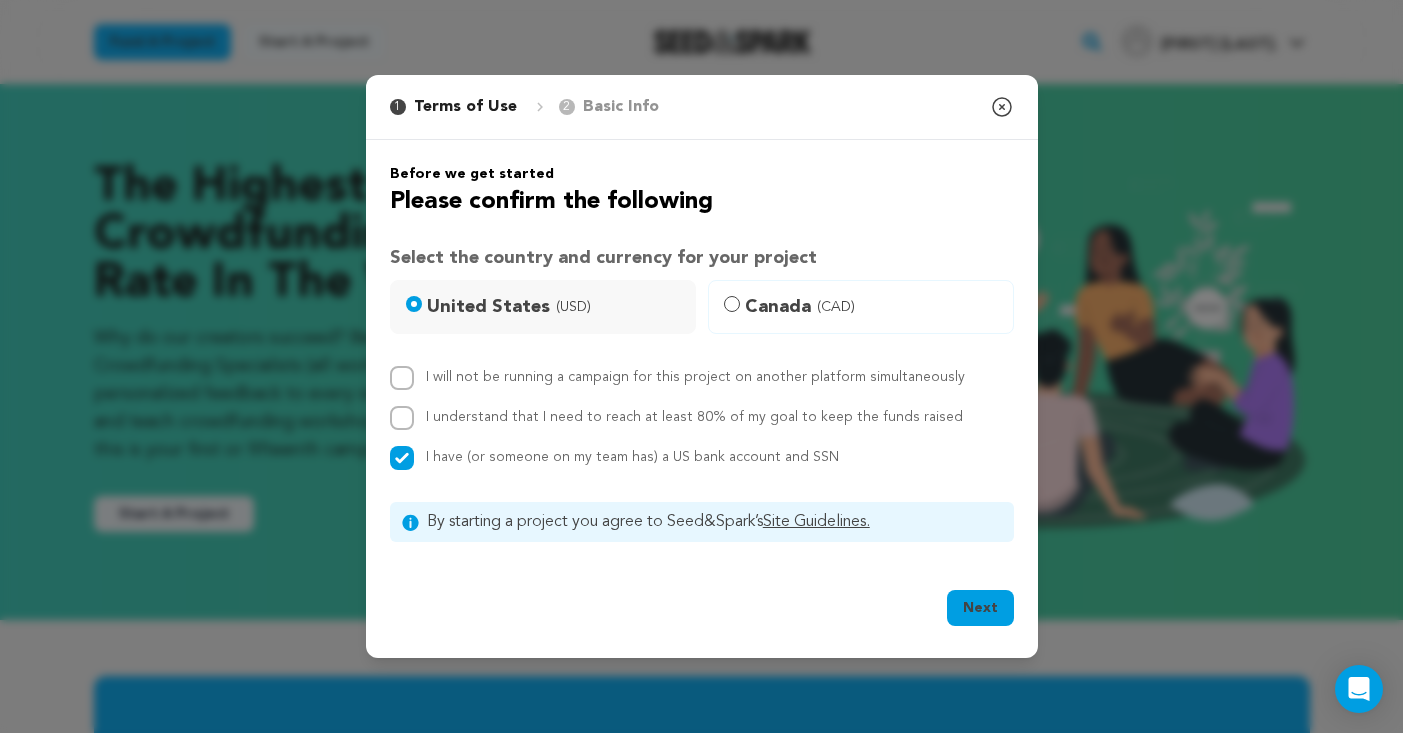 click on "I understand that I need to reach at least 80% of my goal to keep the
funds raised" at bounding box center (402, 418) 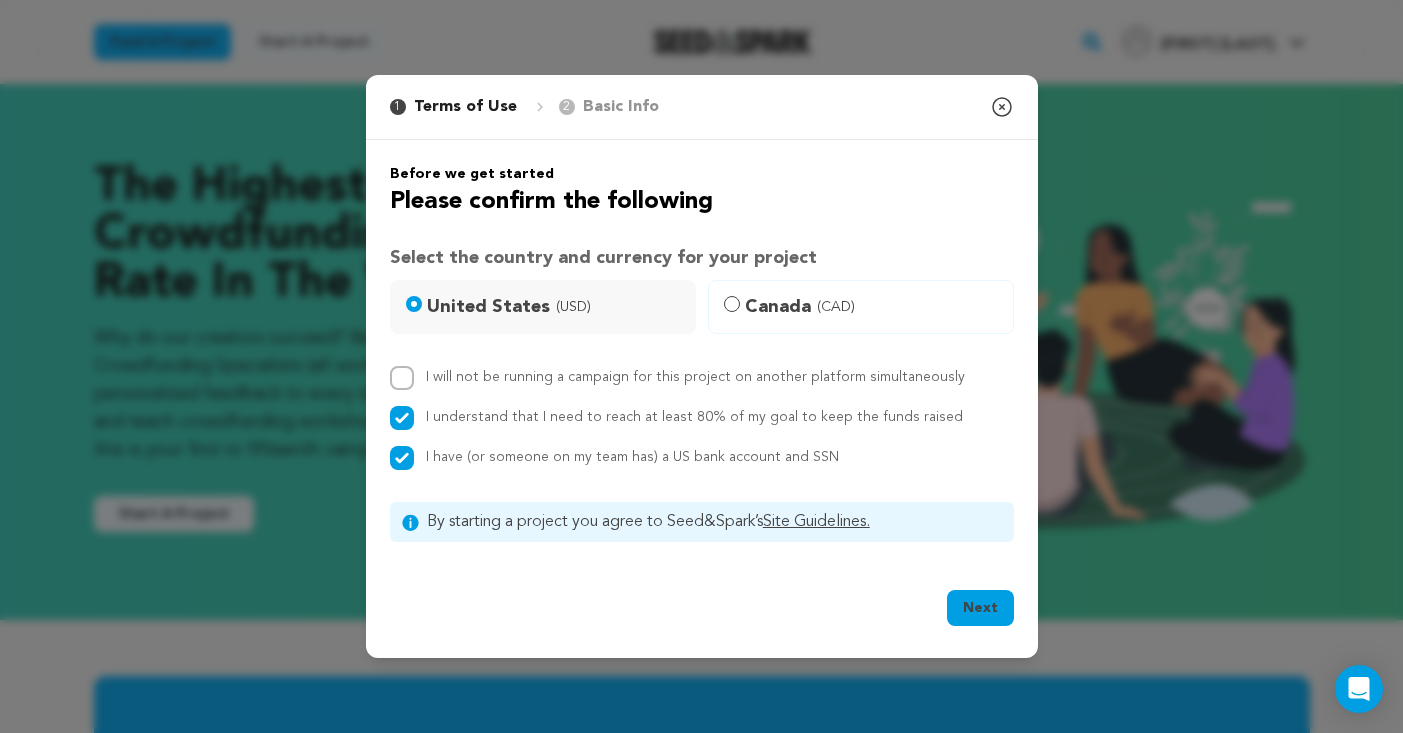 click on "I will not be running a campaign for this project on another platform
simultaneously" at bounding box center [402, 378] 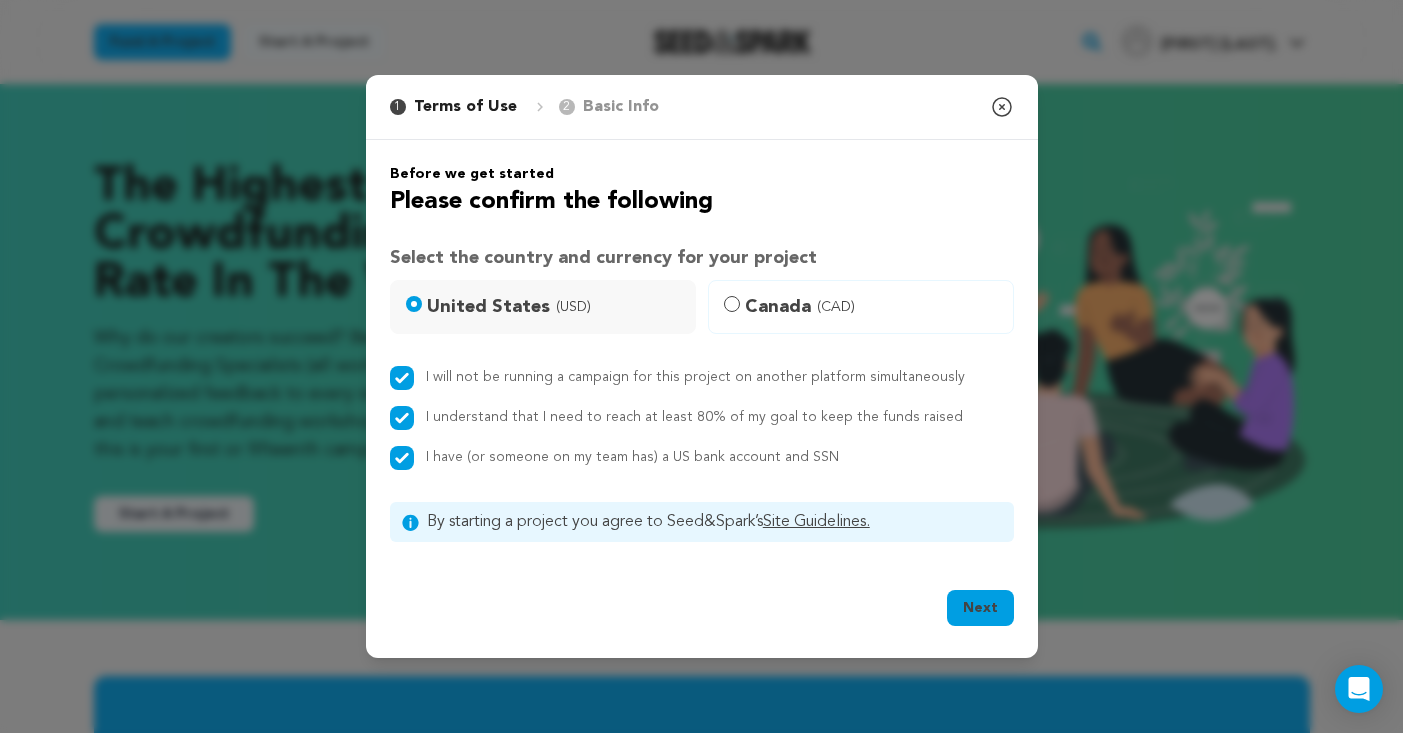 click on "Next" at bounding box center (980, 608) 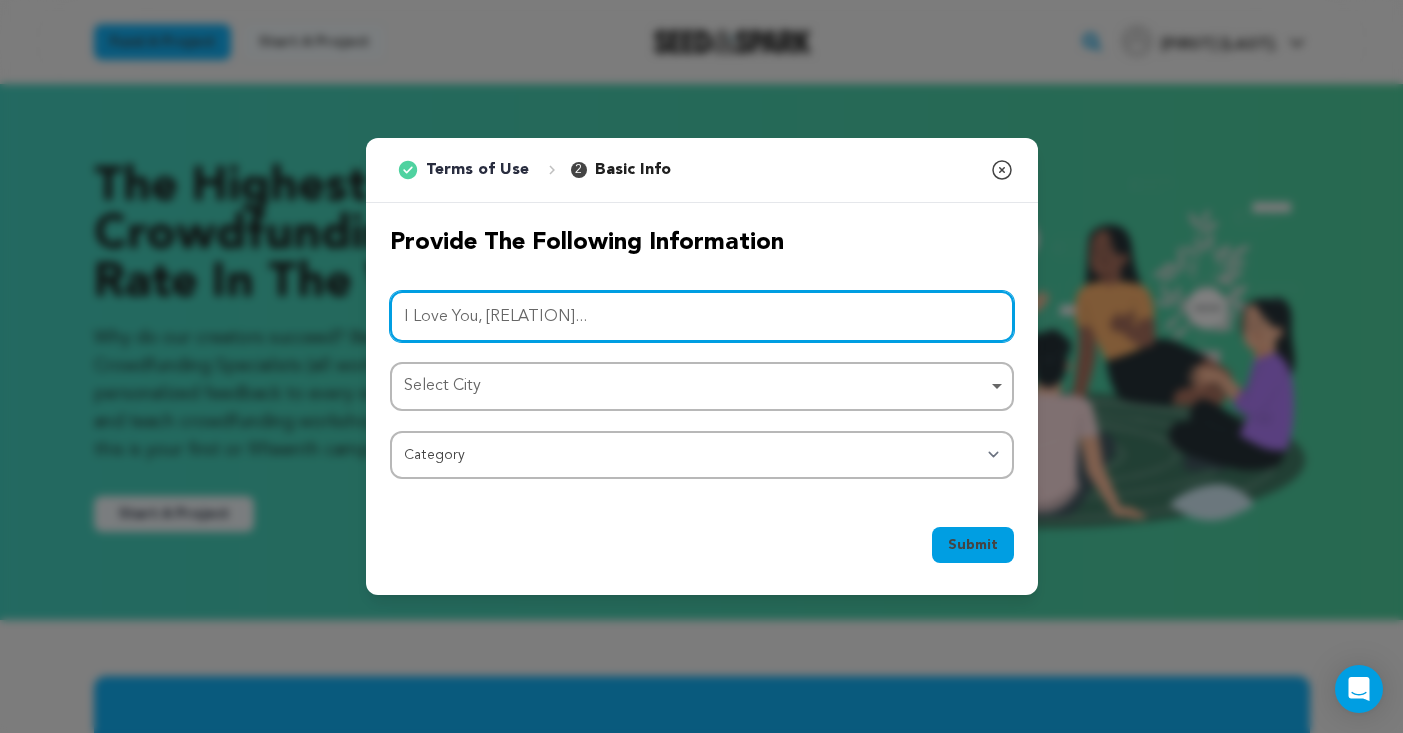 type on "I Love You, Mom..." 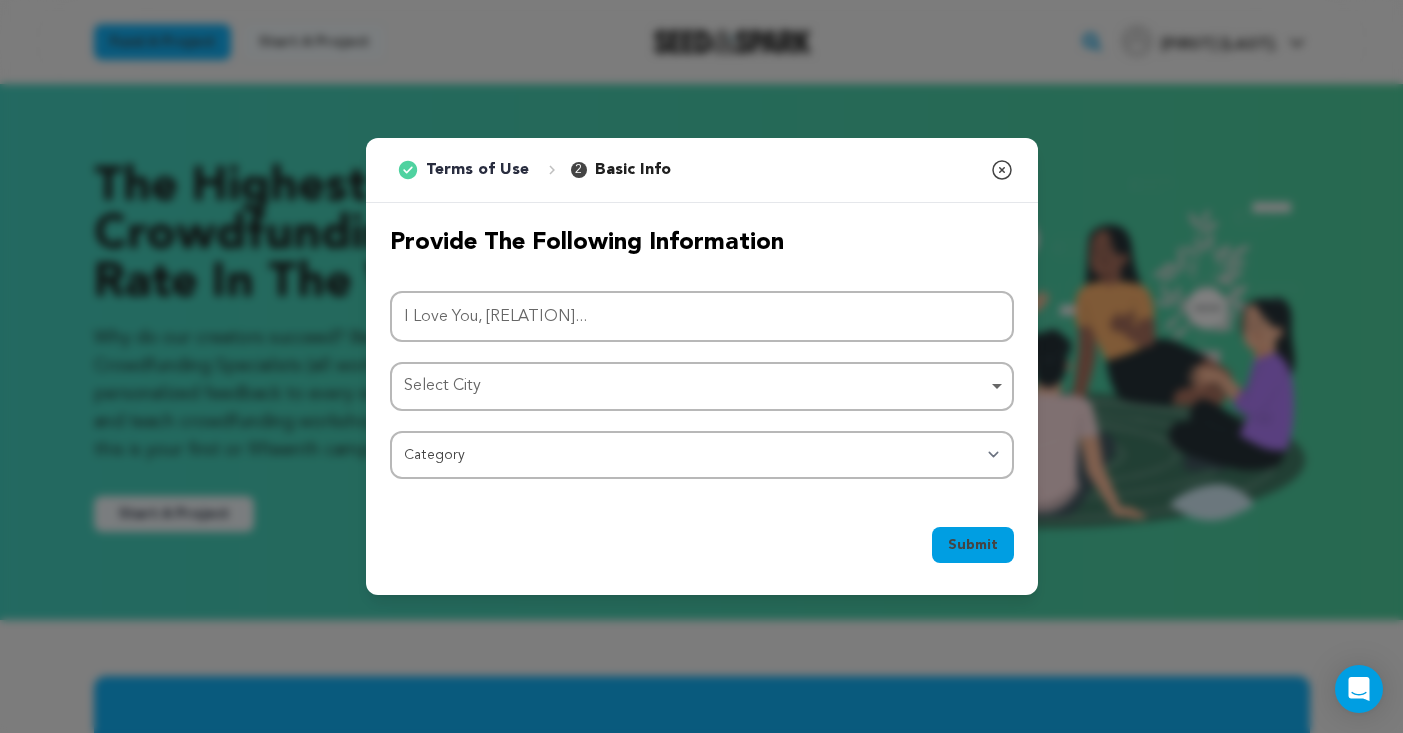 click on "Select City Remove item" at bounding box center [696, 386] 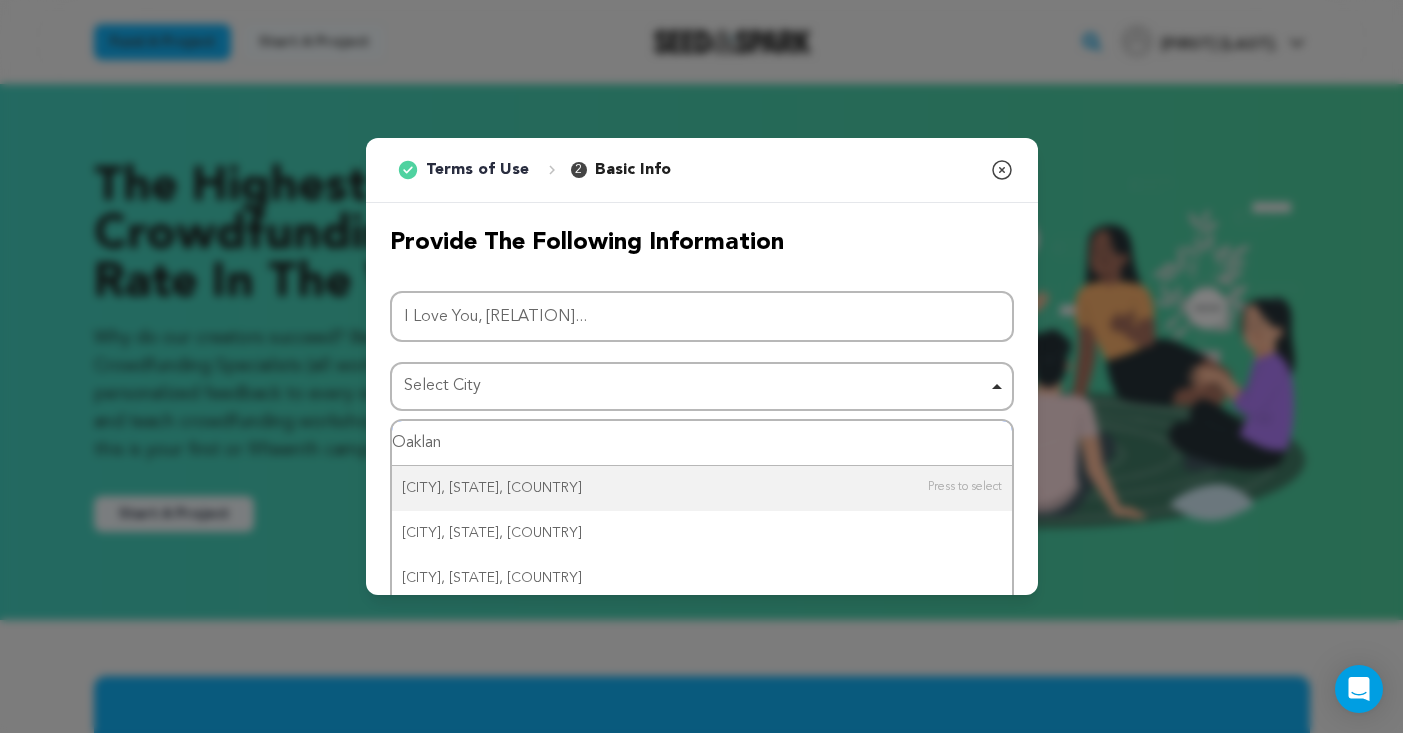 type on "Oakland" 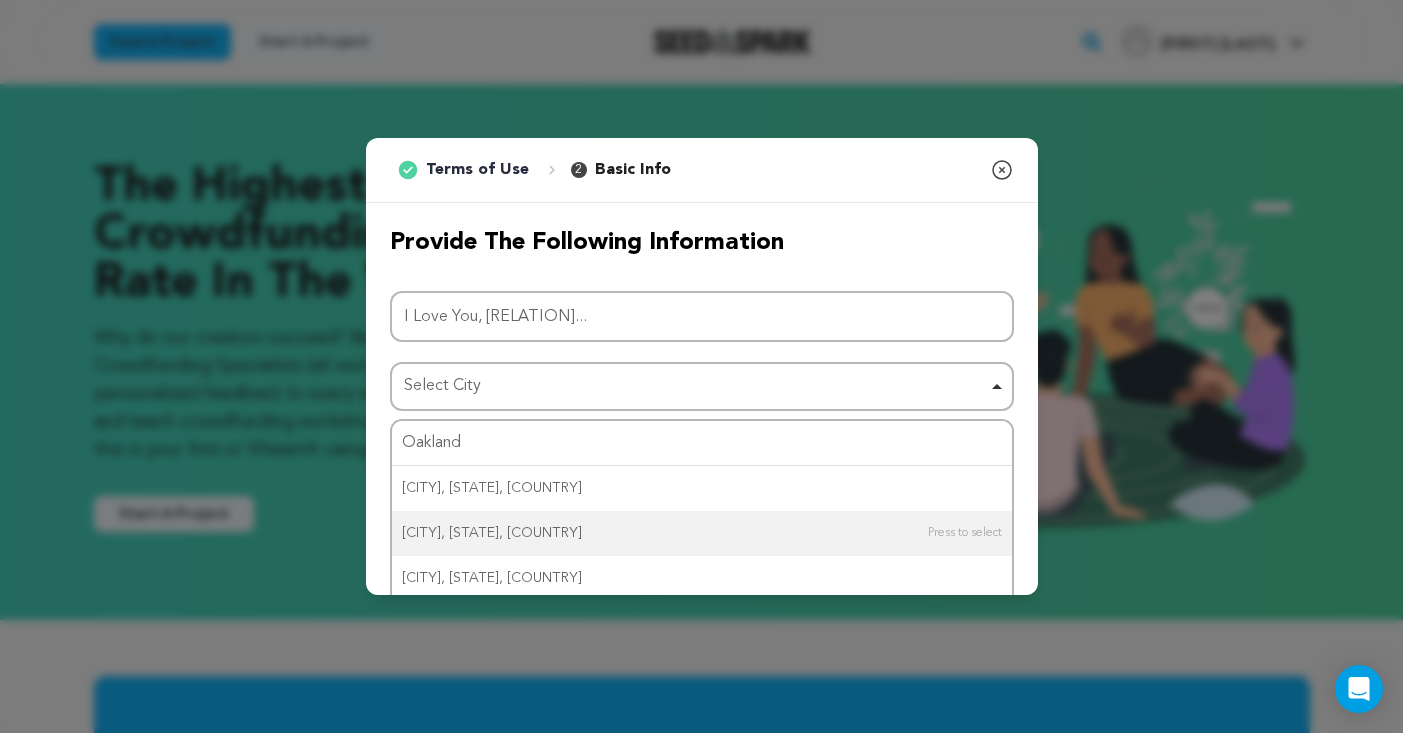 type 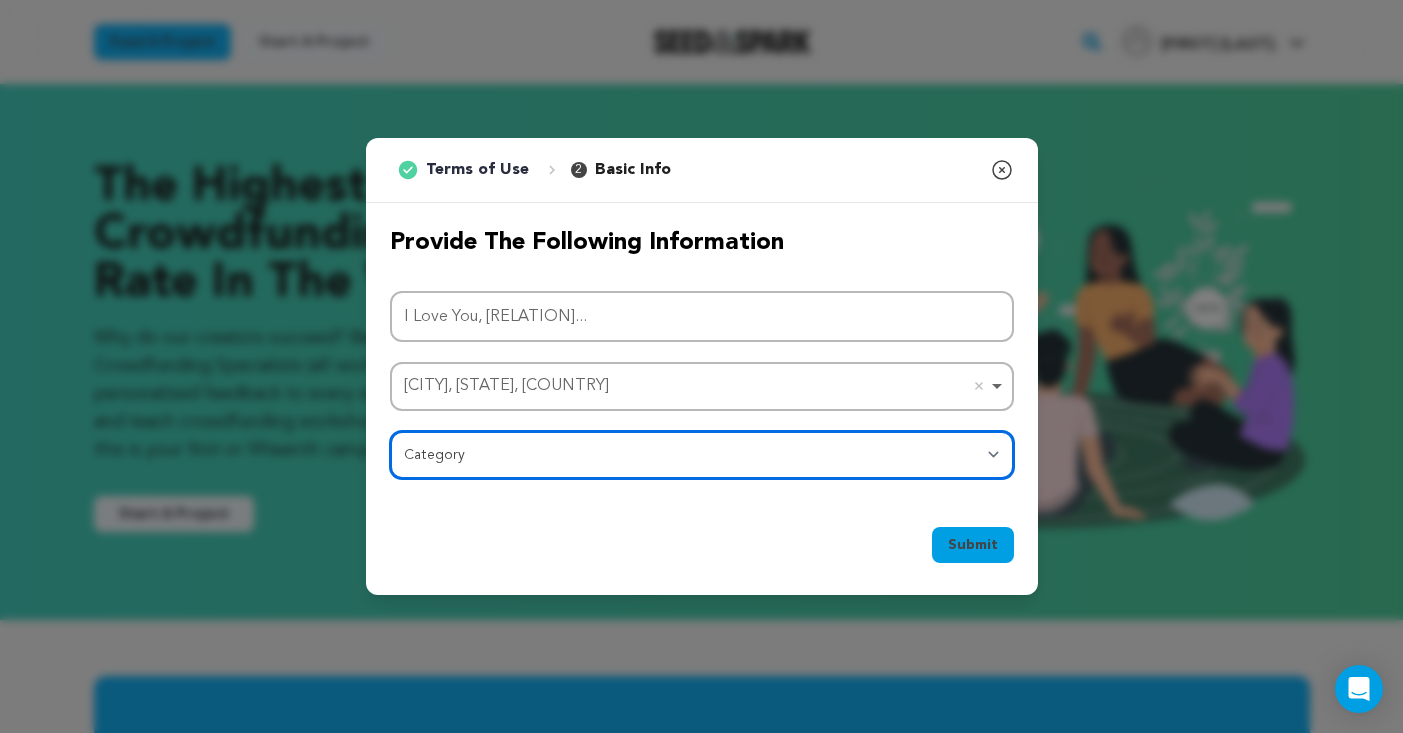 select on "383" 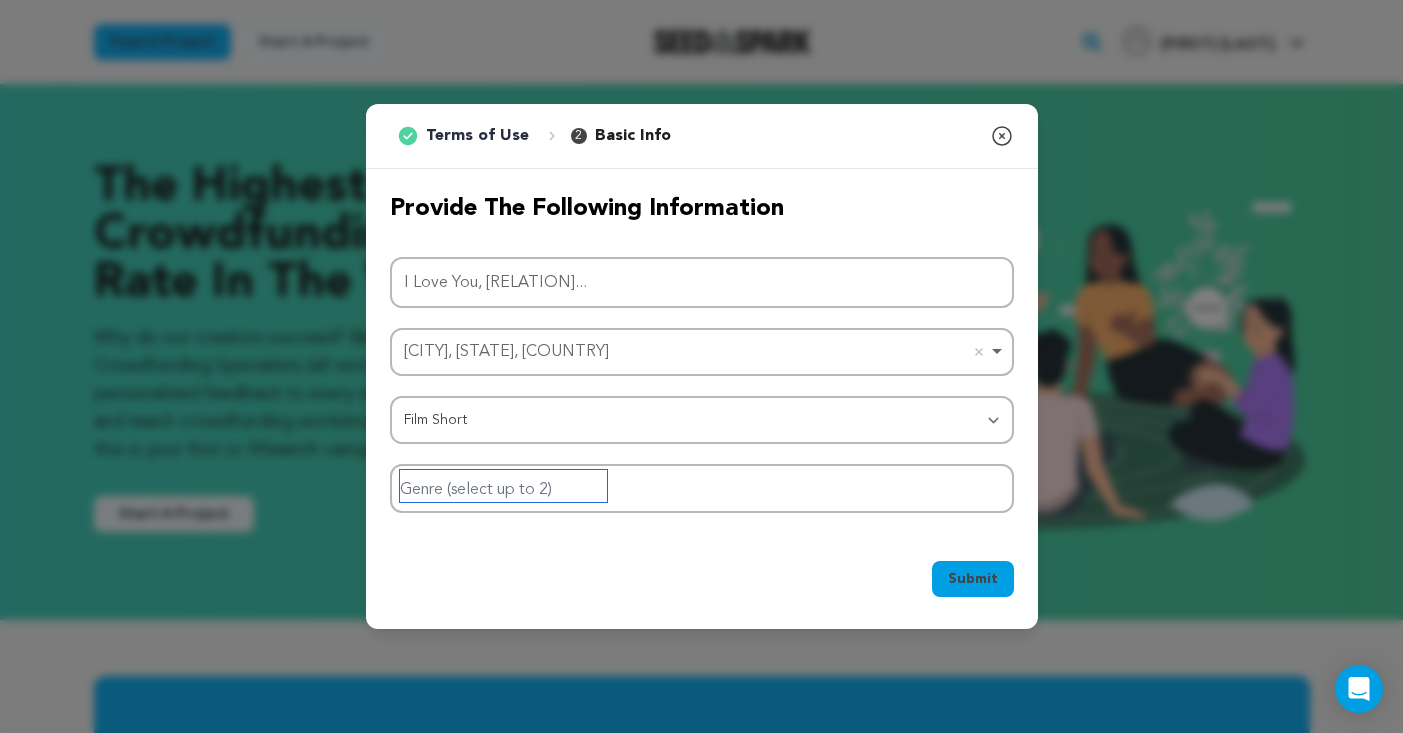 click at bounding box center (503, 486) 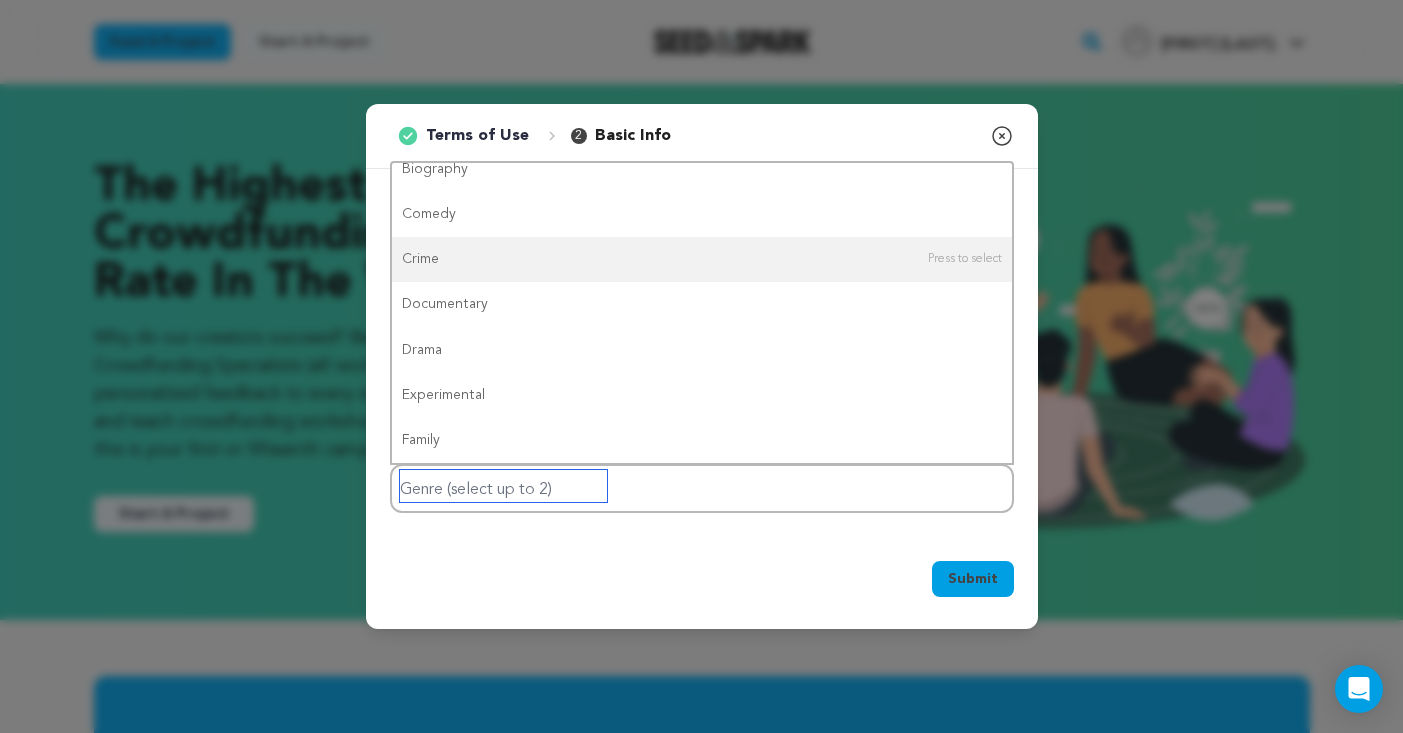 scroll, scrollTop: 157, scrollLeft: 0, axis: vertical 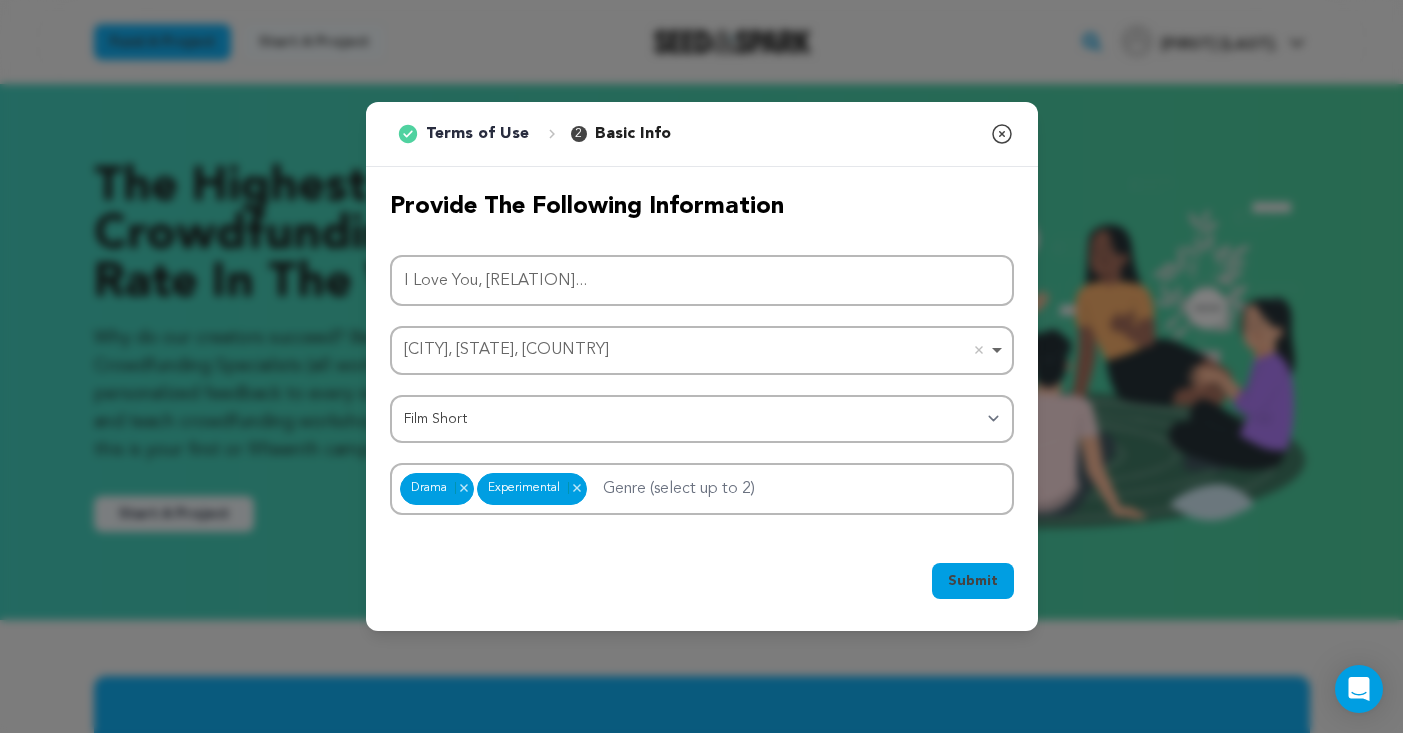 click on "Submit" at bounding box center [973, 581] 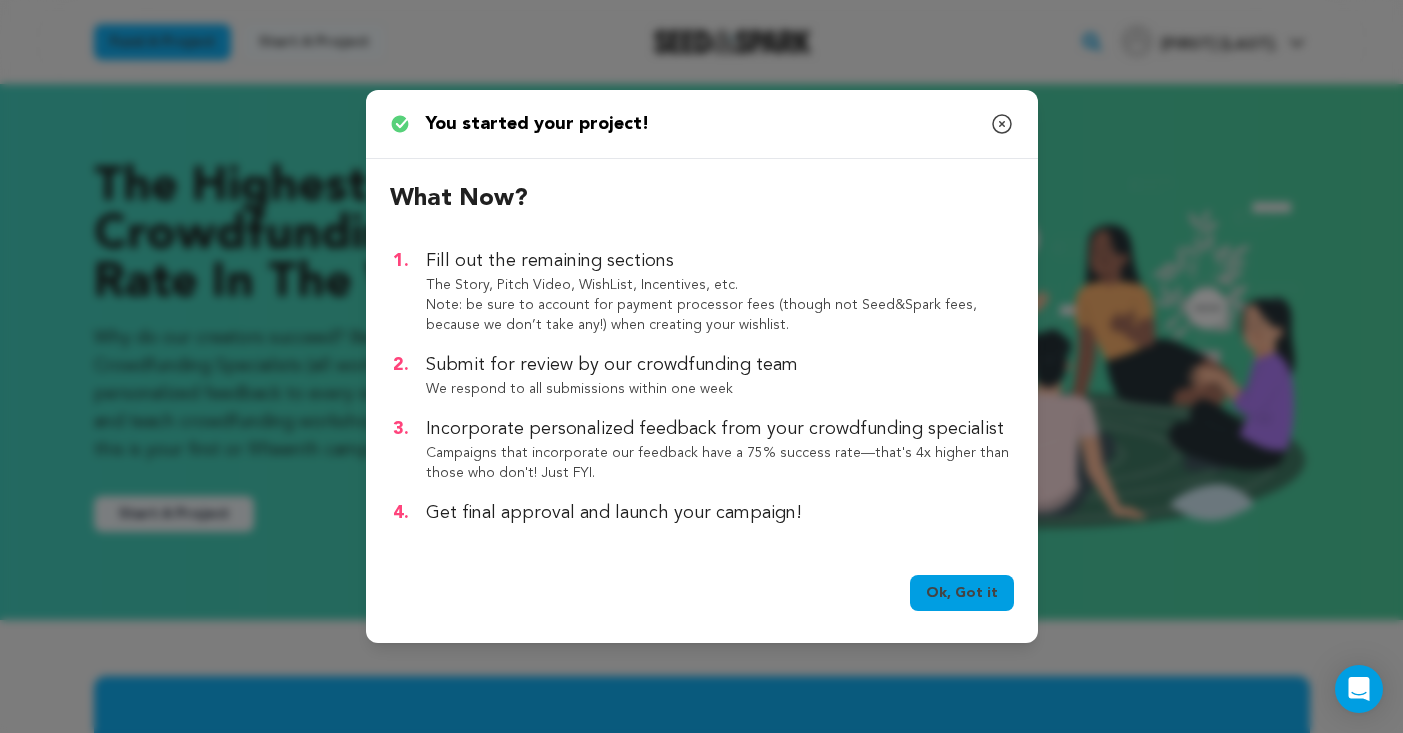 click on "Ok, Got it" at bounding box center (962, 593) 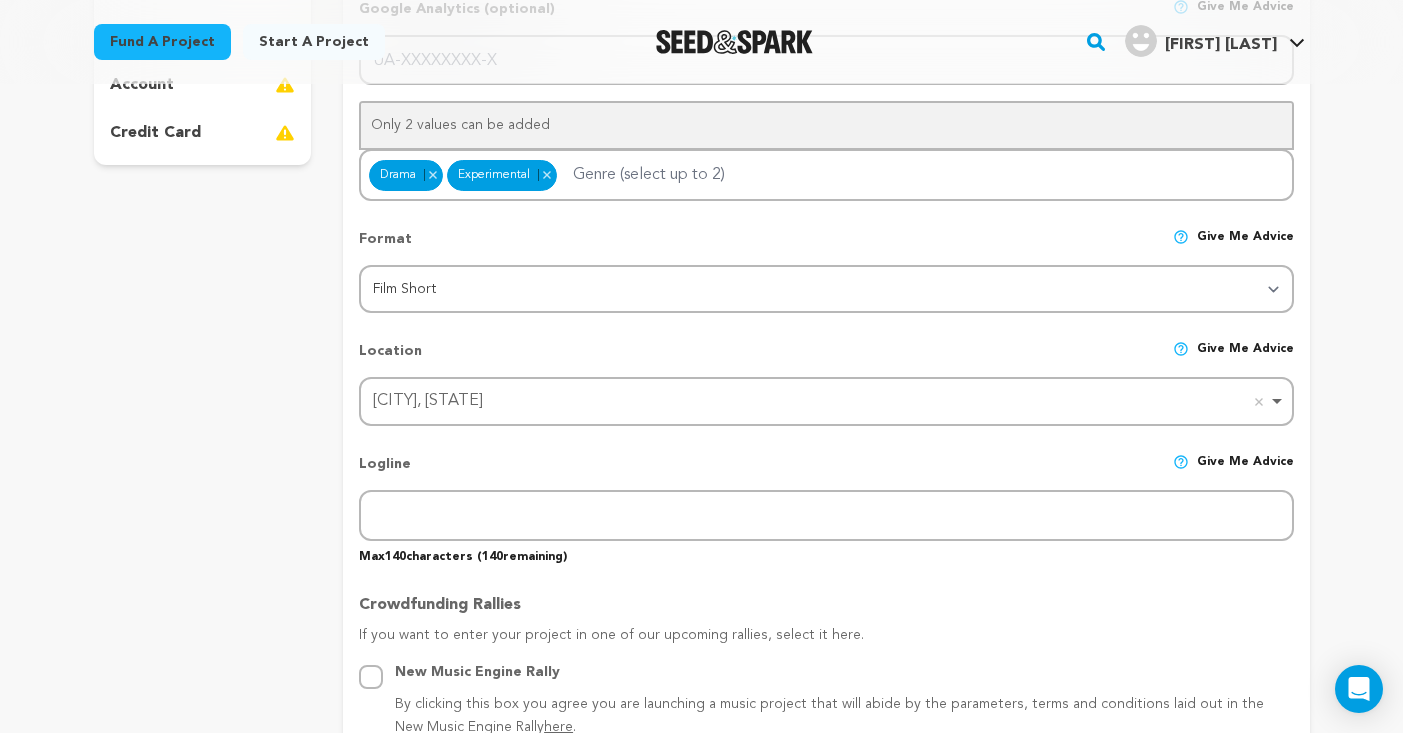 scroll, scrollTop: 596, scrollLeft: 0, axis: vertical 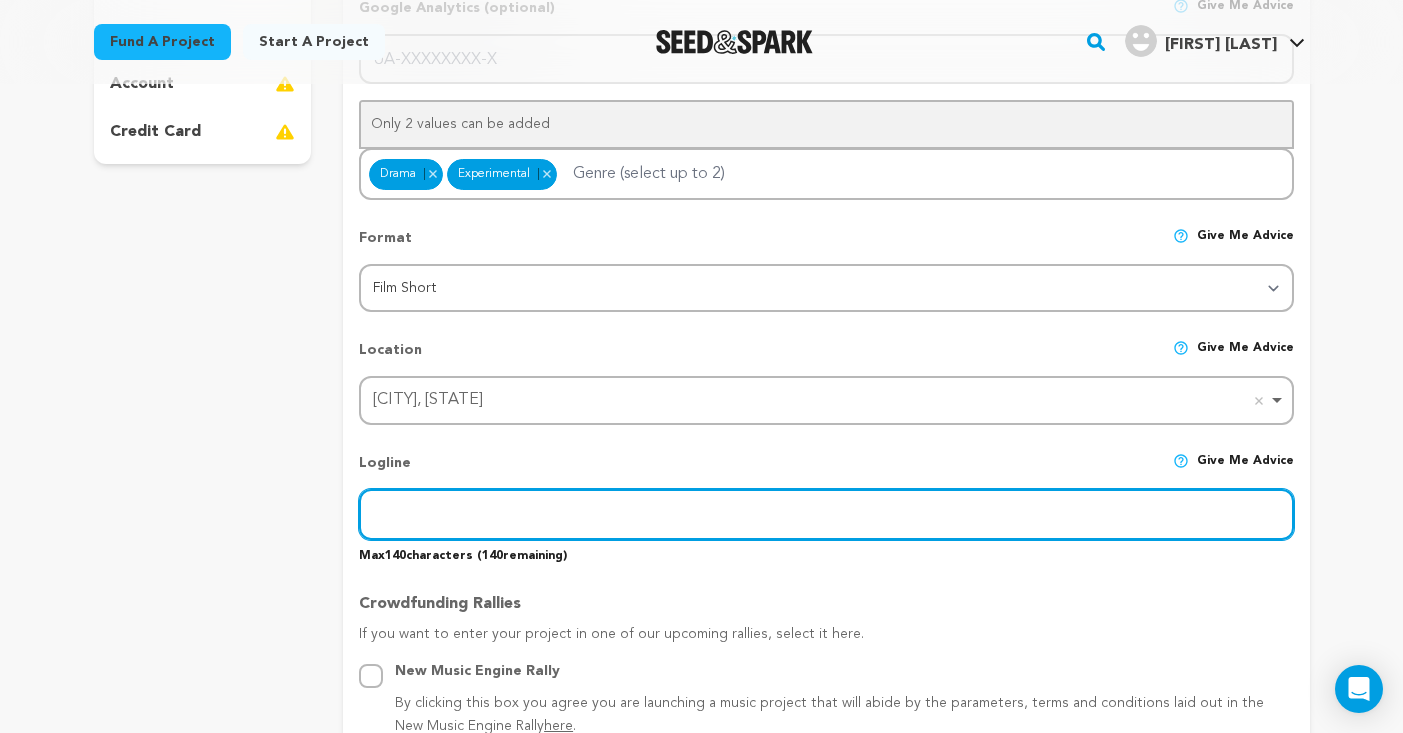 click at bounding box center (826, 514) 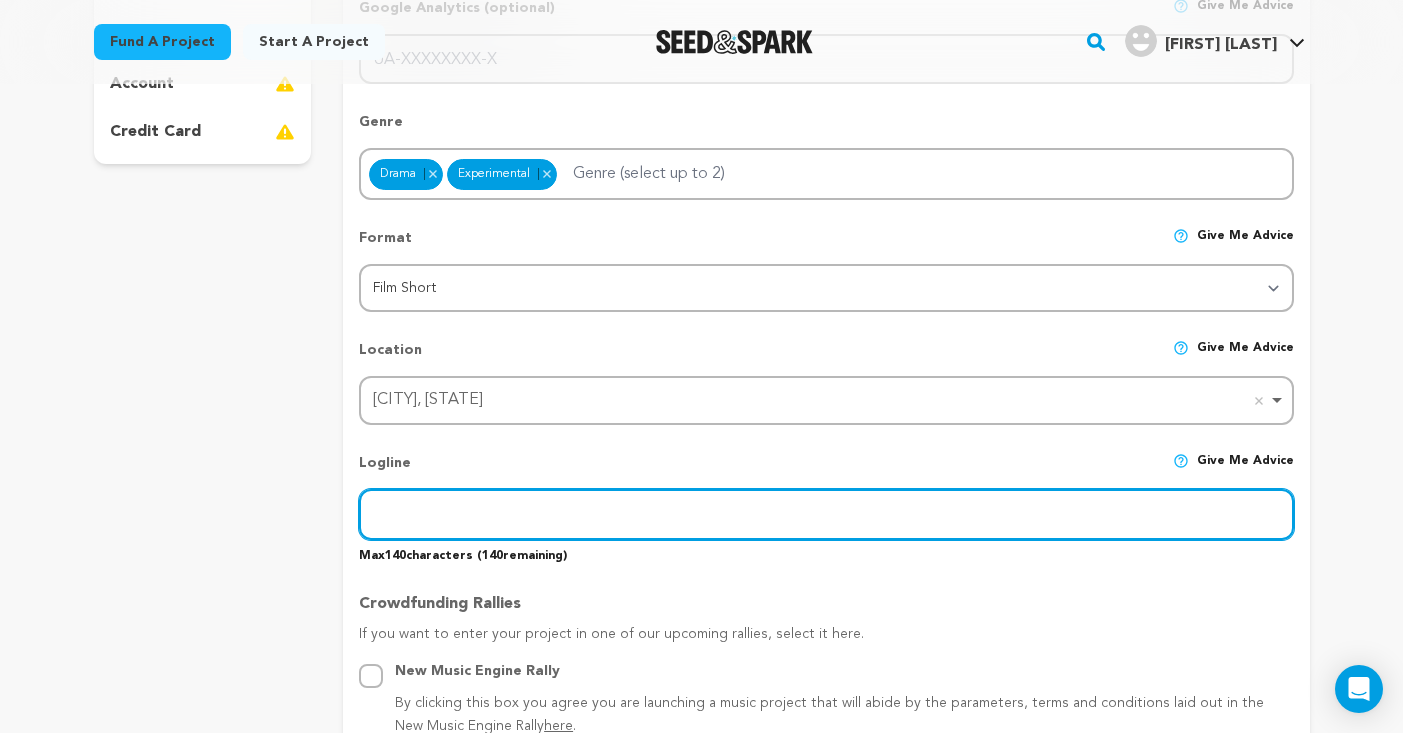 paste on "After years of silence, a young Black man in therapy confronts childhood abuse, his mother’s death, and the final voicemail she left behind—" 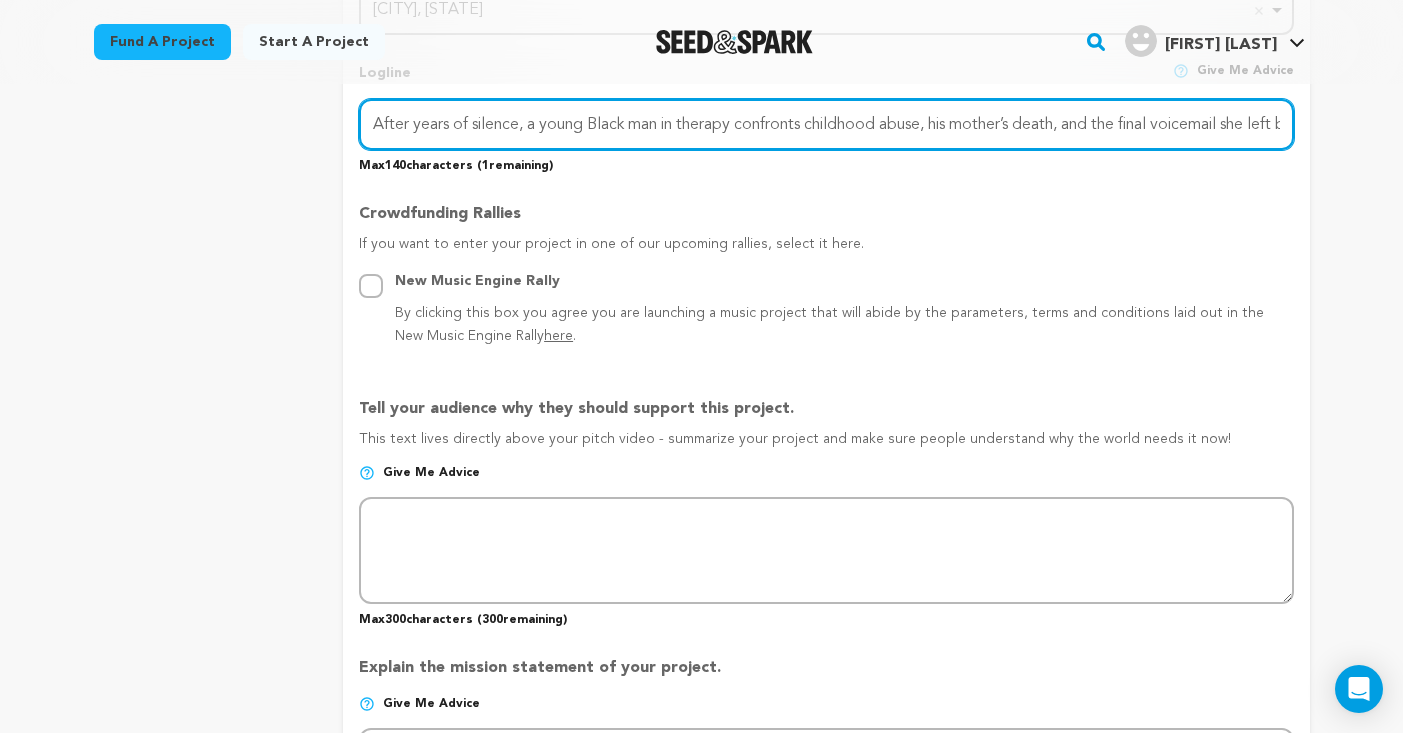 scroll, scrollTop: 1042, scrollLeft: 0, axis: vertical 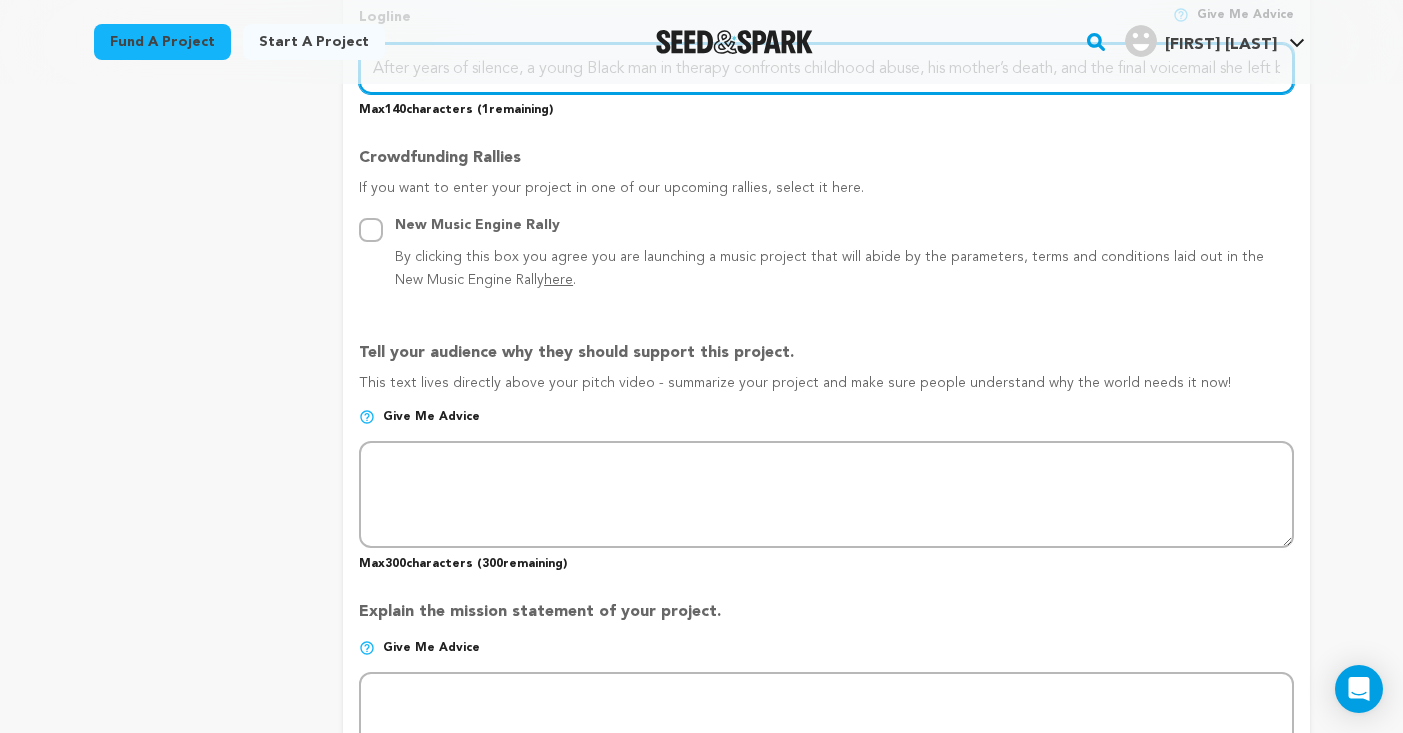 type on "After years of silence, a young Black man in therapy confronts childhood abuse, his mother’s death, and the final voicemail she left behind" 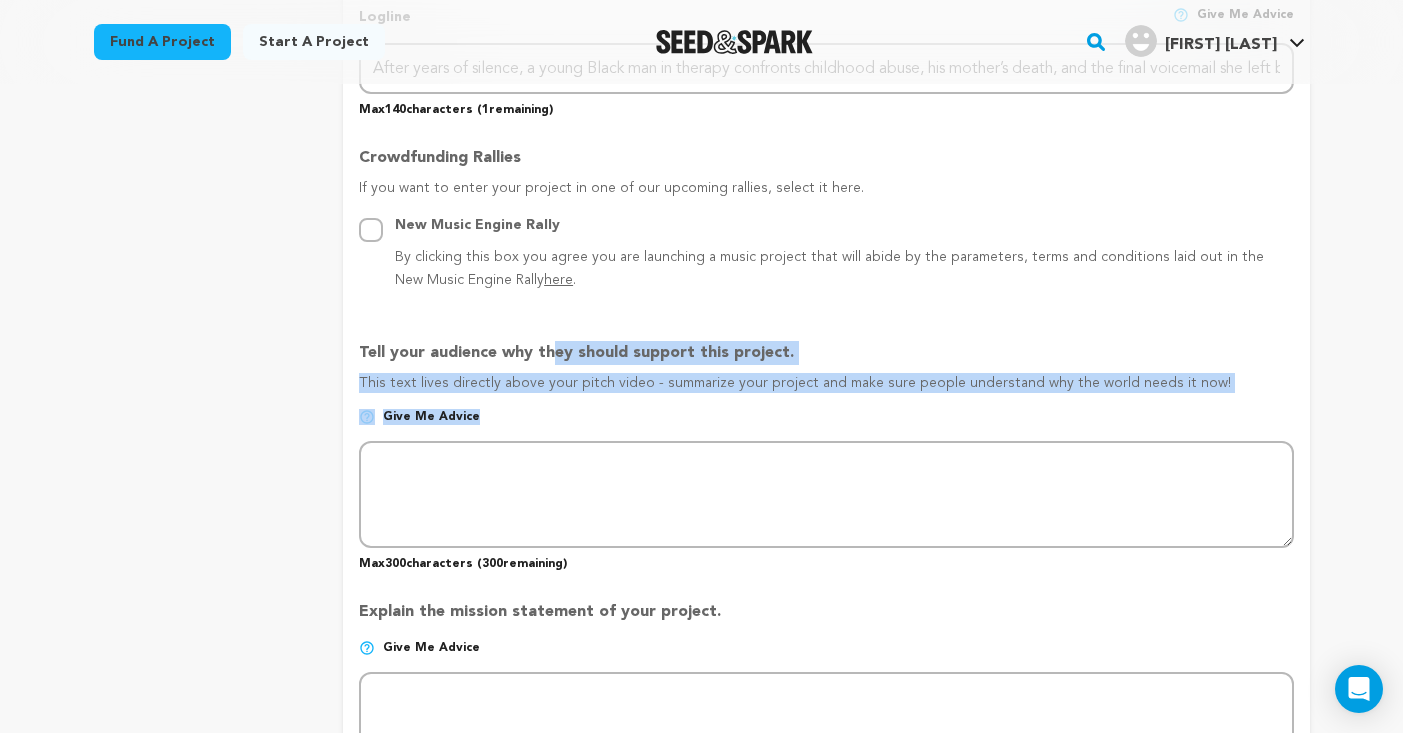 drag, startPoint x: 349, startPoint y: 340, endPoint x: 714, endPoint y: 437, distance: 377.66916 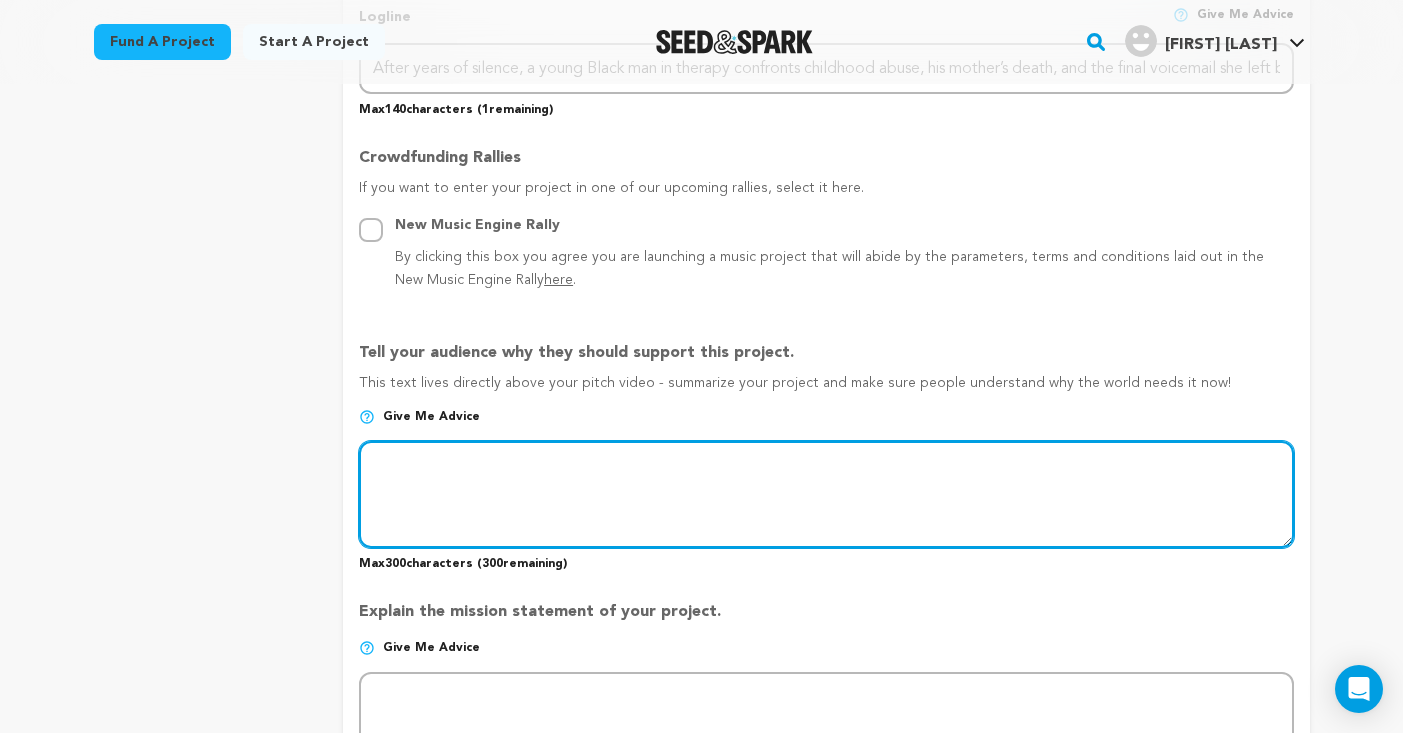 click at bounding box center (826, 494) 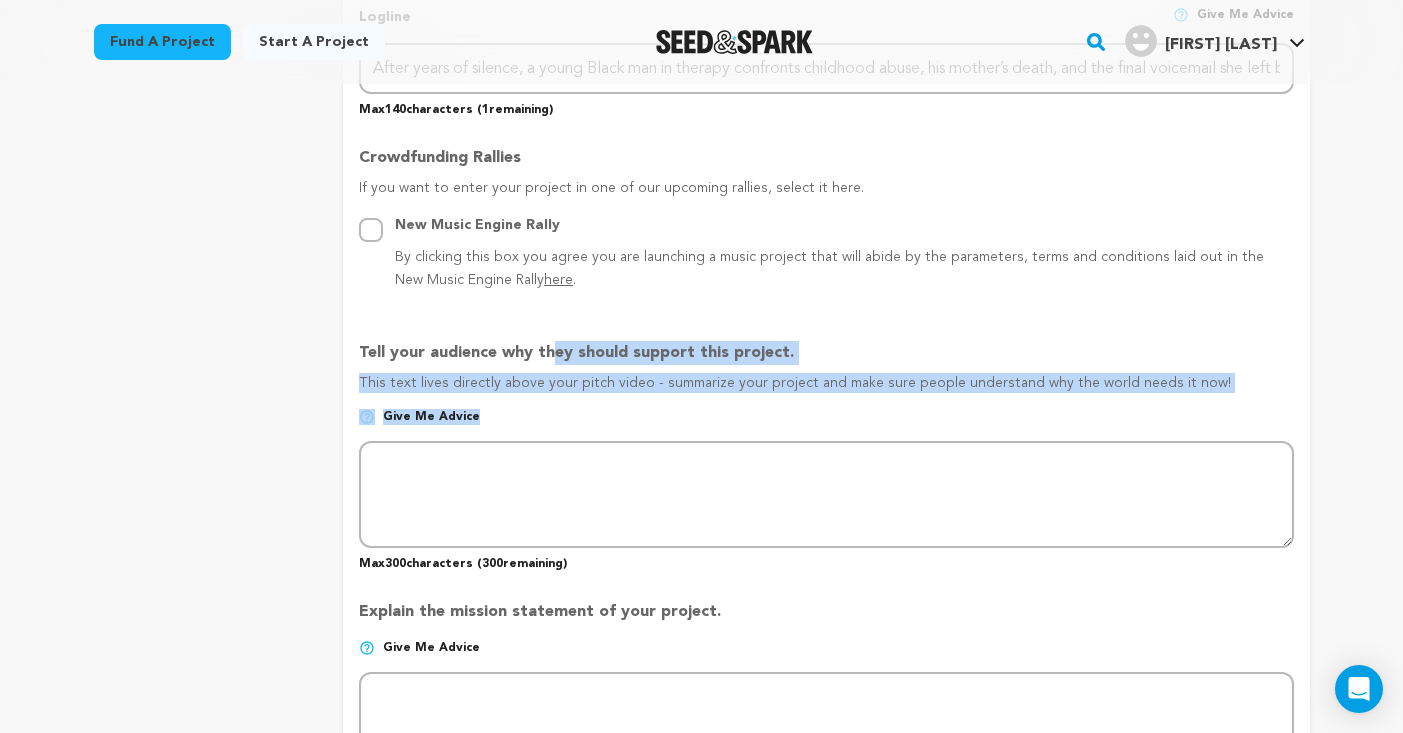 drag, startPoint x: 822, startPoint y: 329, endPoint x: 574, endPoint y: 512, distance: 308.20935 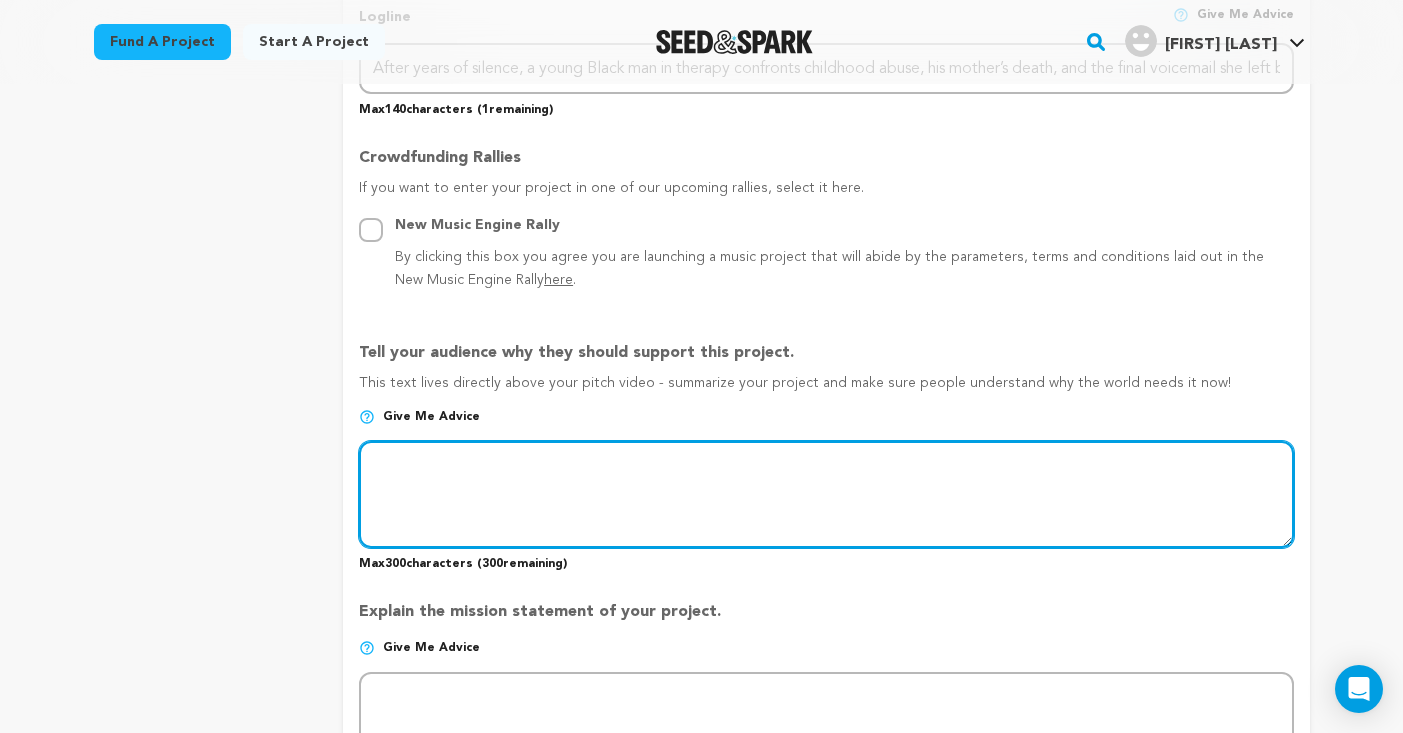 click at bounding box center (826, 494) 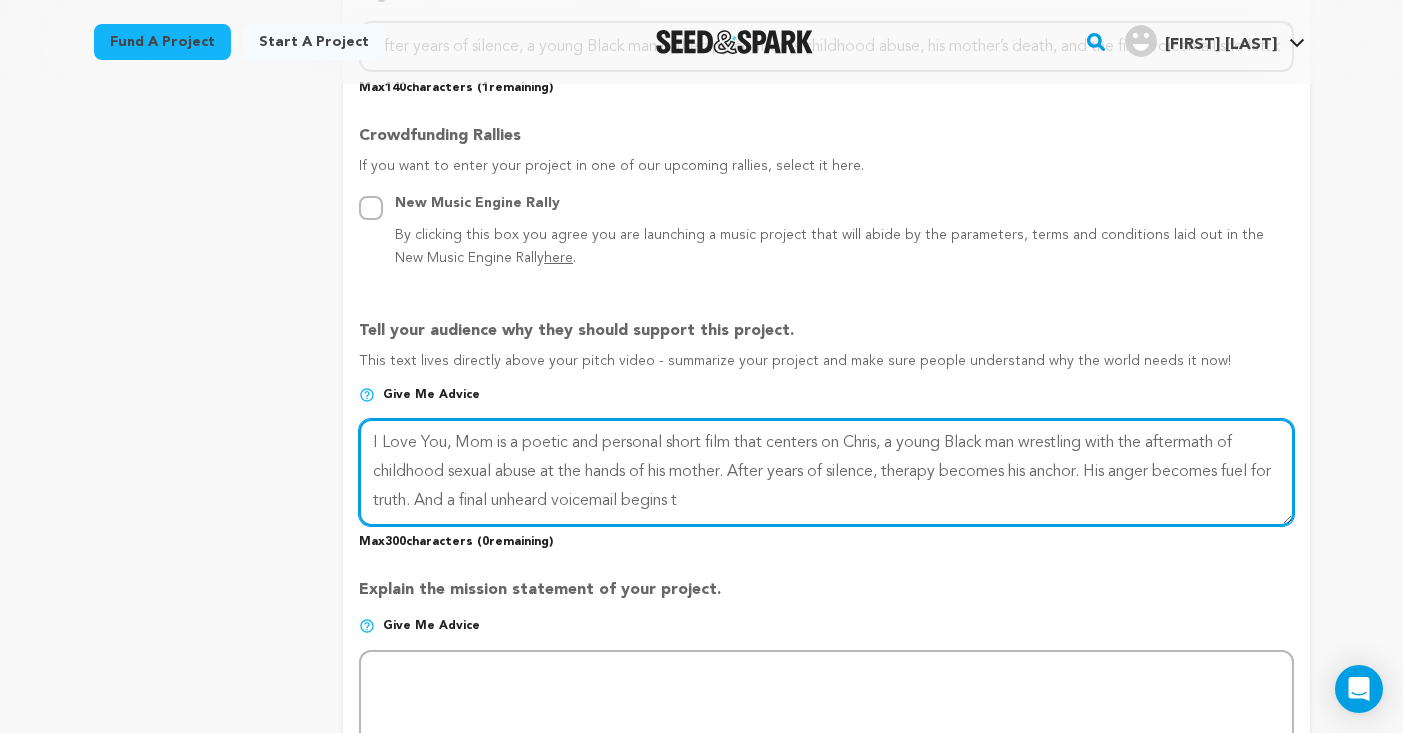 scroll, scrollTop: 1062, scrollLeft: 0, axis: vertical 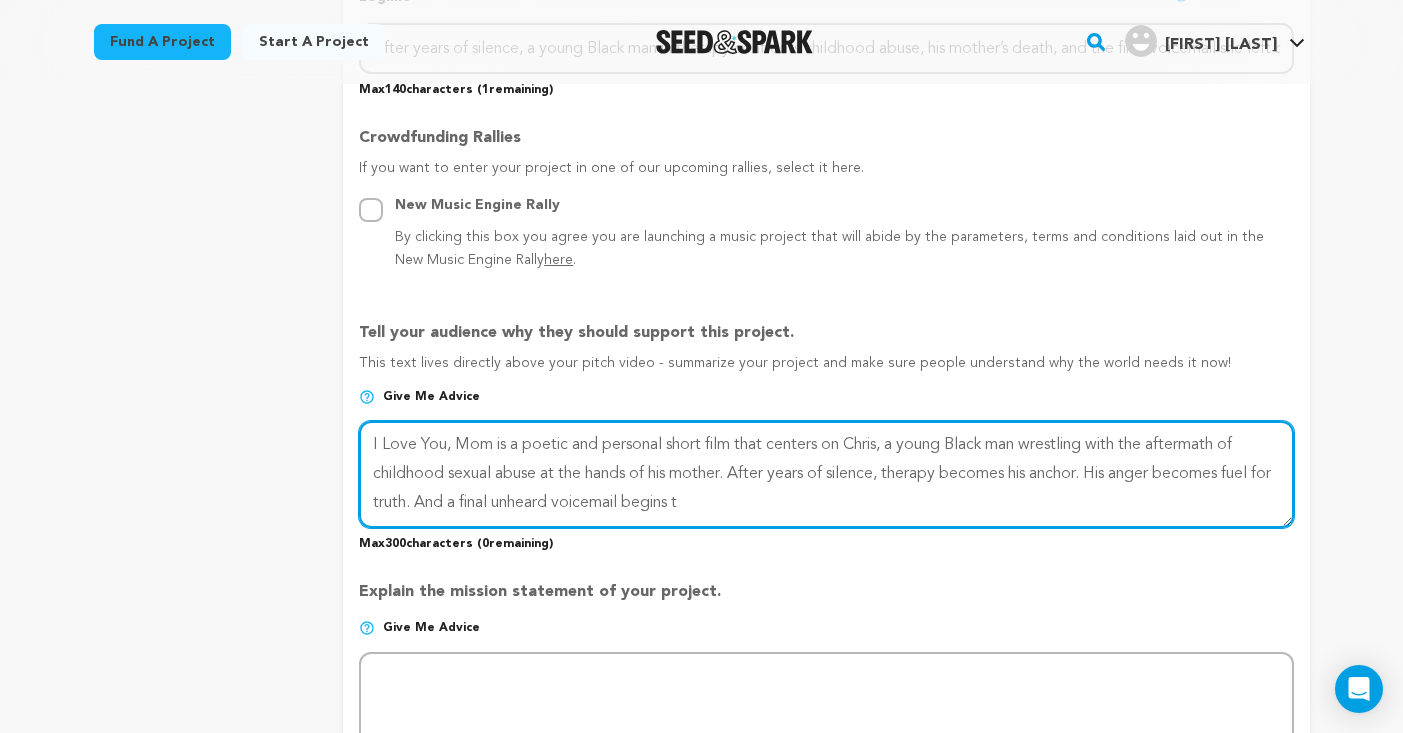 drag, startPoint x: 743, startPoint y: 500, endPoint x: 458, endPoint y: 442, distance: 290.8419 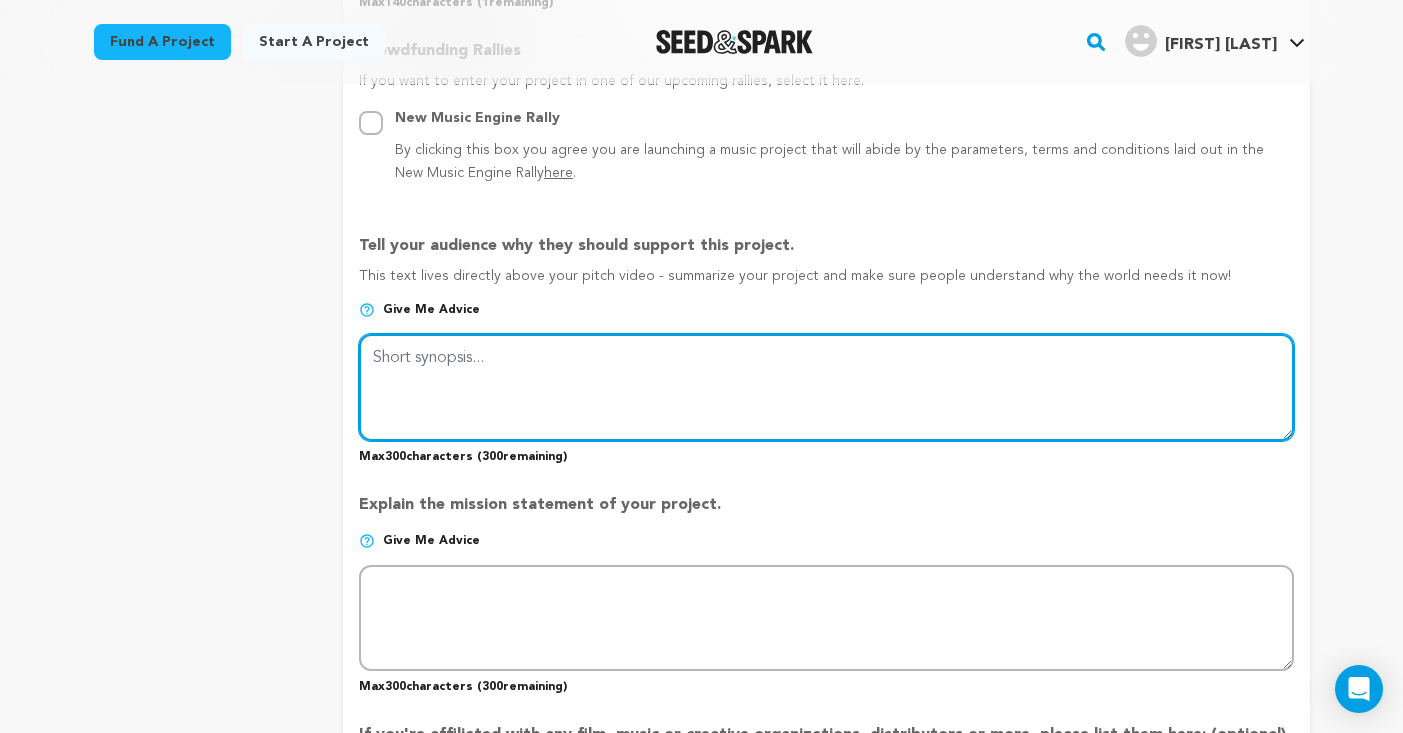 scroll, scrollTop: 1177, scrollLeft: 0, axis: vertical 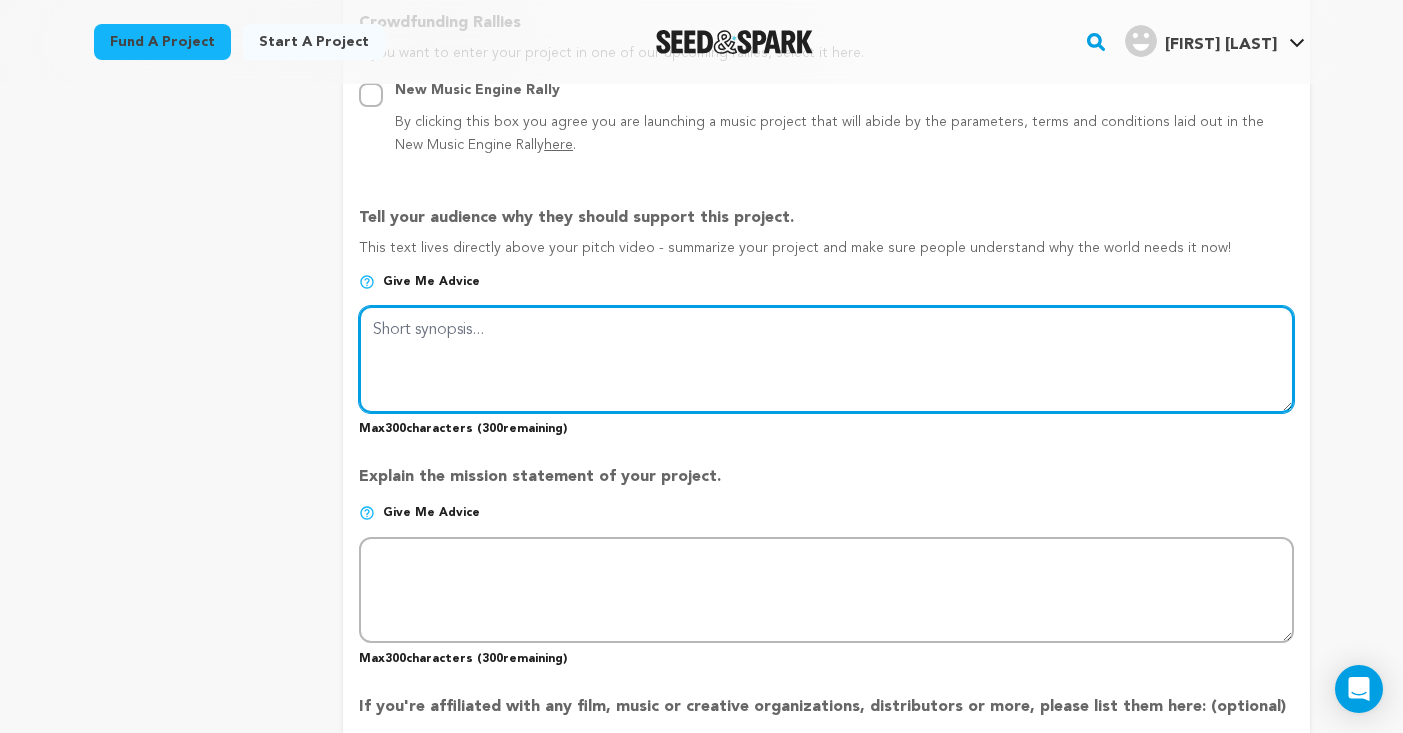 paste on "This film explores trauma, grief, and healing through therapy, ritual, and truth. It’s not about easy forgiveness—it’s about reclaiming power and to choose healing for yourself. Your support brings this story to light." 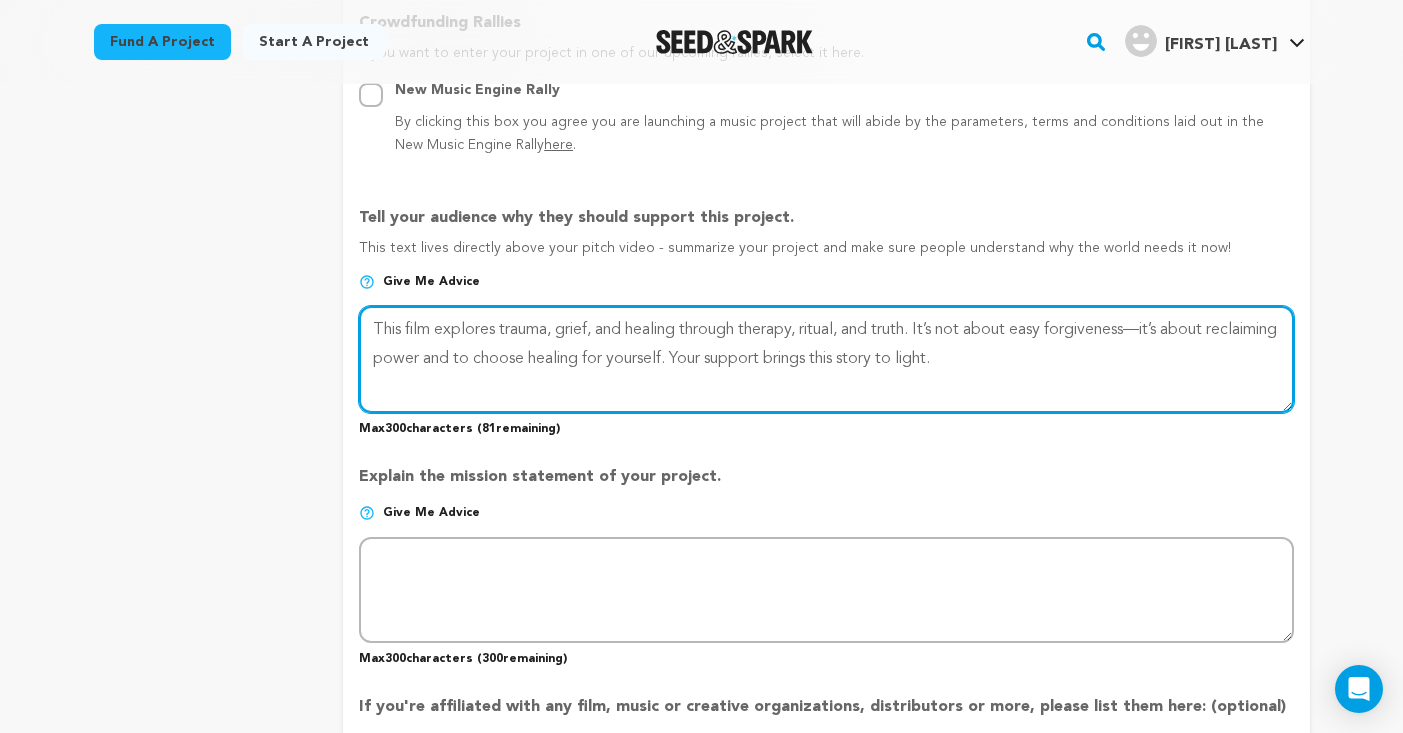 click at bounding box center [826, 359] 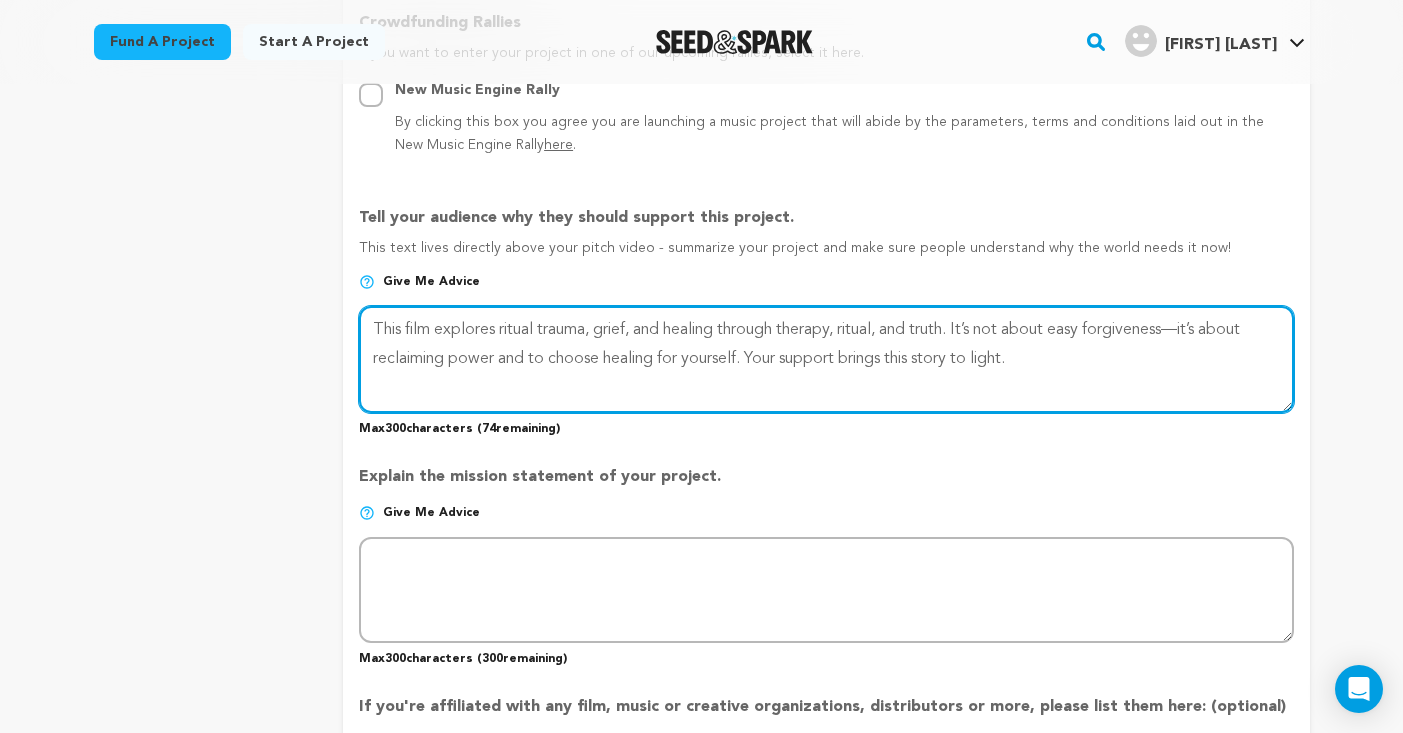 drag, startPoint x: 561, startPoint y: 356, endPoint x: 596, endPoint y: 321, distance: 49.497475 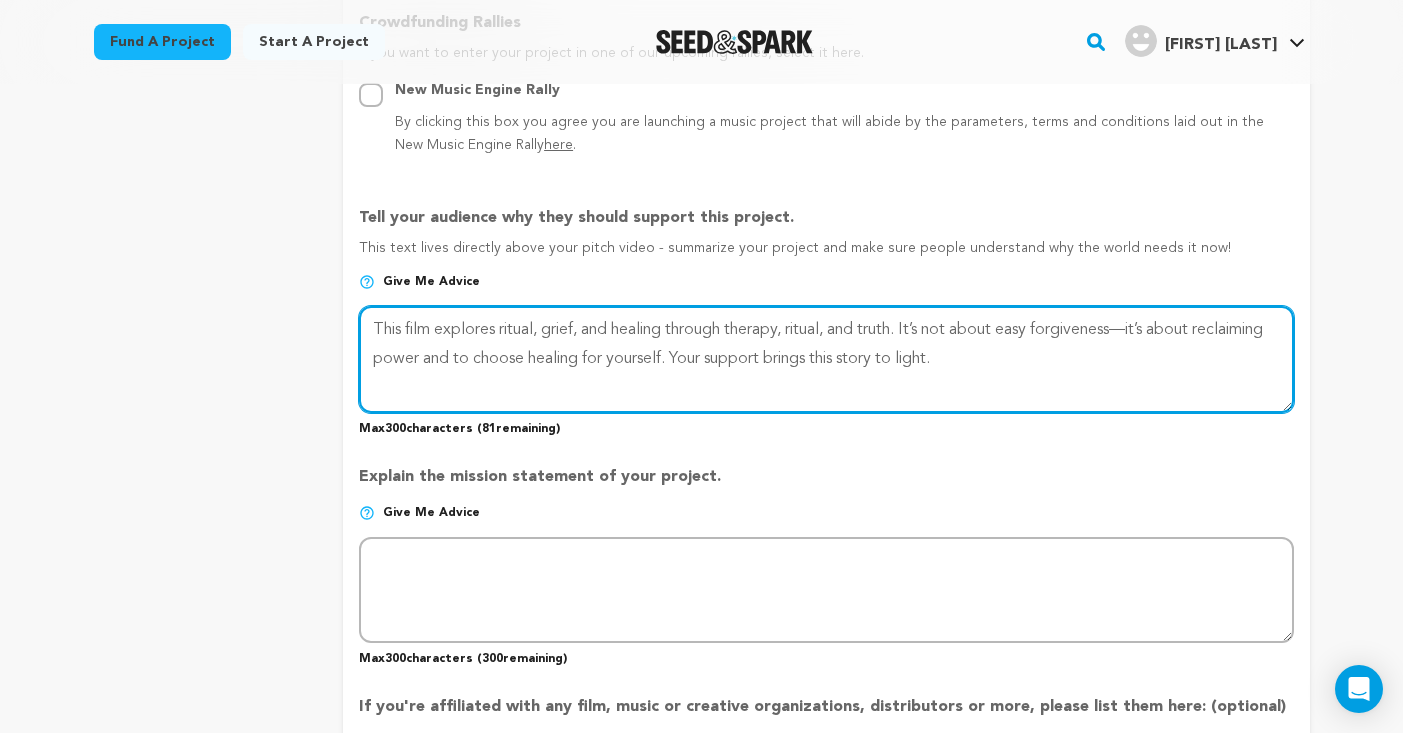 click at bounding box center [826, 359] 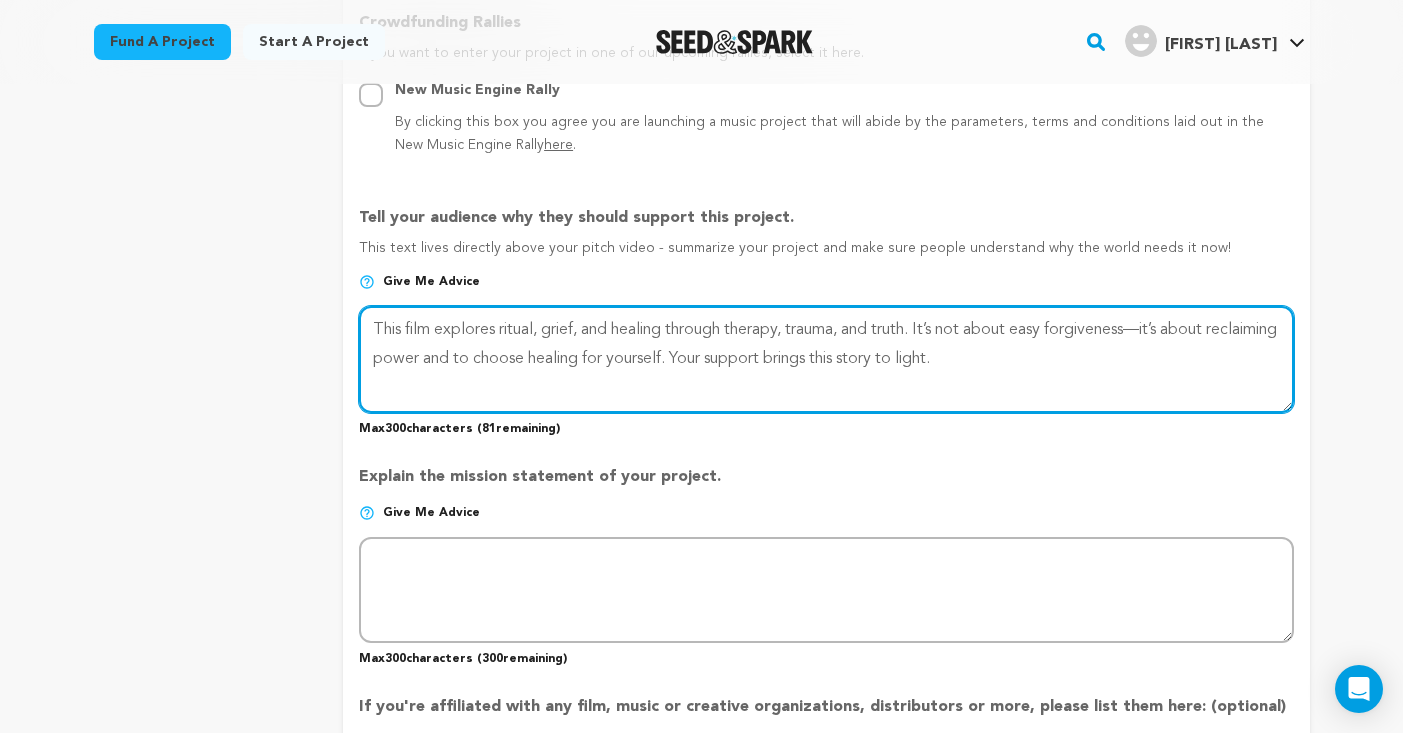 click at bounding box center [826, 359] 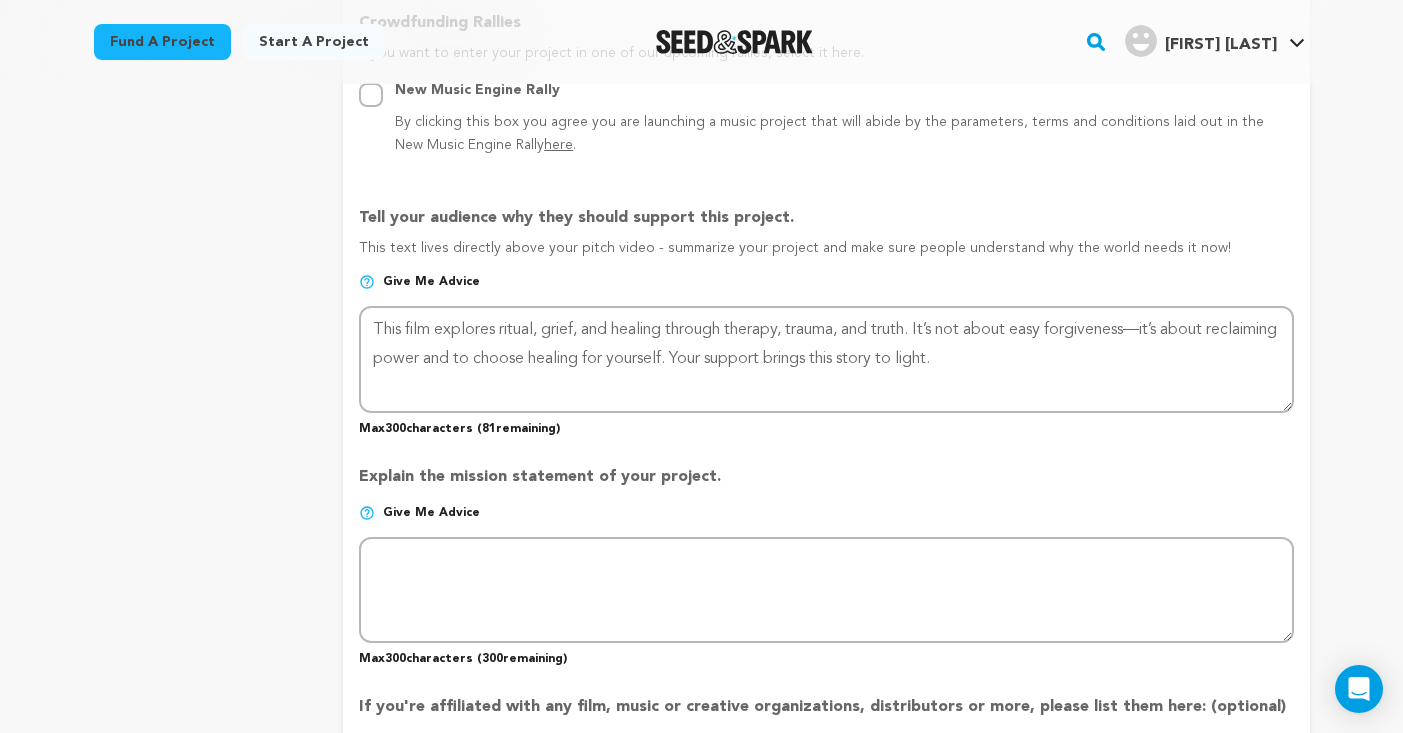 click on "Tell your audience why they should support this project." at bounding box center (826, 222) 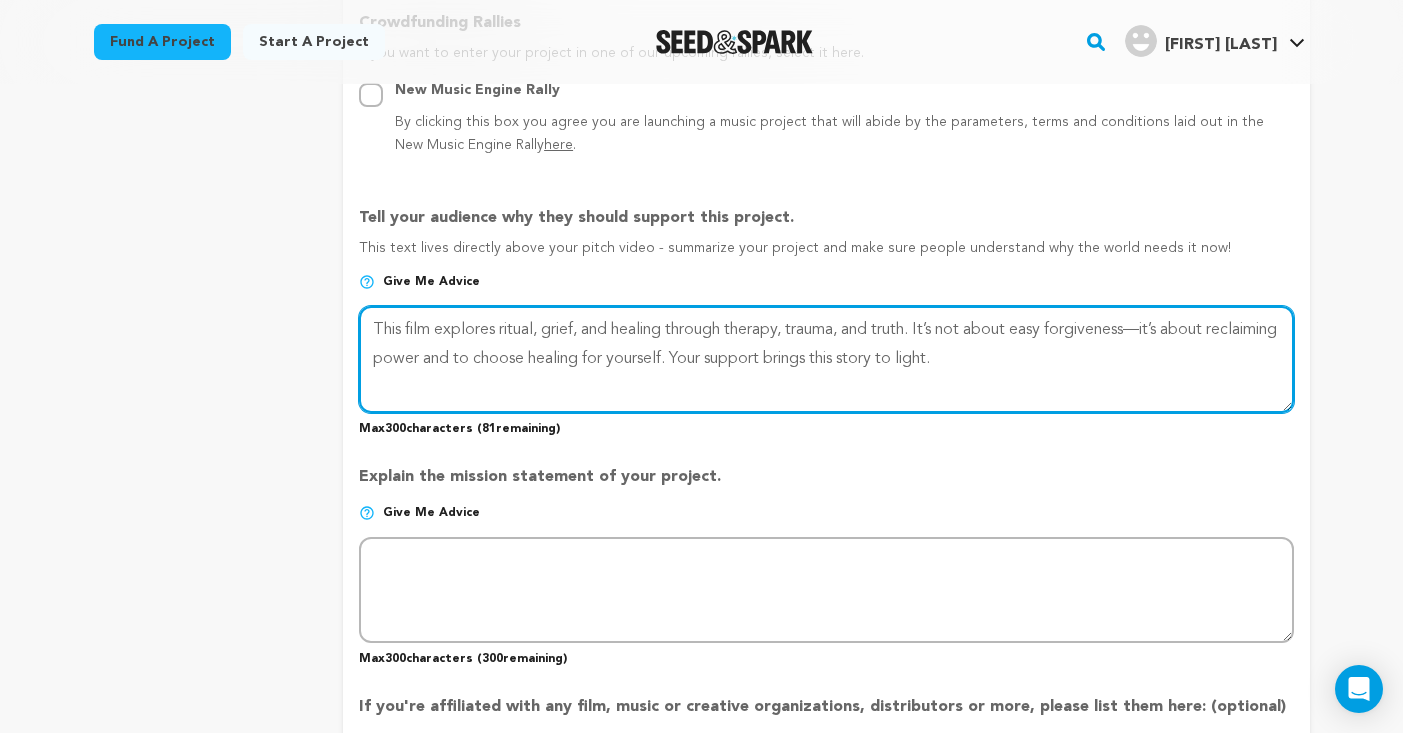 drag, startPoint x: 1035, startPoint y: 367, endPoint x: 375, endPoint y: 307, distance: 662.7217 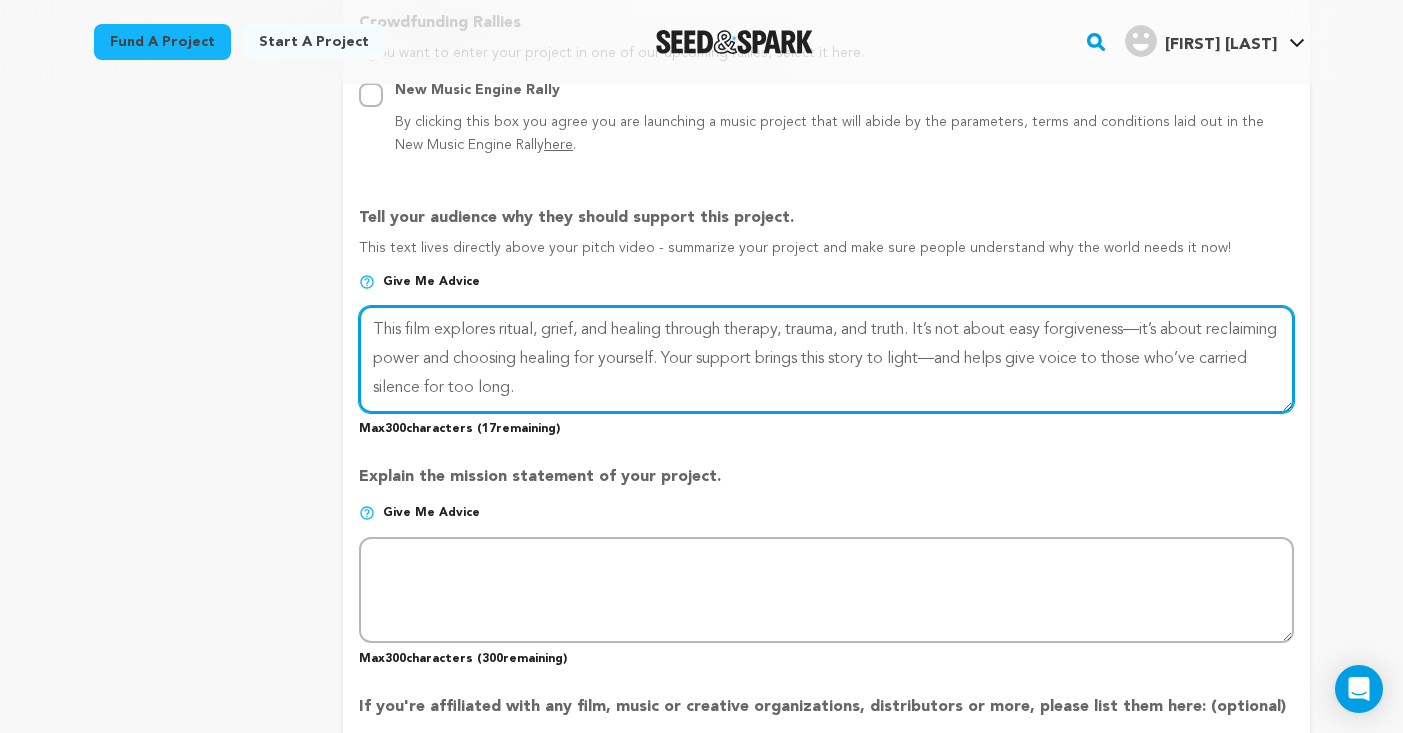 type on "This film explores ritual, grief, and healing through therapy, trauma, and truth. It’s not about easy forgiveness—it’s about reclaiming power and choosing healing for yourself. Your support brings this story to light—and helps give voice to those who’ve carried silence for too long." 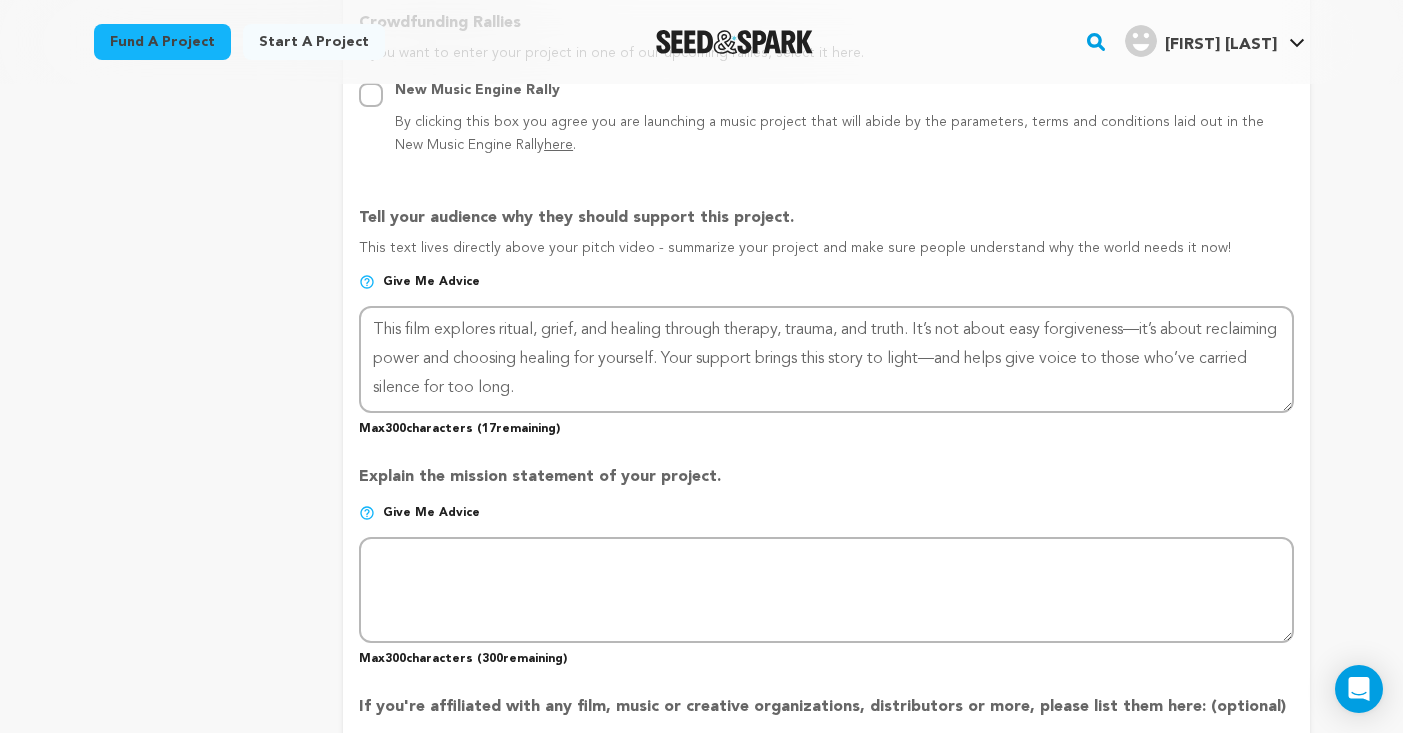 drag, startPoint x: 727, startPoint y: 466, endPoint x: 511, endPoint y: 459, distance: 216.1134 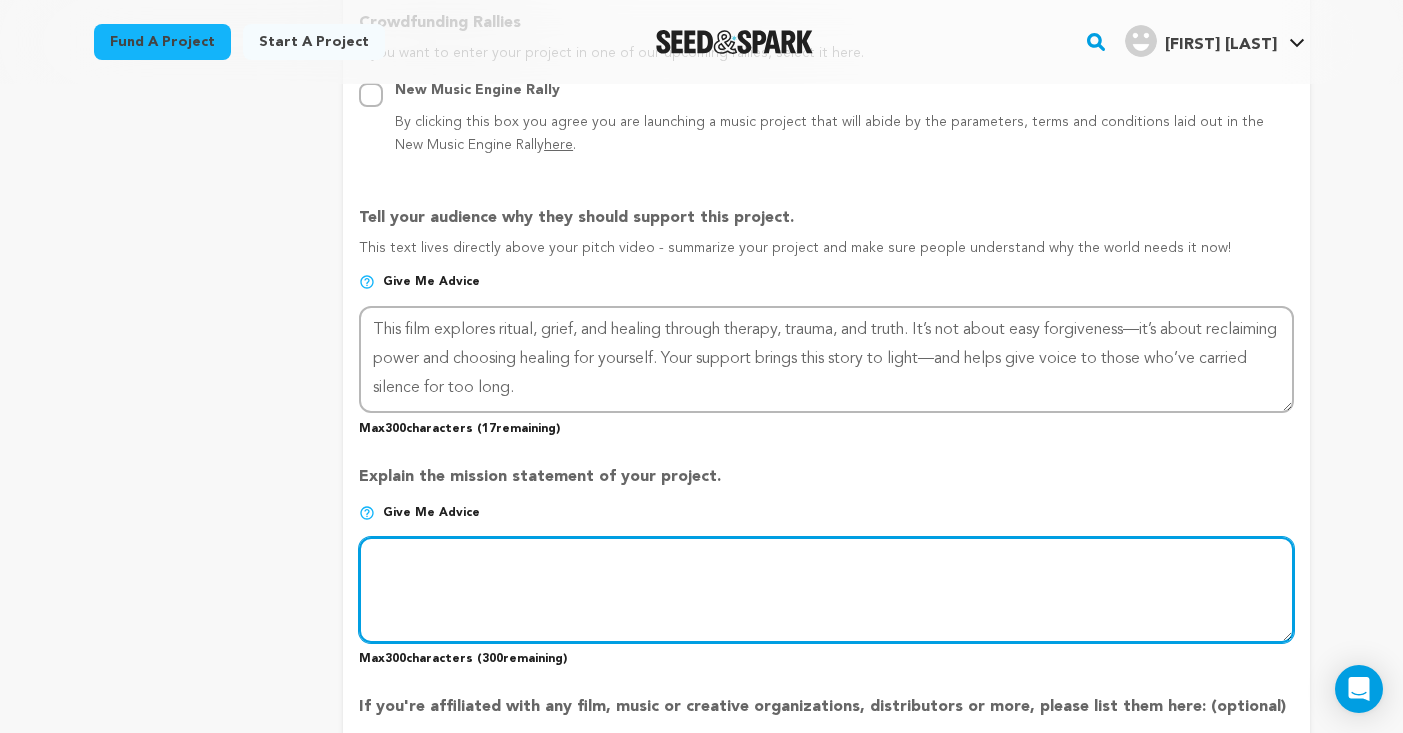 click at bounding box center (826, 590) 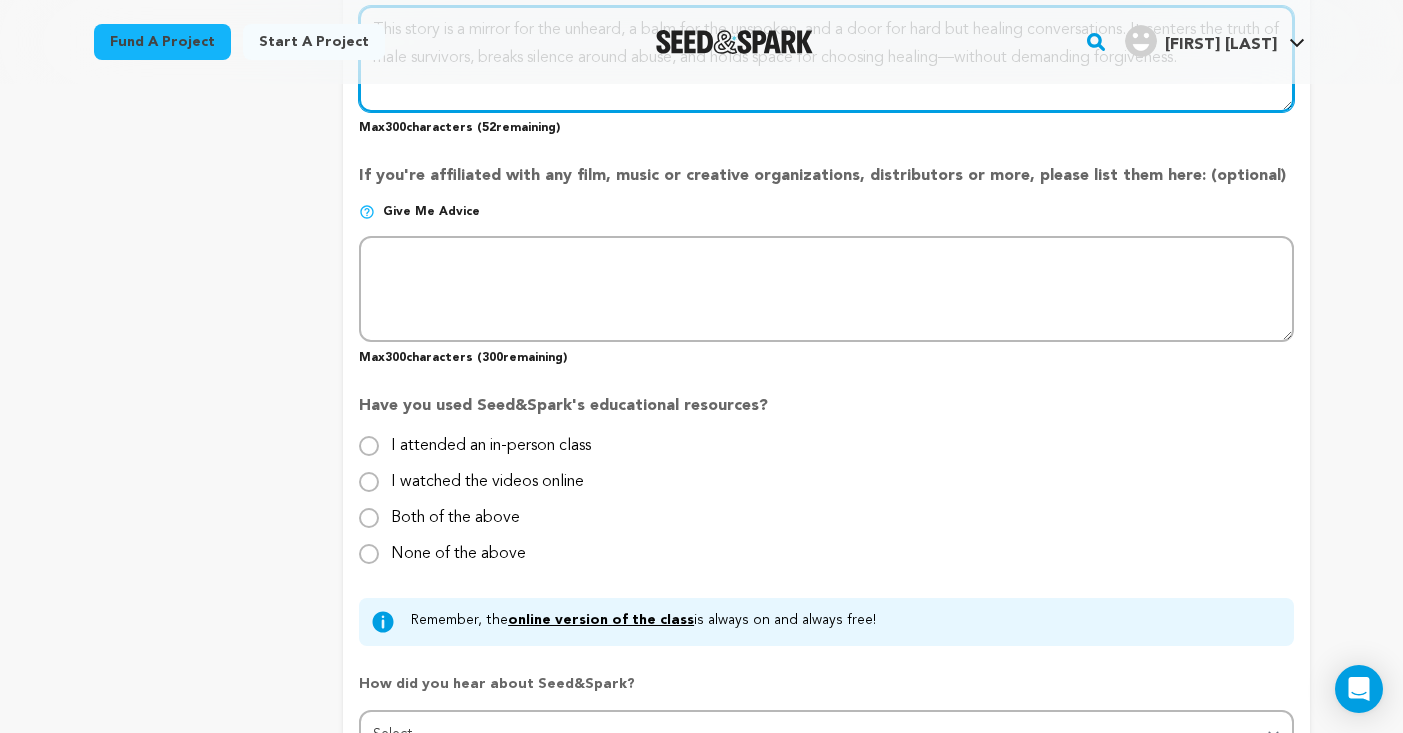 scroll, scrollTop: 1709, scrollLeft: 0, axis: vertical 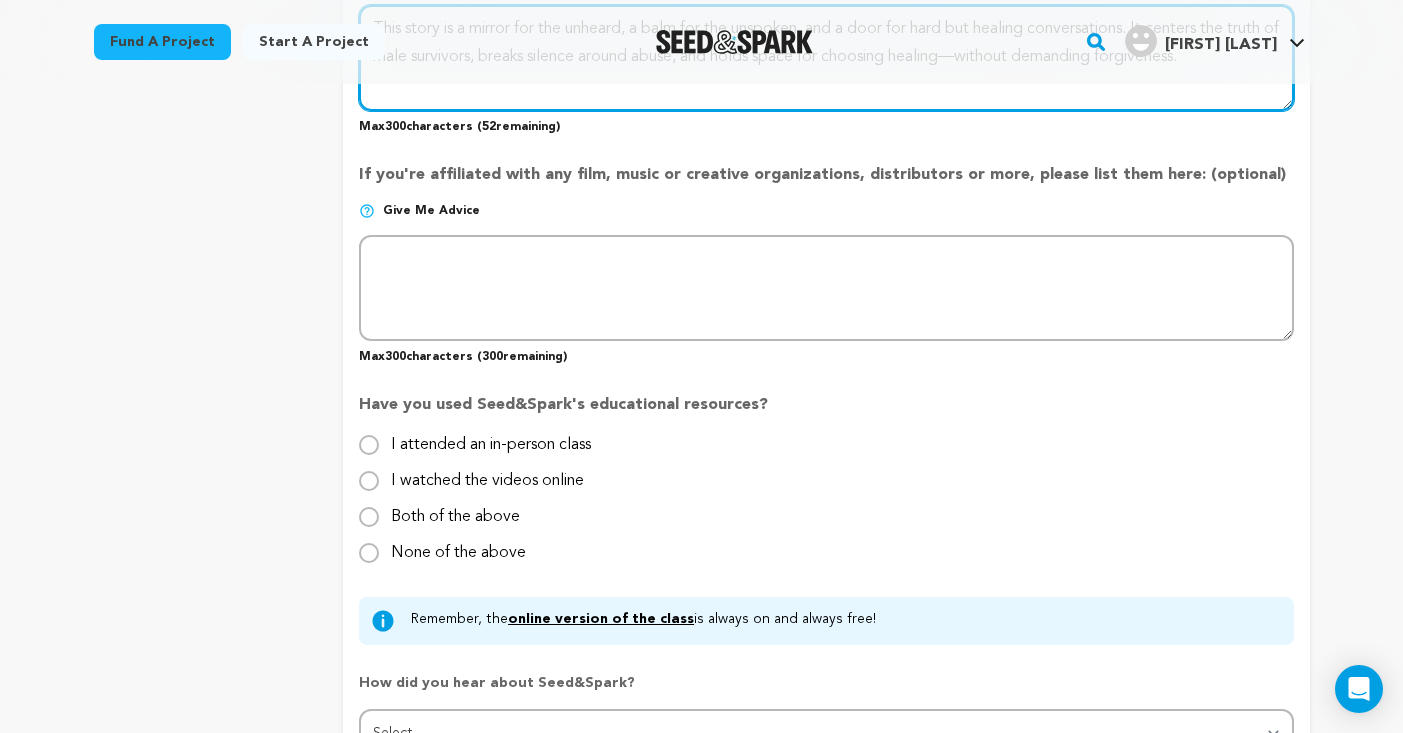 type on "This story is a mirror for the unheard, a balm for the unspoken, and a door for hard but healing conversations. It centers the truth of male survivors, breaks silence around abuse, and holds space for choosing healing—without demanding forgiveness." 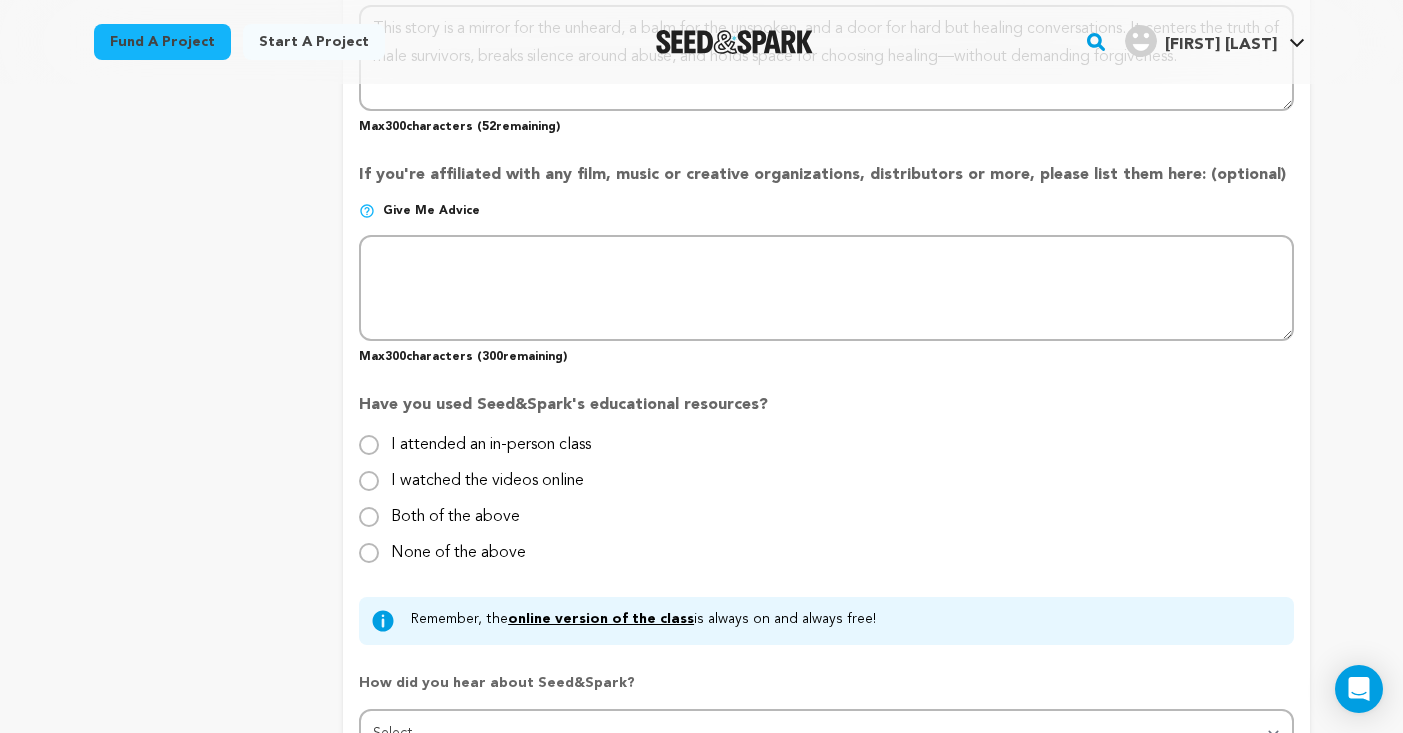 click on "None of the above" at bounding box center (369, 553) 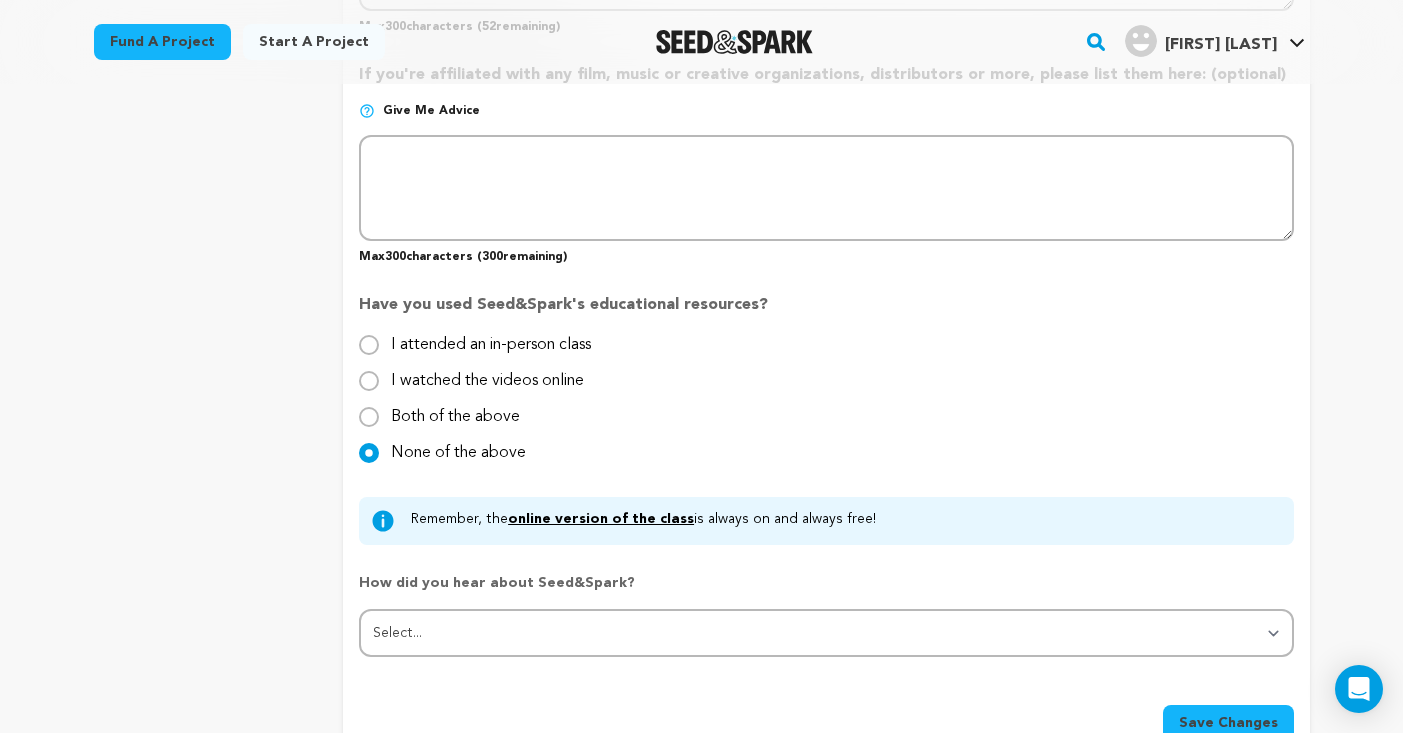 scroll, scrollTop: 1871, scrollLeft: 0, axis: vertical 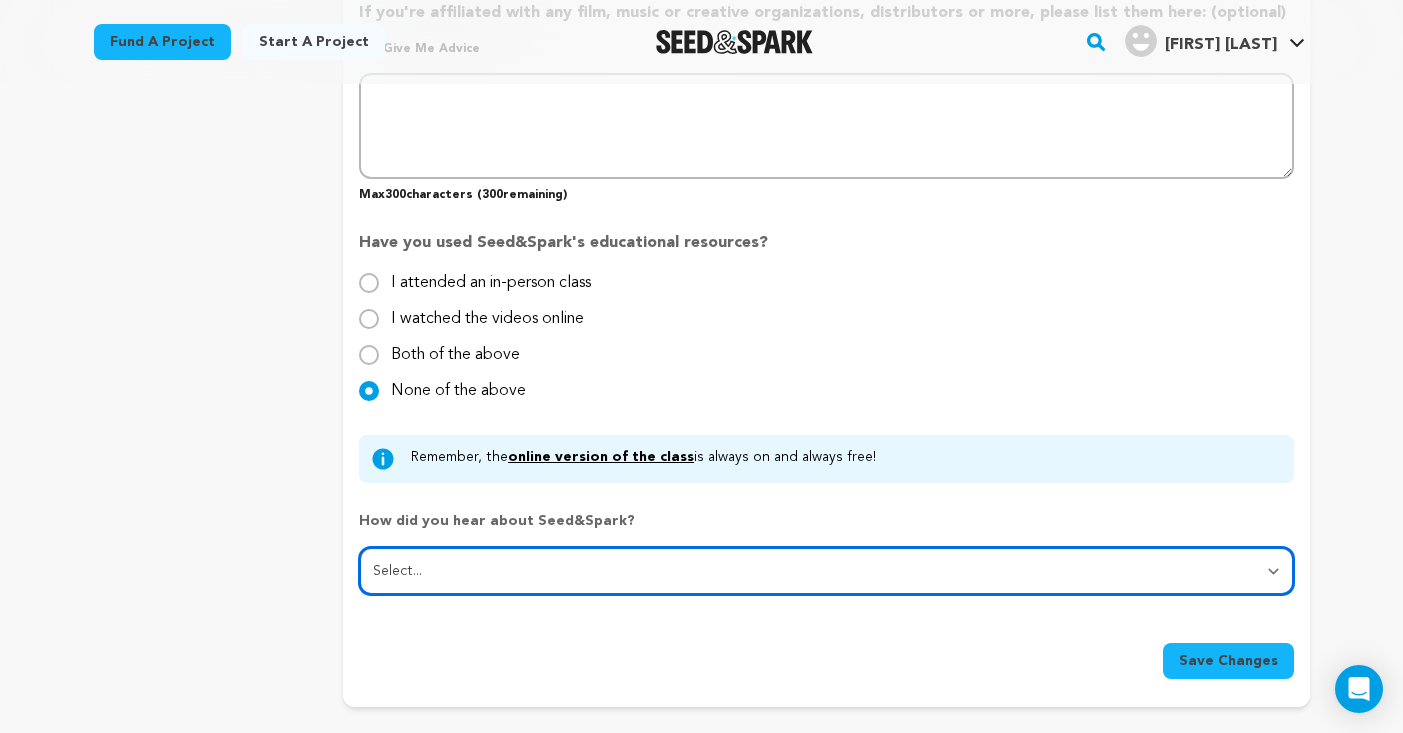 select on "1" 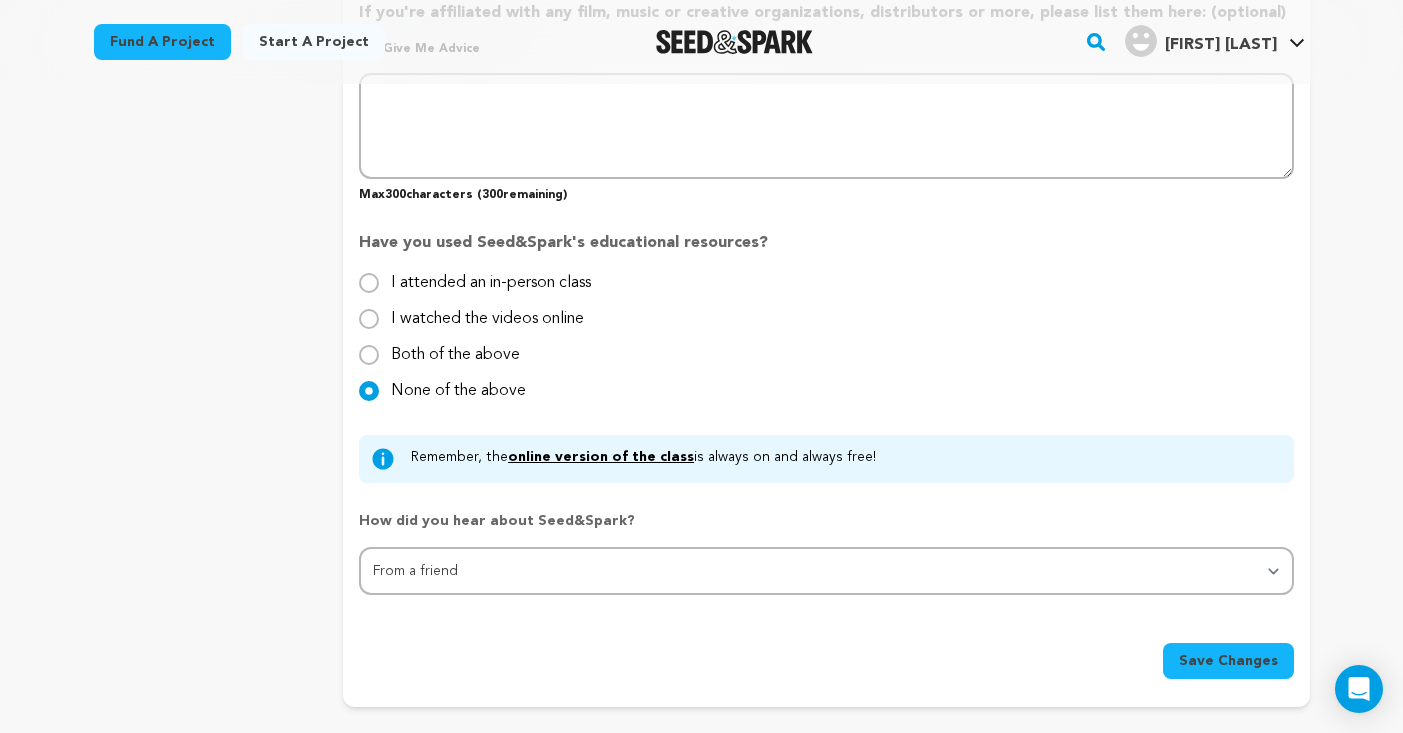 click on "Save Changes" at bounding box center (1228, 661) 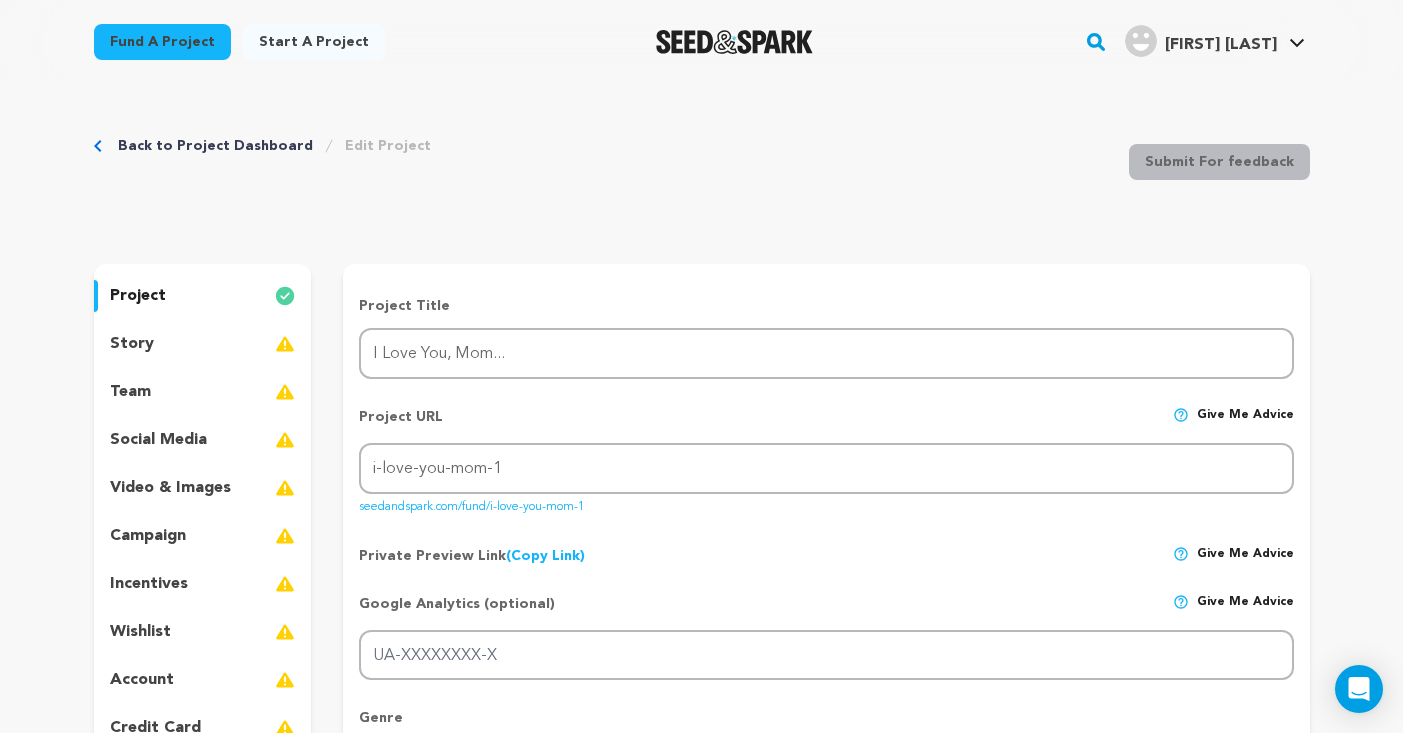 scroll, scrollTop: 0, scrollLeft: 0, axis: both 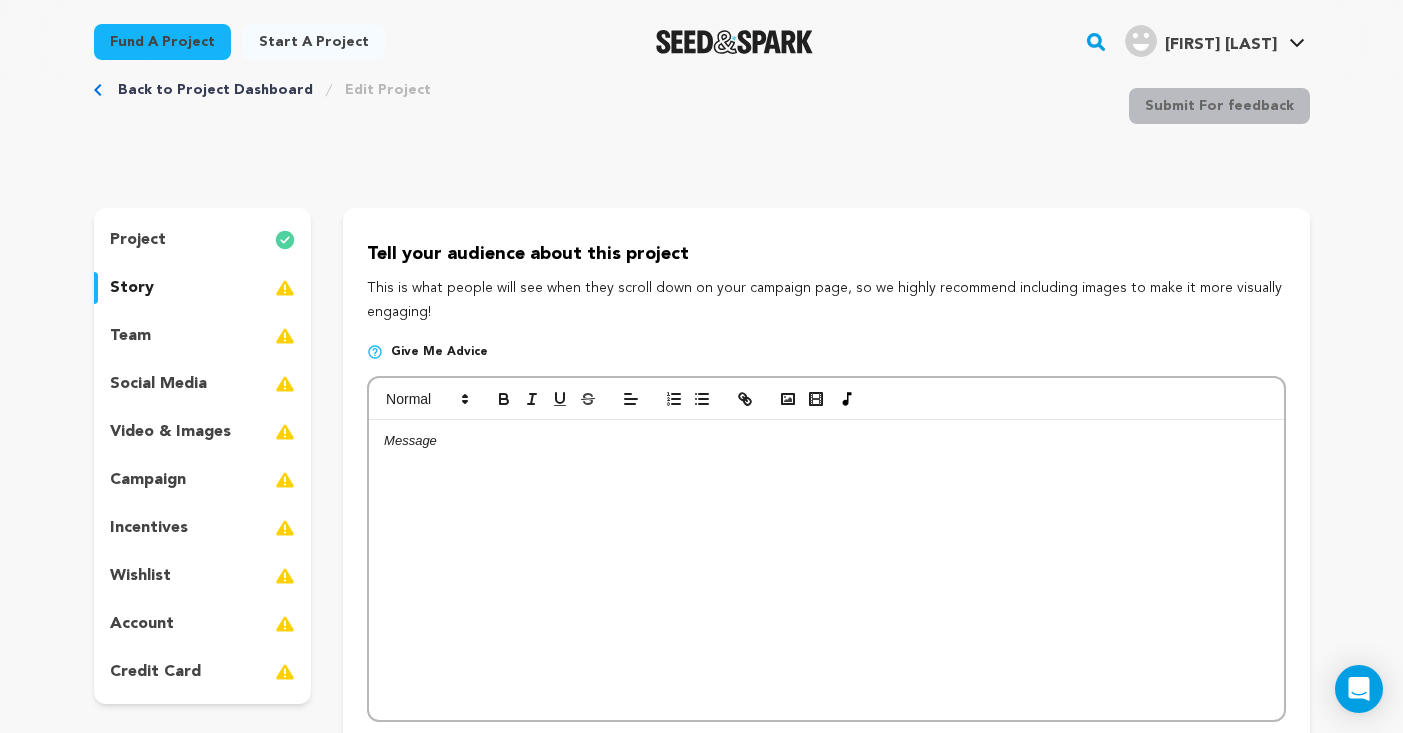 drag, startPoint x: 368, startPoint y: 238, endPoint x: 540, endPoint y: 310, distance: 186.46179 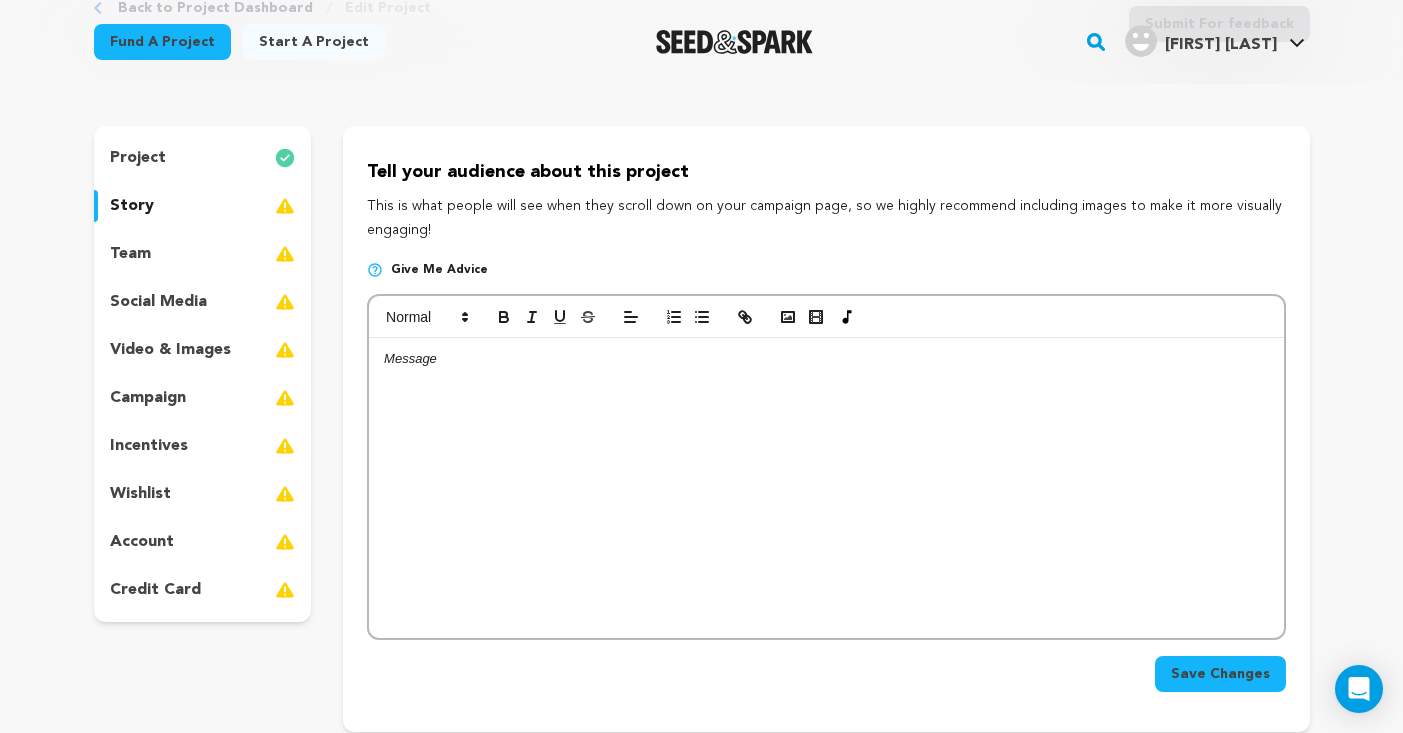 scroll, scrollTop: 98, scrollLeft: 0, axis: vertical 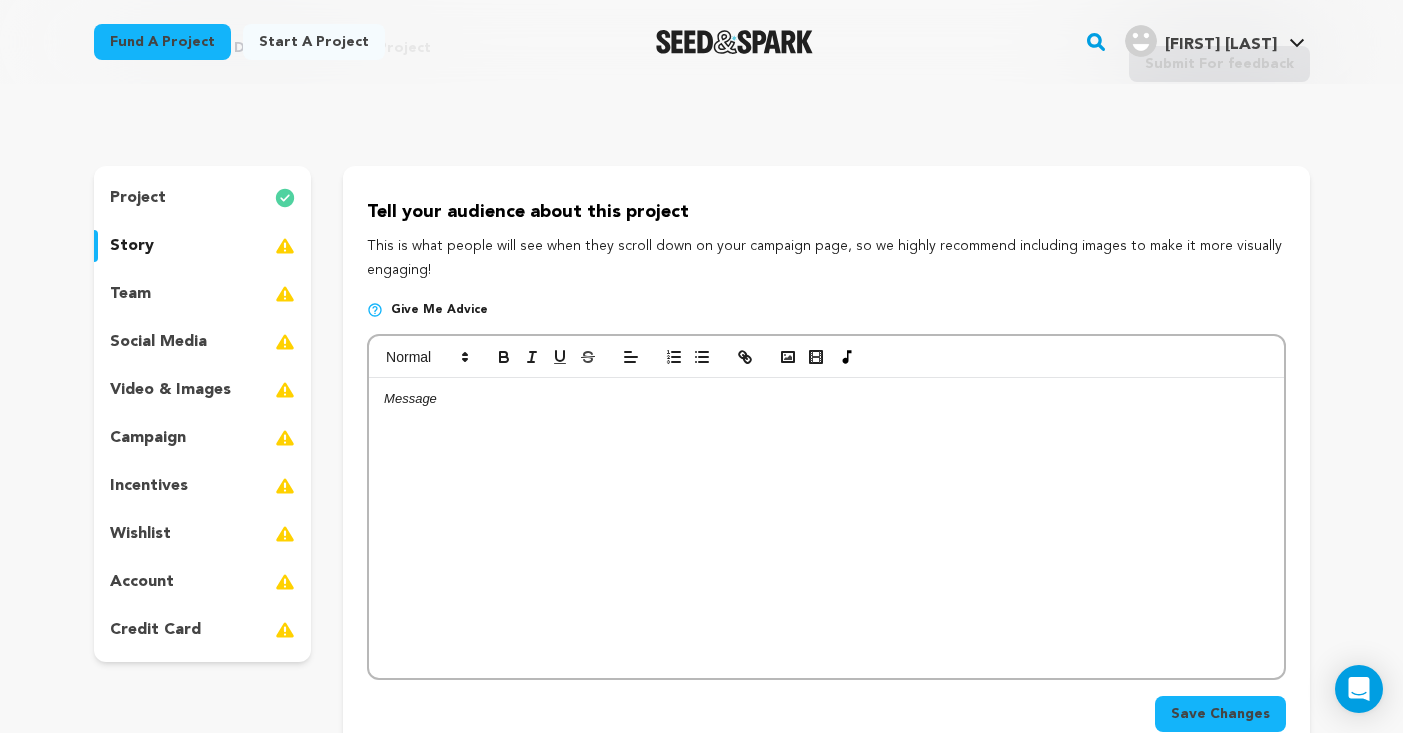 click at bounding box center (826, 528) 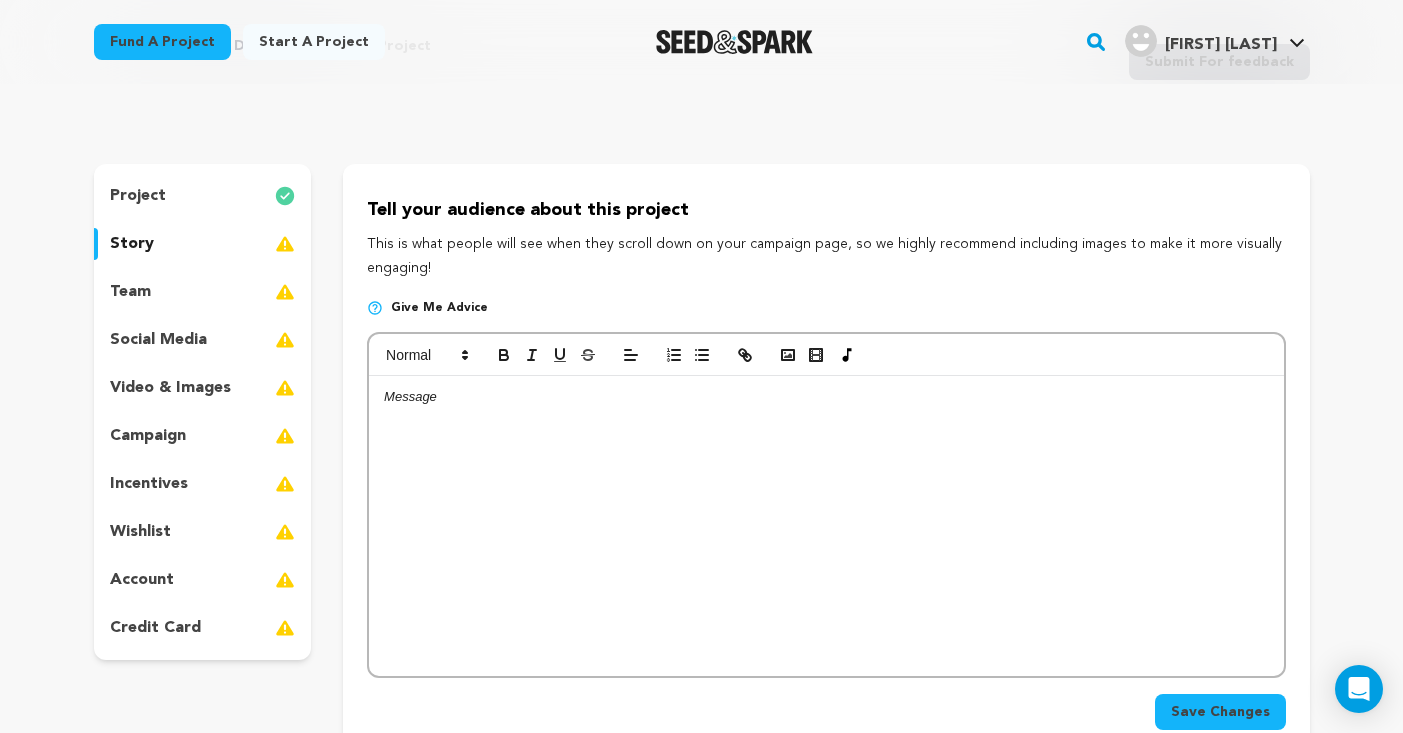 scroll, scrollTop: 101, scrollLeft: 0, axis: vertical 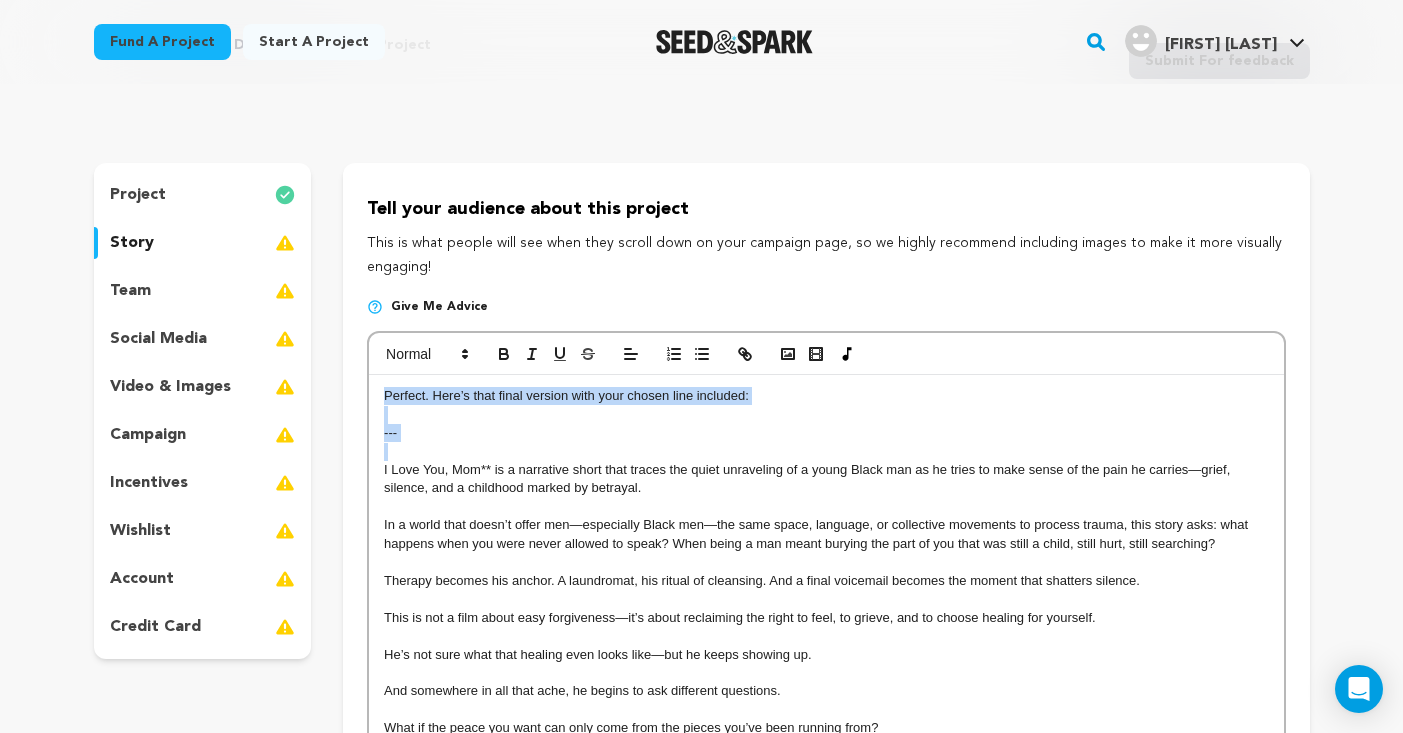 drag, startPoint x: 429, startPoint y: 441, endPoint x: 376, endPoint y: 384, distance: 77.83315 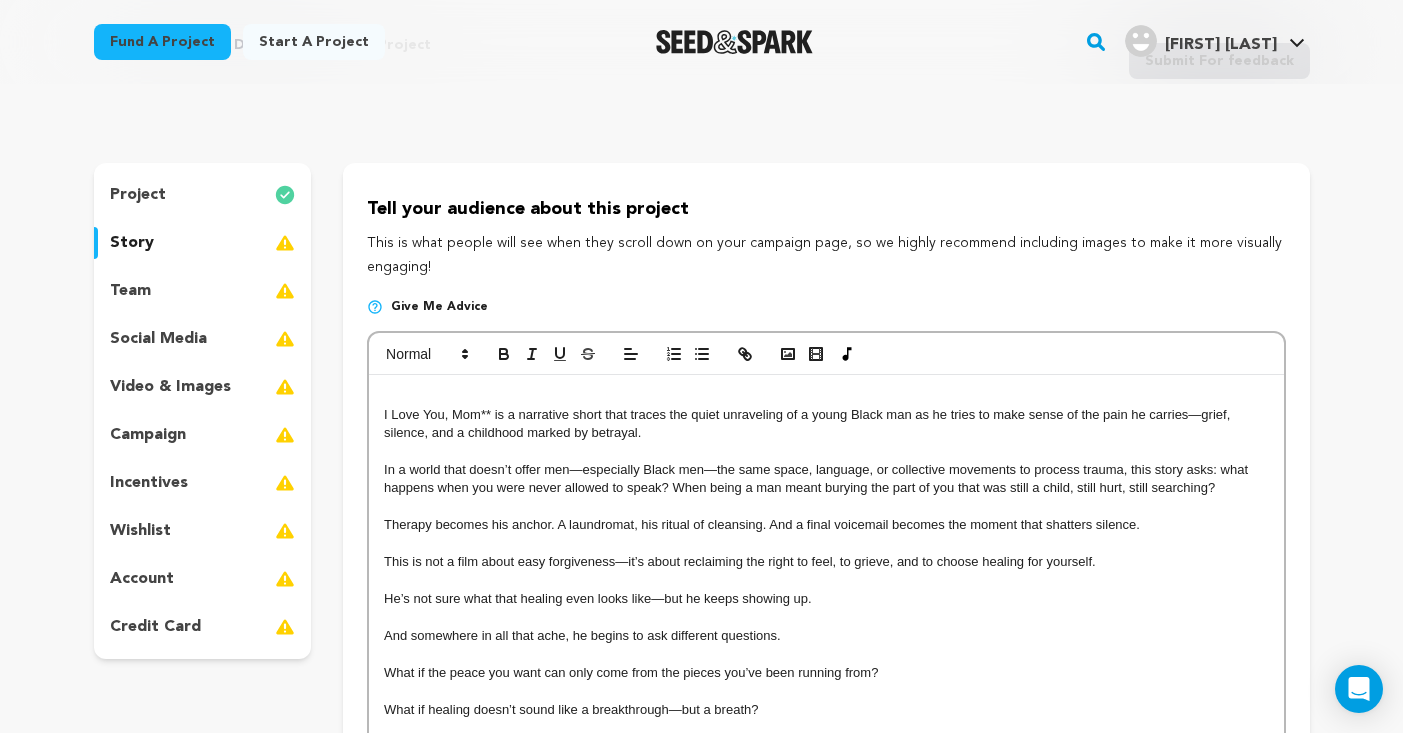 click on "I Love You, Mom** is a narrative short that traces the quiet unraveling of a young Black man as he tries to make sense of the pain he carries—grief, silence, and a childhood marked by betrayal." at bounding box center [826, 424] 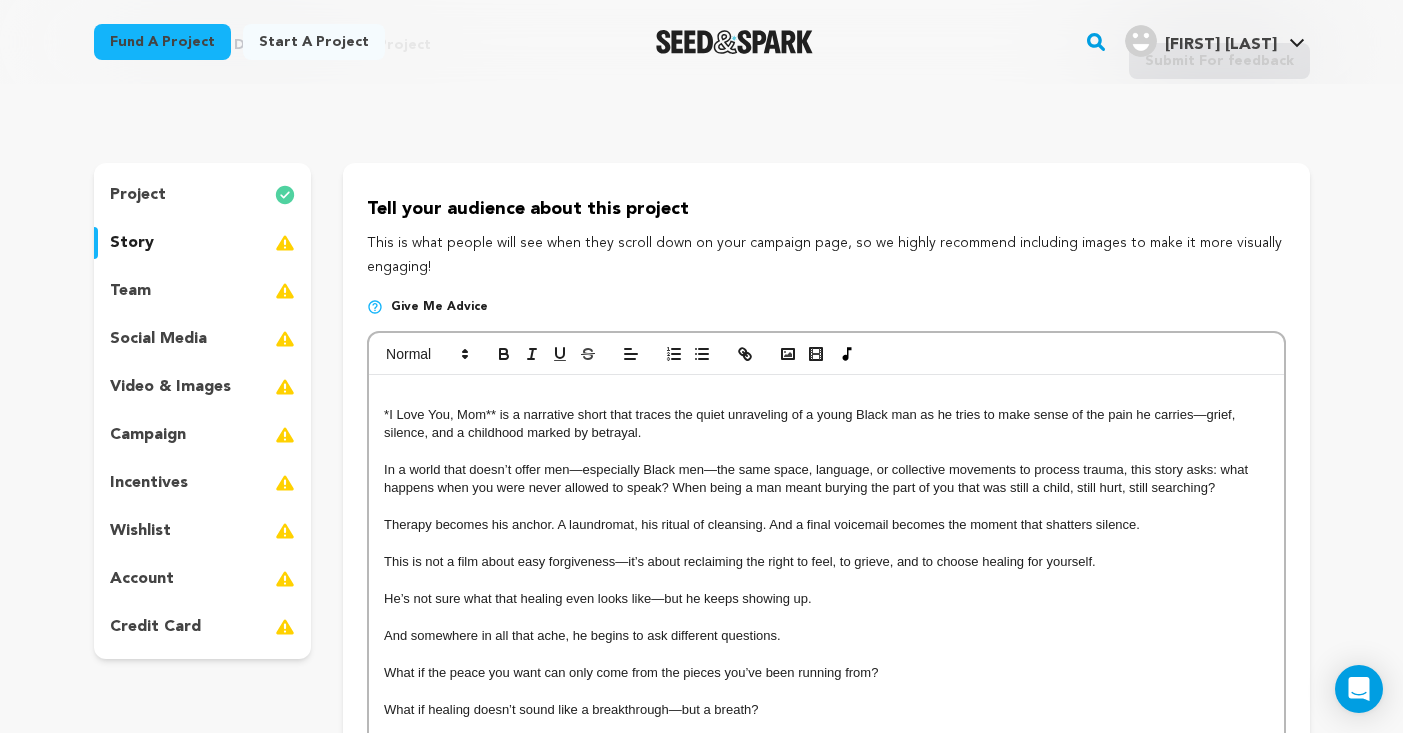 type 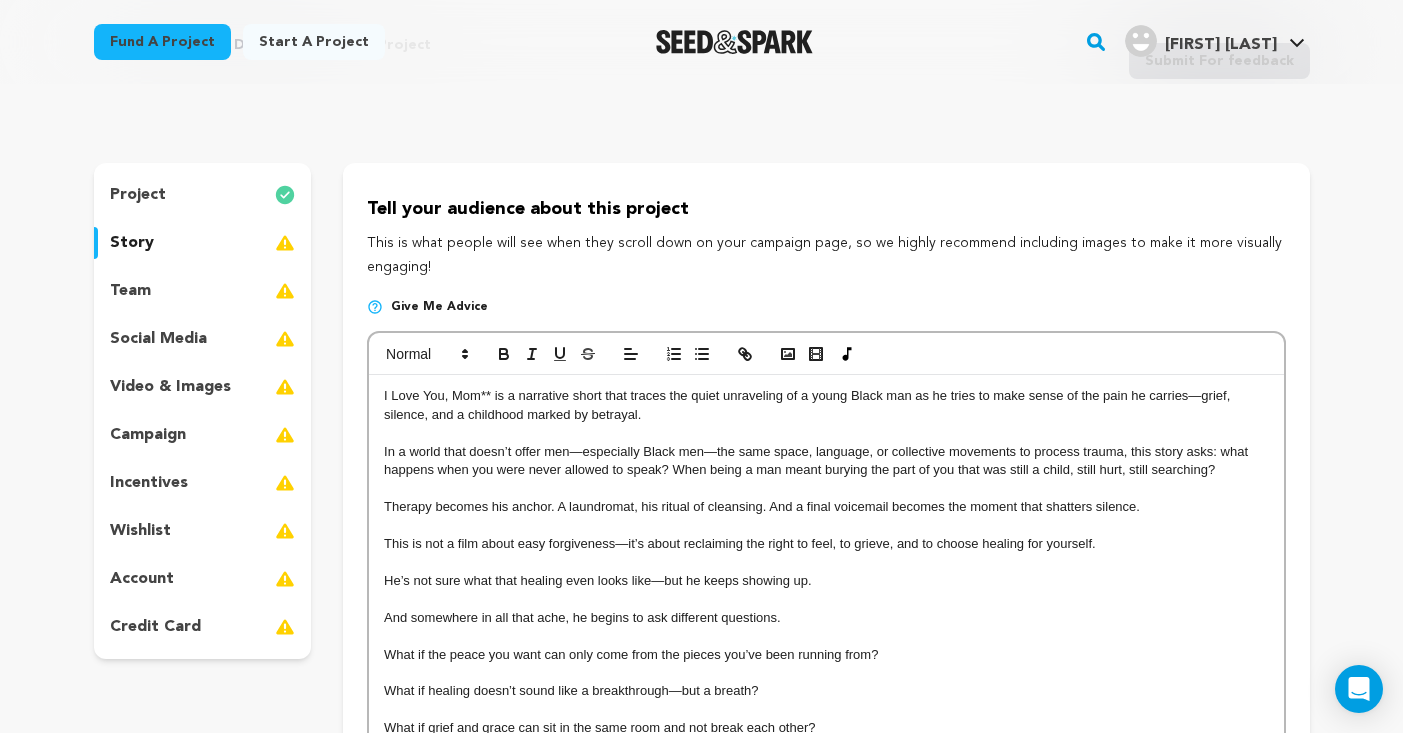 click on "I Love You, Mom** is a narrative short that traces the quiet unraveling of a young Black man as he tries to make sense of the pain he carries—grief, silence, and a childhood marked by betrayal." at bounding box center (826, 405) 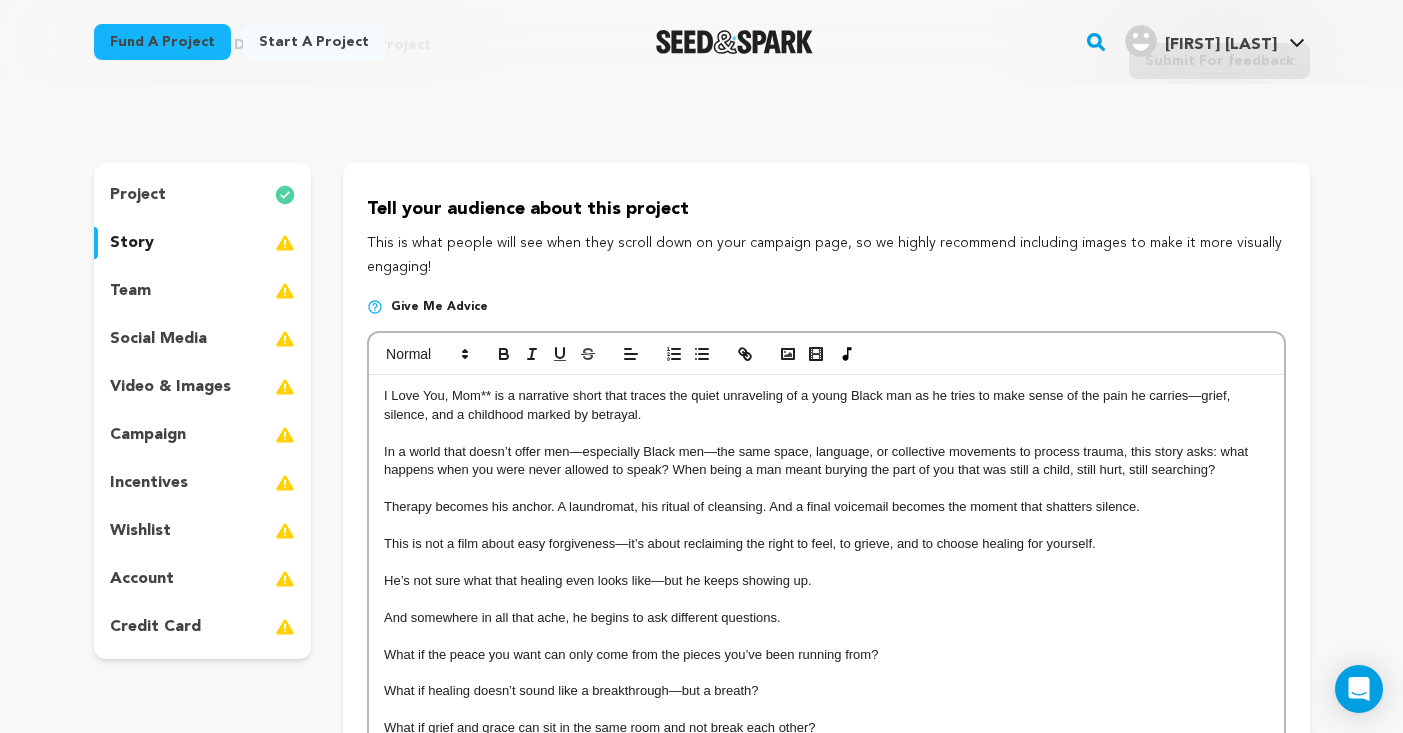 click on "I Love You, Mom** is a narrative short that traces the quiet unraveling of a young Black man as he tries to make sense of the pain he carries—grief, silence, and a childhood marked by betrayal." at bounding box center (826, 405) 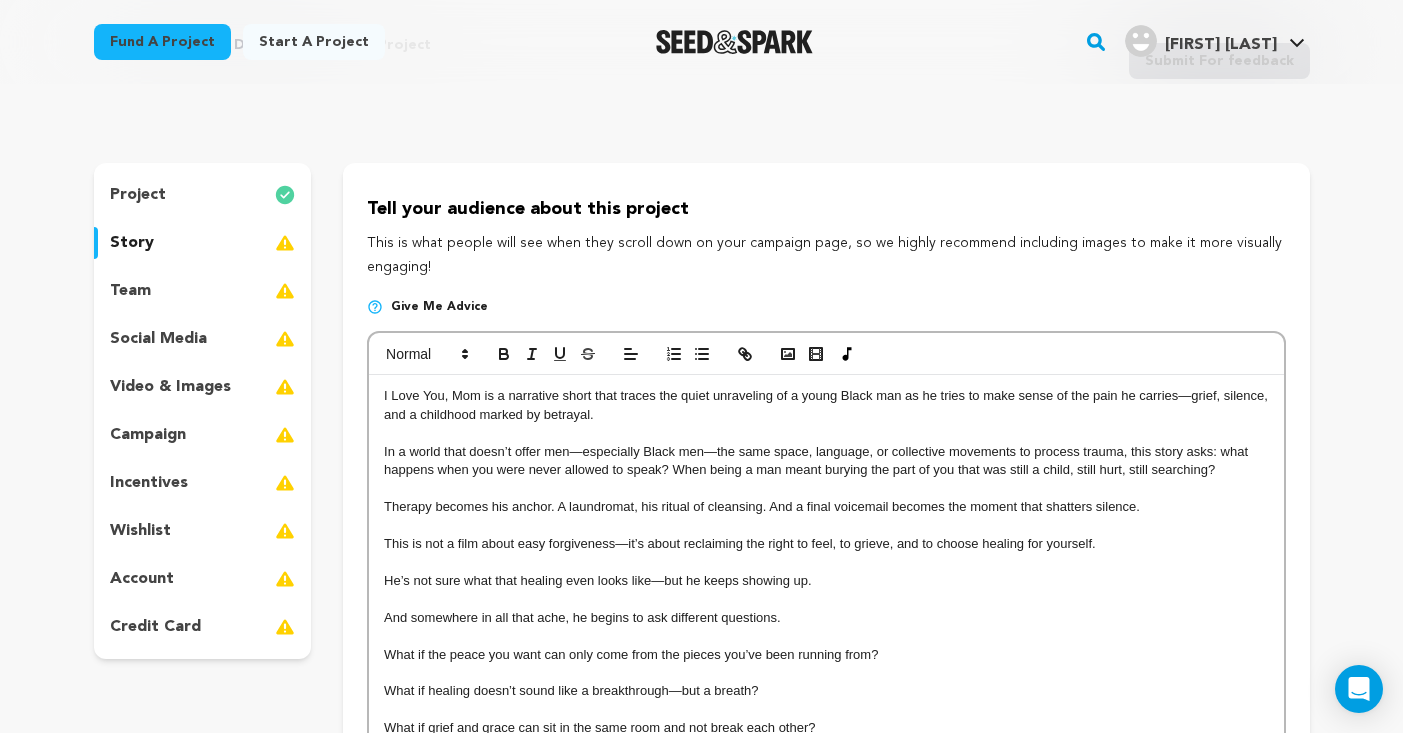 click on "I Love You, Mom  is a narrative short that traces the quiet unraveling of a young Black man as he tries to make sense of the pain he carries—grief, silence, and a childhood marked by betrayal. In a world that doesn’t offer men—especially Black men—the same space, language, or collective movements to process trauma, this story asks: what happens when you were never allowed to speak? When being a man meant burying the part of you that was still a child, still hurt, still searching? Therapy becomes his anchor. A laundromat, his ritual of cleansing. And a final voicemail becomes the moment that shatters silence. This is not a film about easy forgiveness—it’s about reclaiming the right to feel, to grieve, and to choose healing for yourself. He’s not sure what that healing even looks like—but he keeps showing up. And somewhere in all that ache, he begins to ask different questions. What if the peace you want can only come from the pieces you’ve been running from? ---" at bounding box center [826, 654] 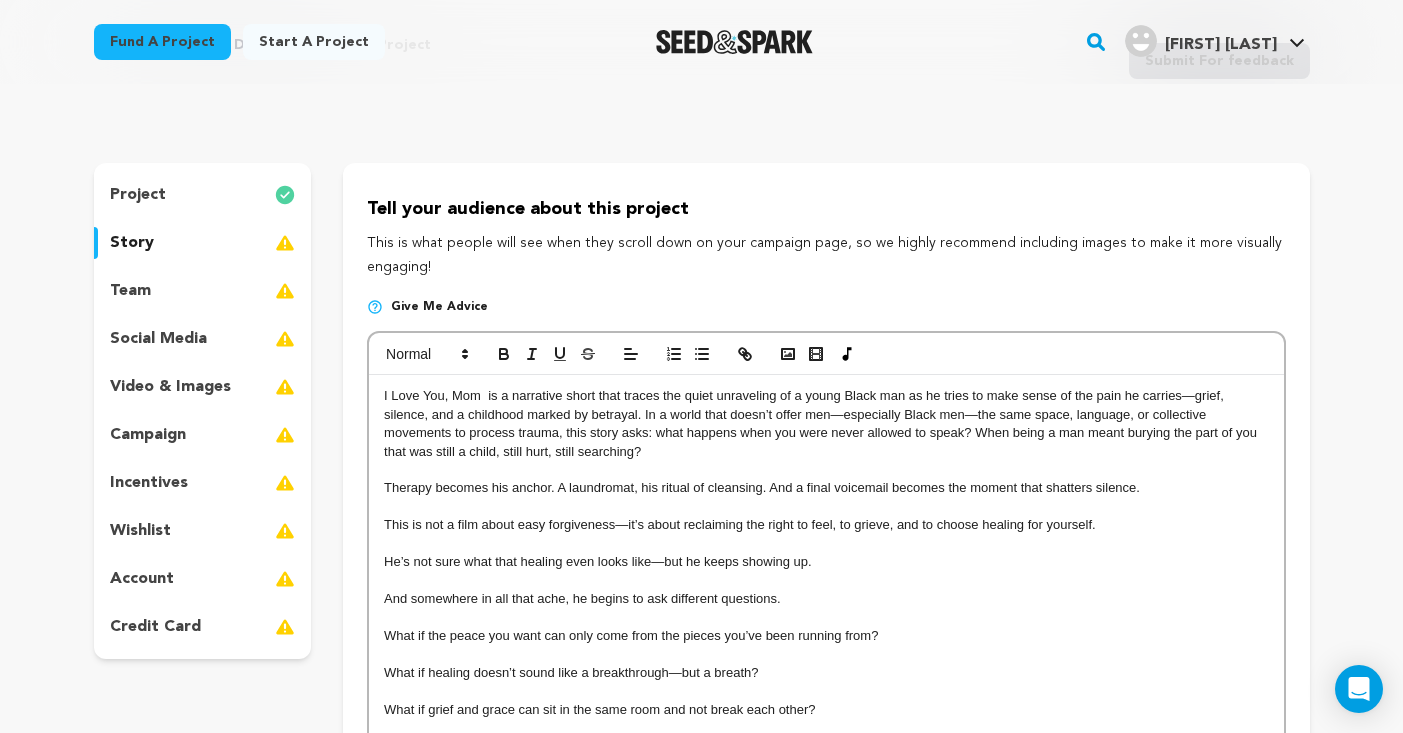 click on "Therapy becomes his anchor. A laundromat, his ritual of cleansing. And a final voicemail becomes the moment that shatters silence." at bounding box center [826, 488] 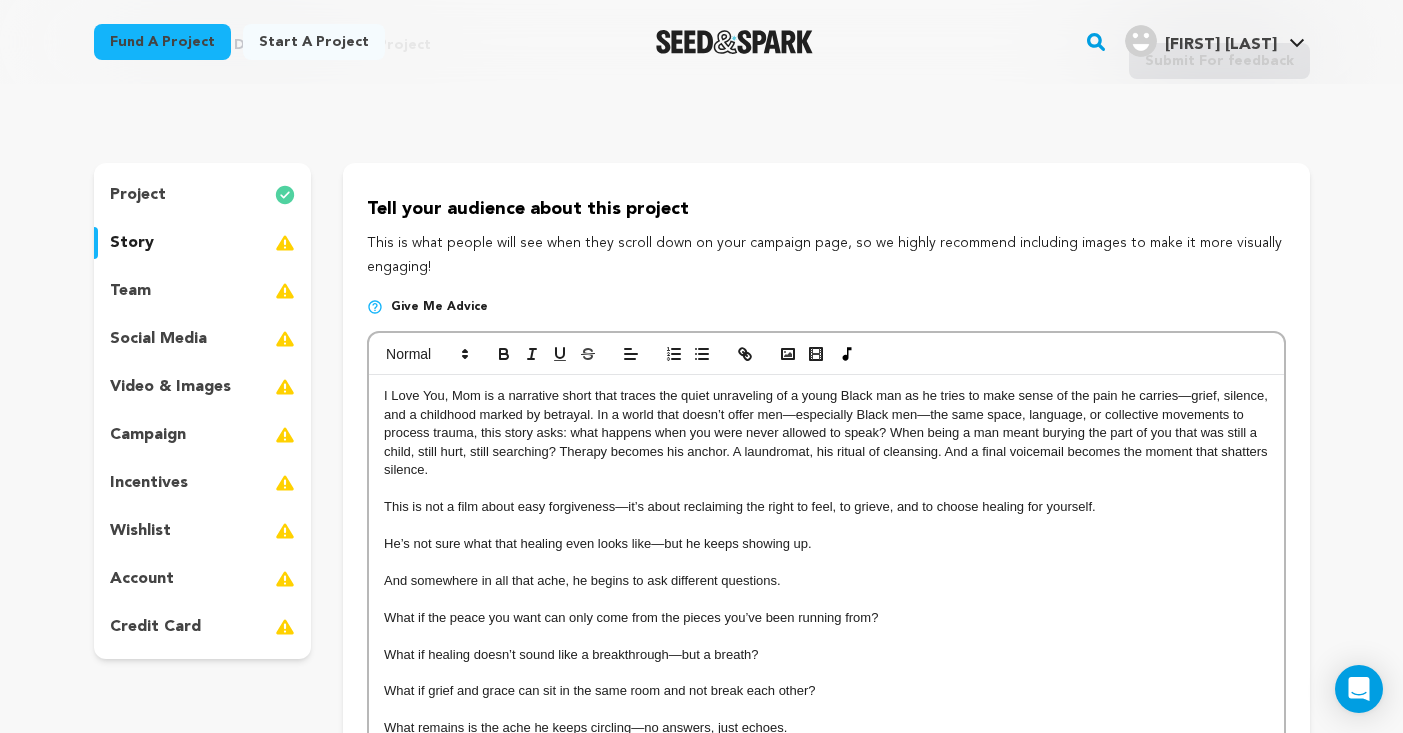 click on "This is not a film about easy forgiveness—it’s about reclaiming the right to feel, to grieve, and to choose healing for yourself." at bounding box center [826, 507] 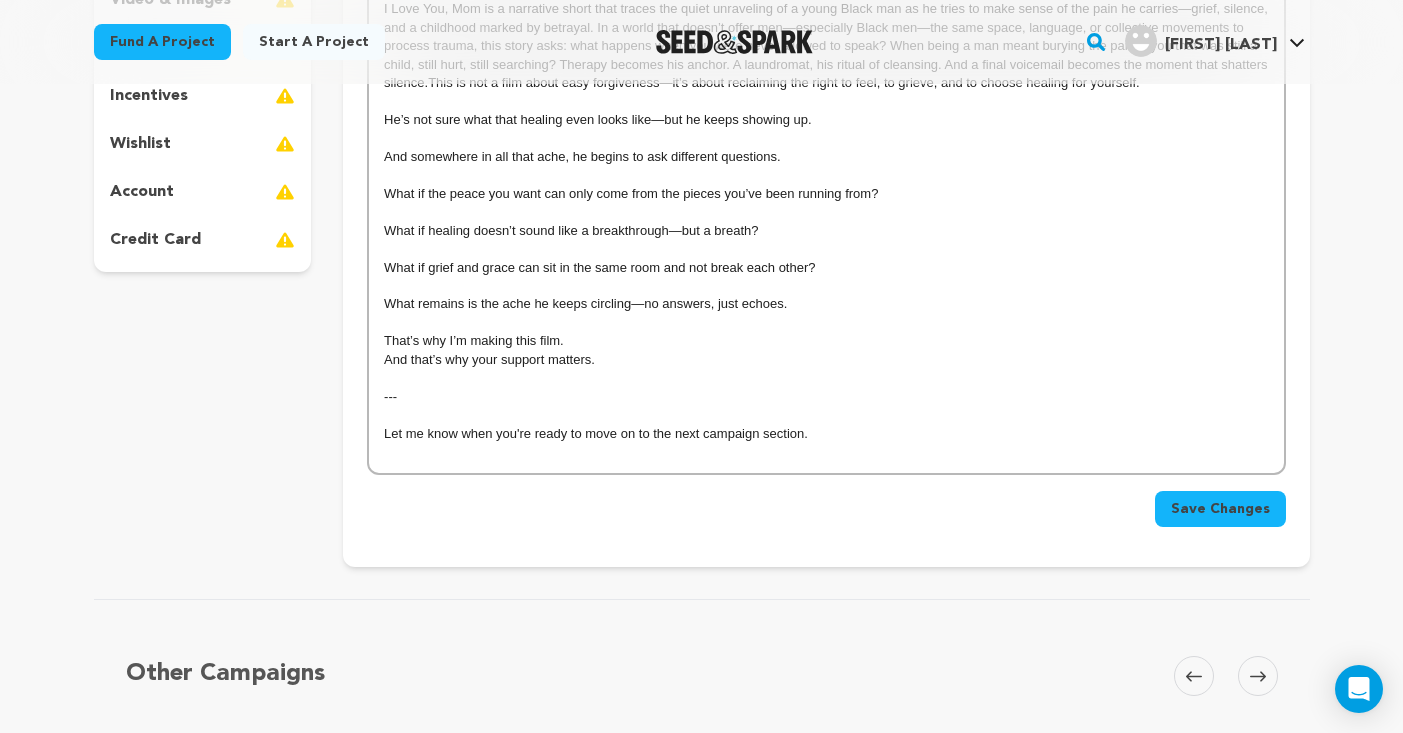 scroll, scrollTop: 462, scrollLeft: 0, axis: vertical 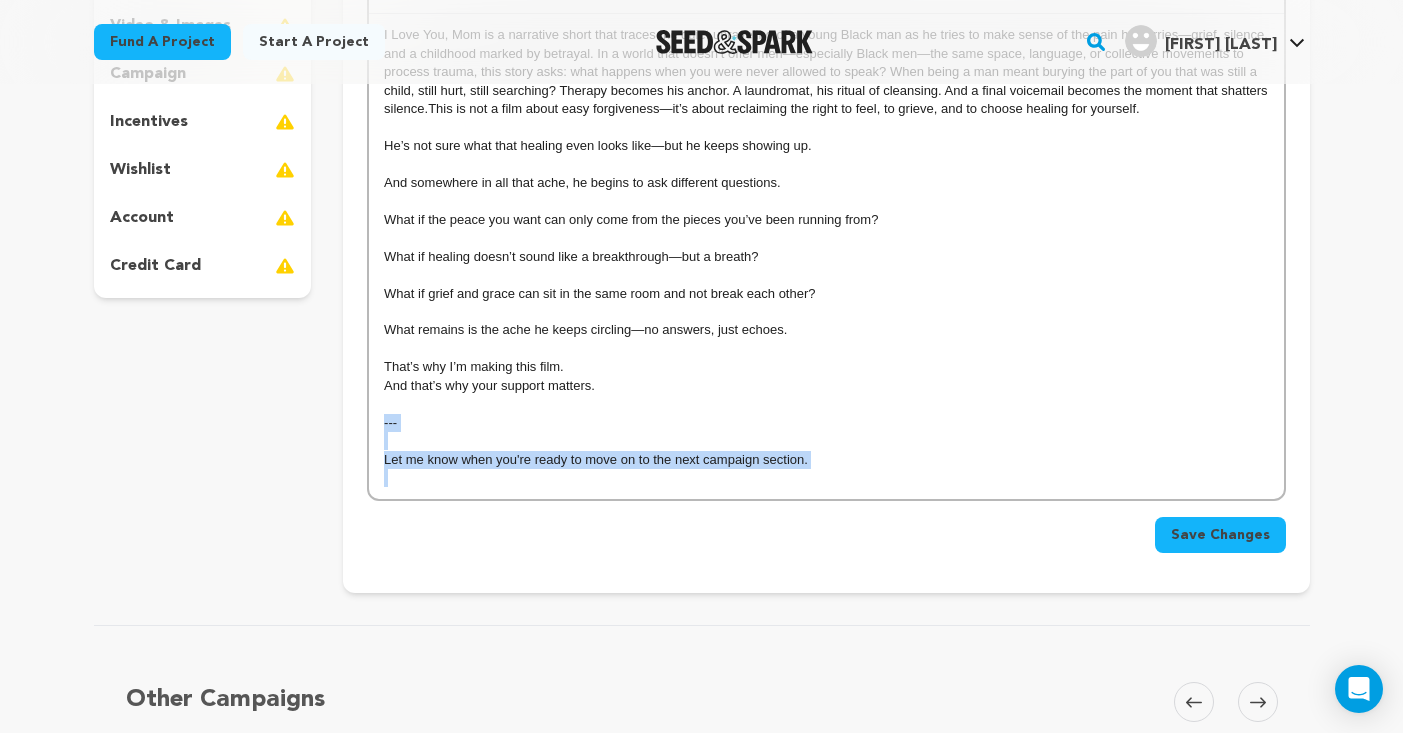 drag, startPoint x: 837, startPoint y: 461, endPoint x: 365, endPoint y: 408, distance: 474.9663 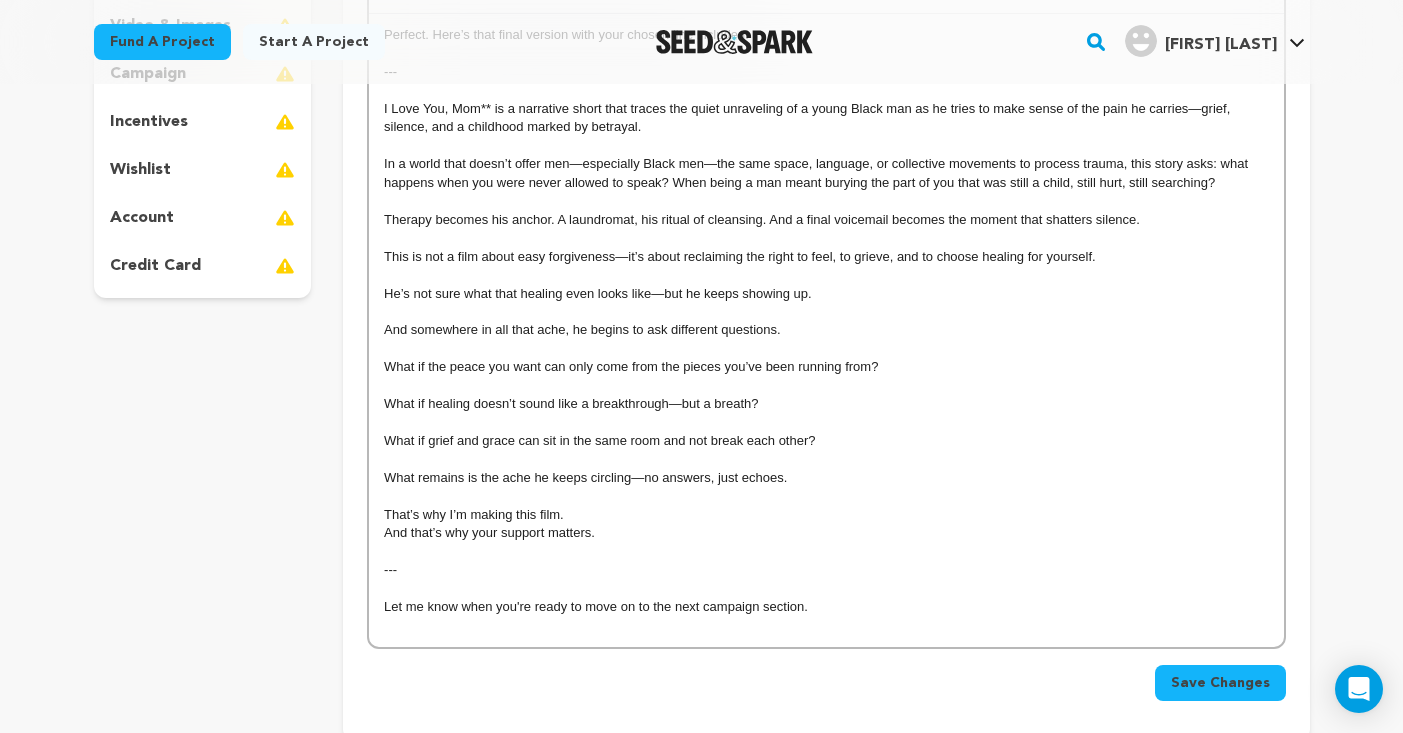 scroll, scrollTop: 18, scrollLeft: 0, axis: vertical 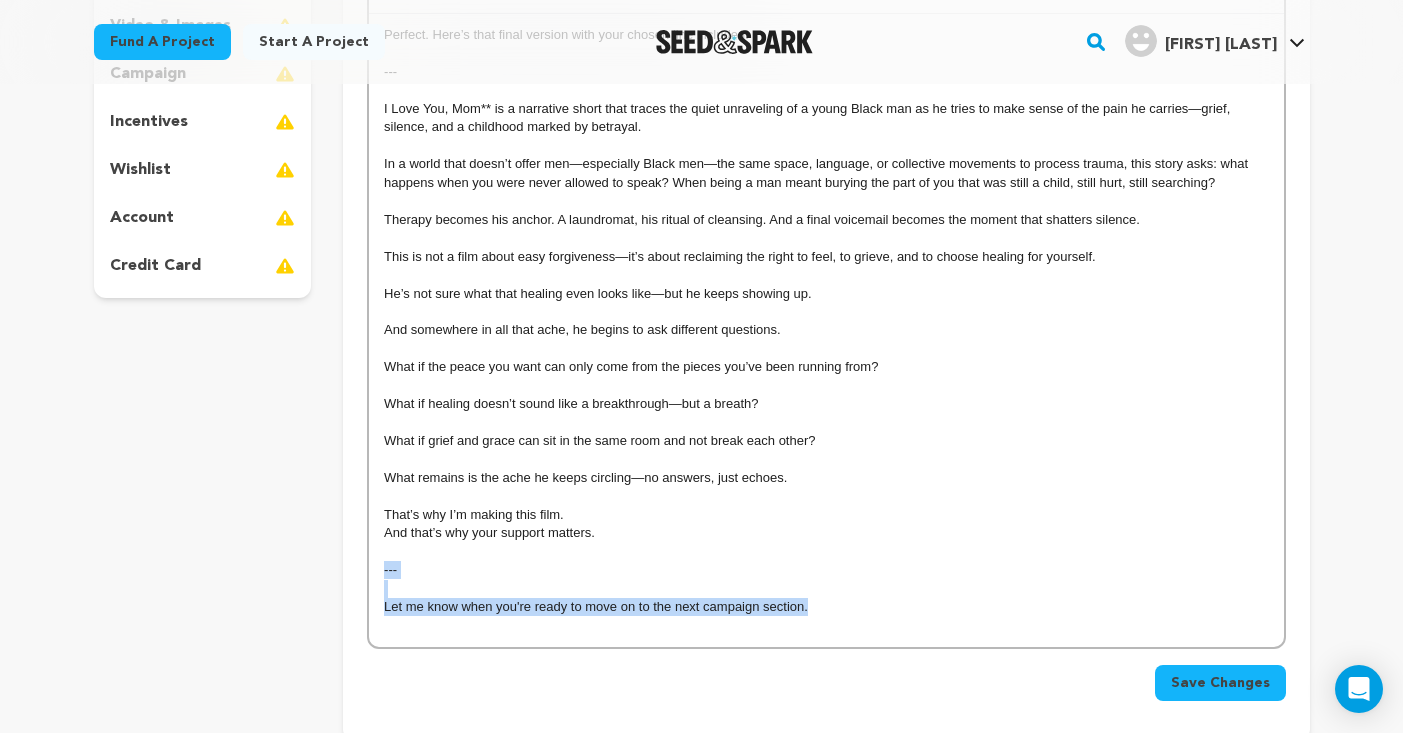 drag, startPoint x: 821, startPoint y: 589, endPoint x: 368, endPoint y: 549, distance: 454.76257 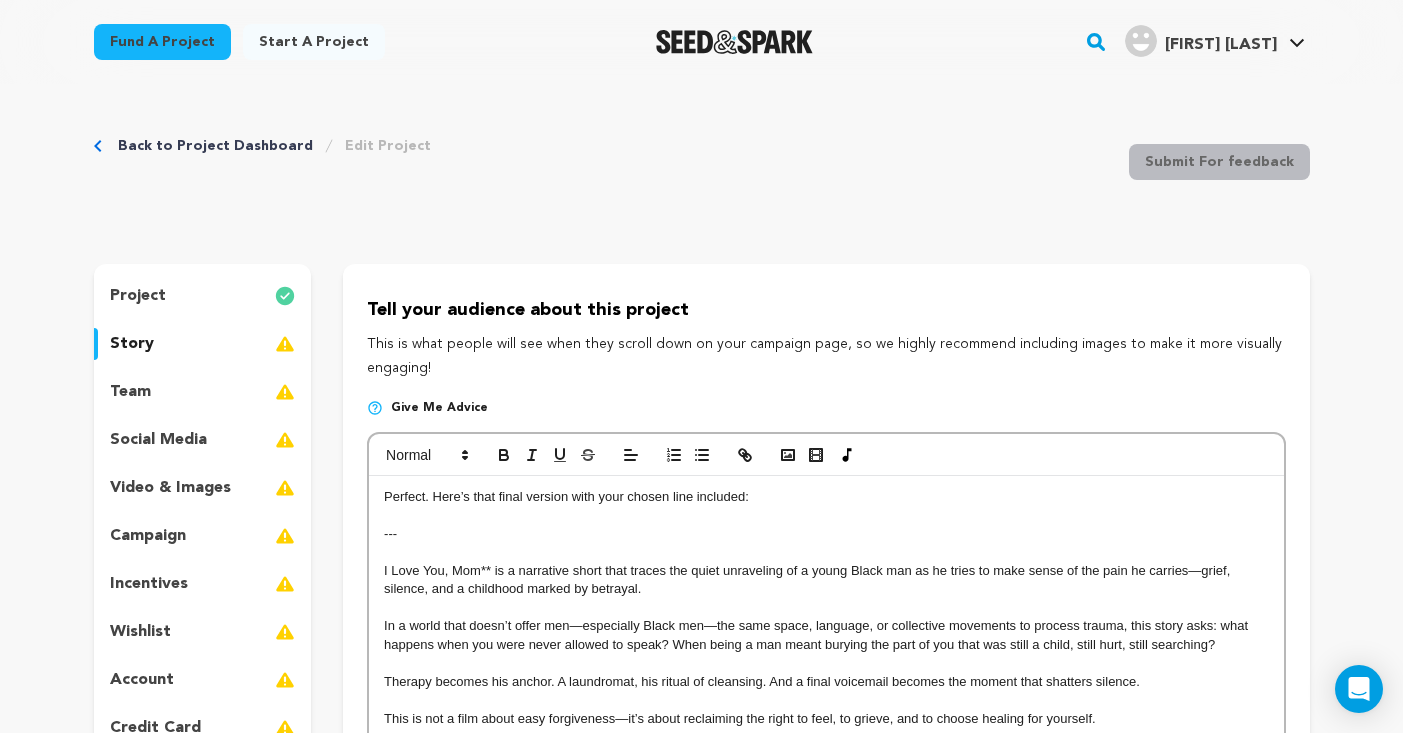 scroll, scrollTop: 0, scrollLeft: 0, axis: both 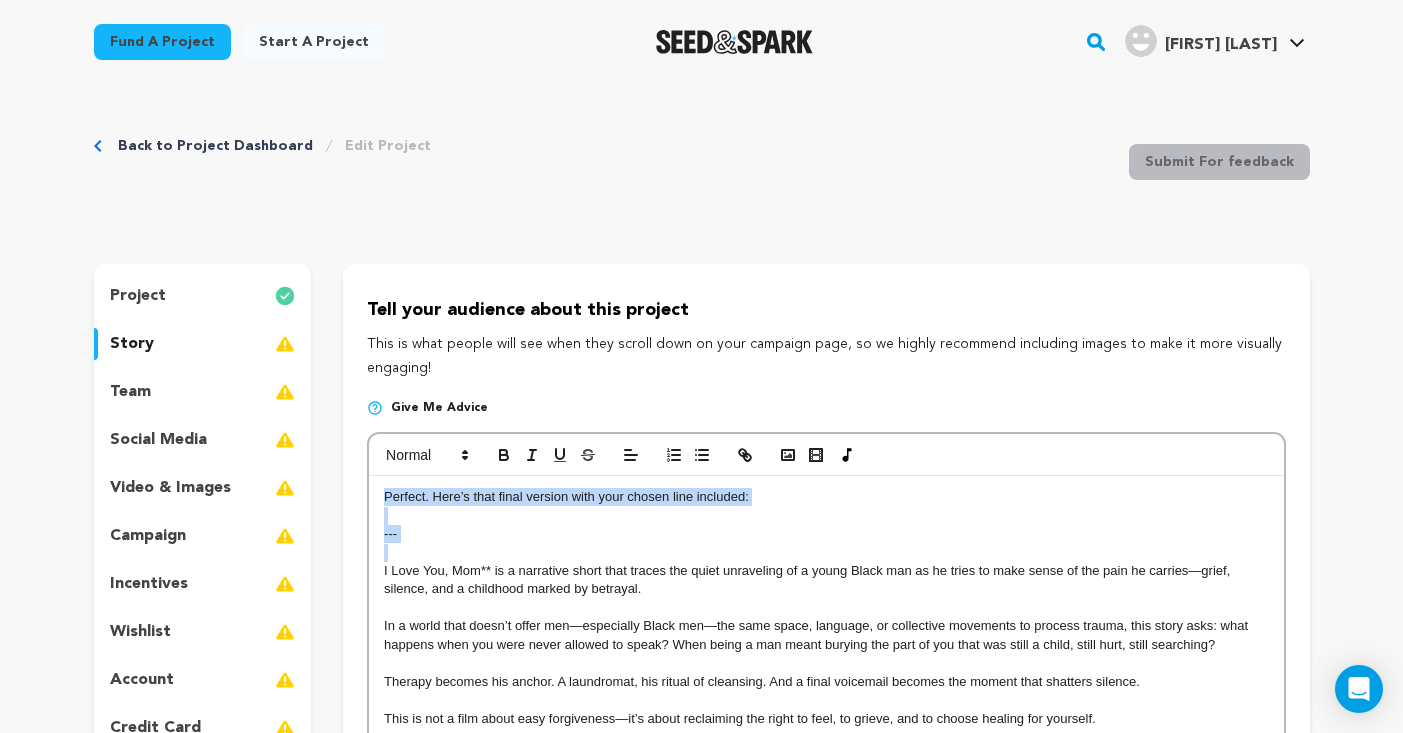 drag, startPoint x: 428, startPoint y: 548, endPoint x: 366, endPoint y: 497, distance: 80.280754 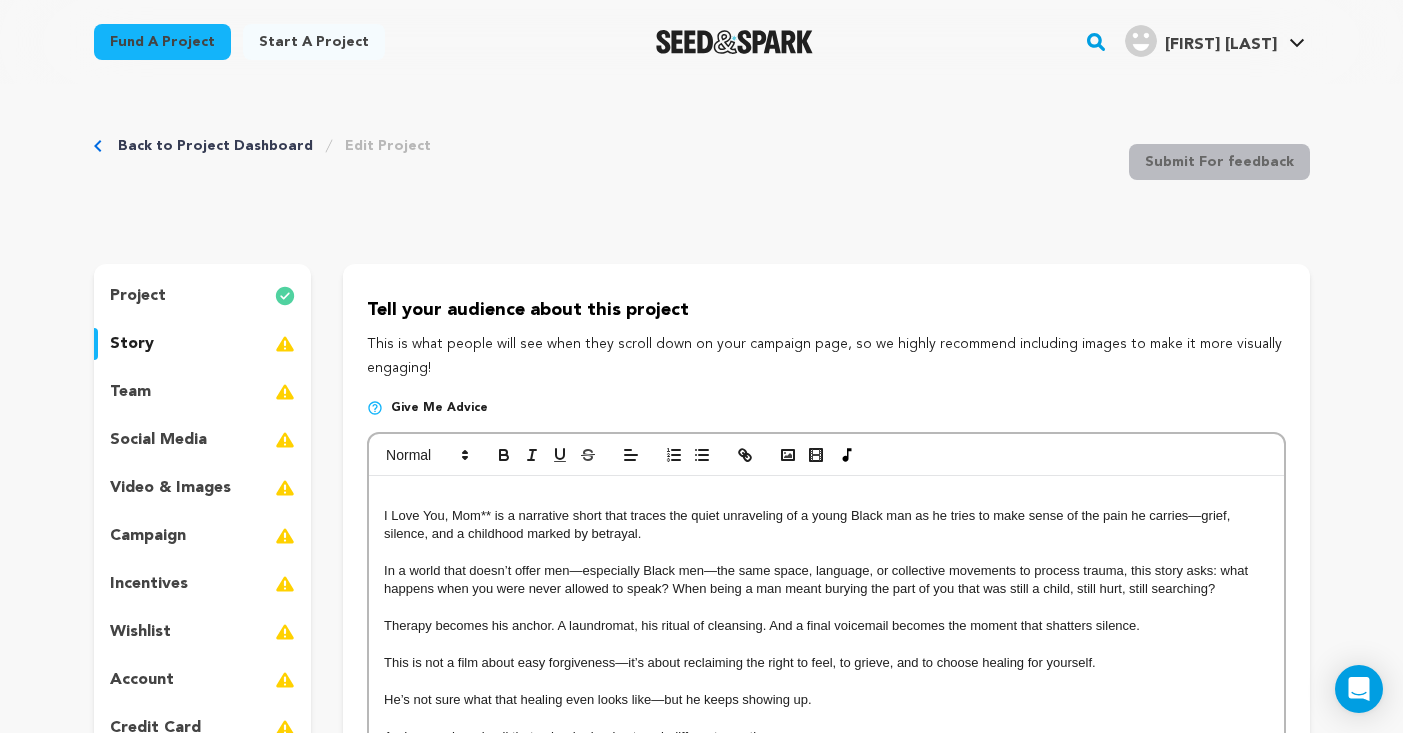 click on "I Love You, Mom** is a narrative short that traces the quiet unraveling of a young Black man as he tries to make sense of the pain he carries—grief, silence, and a childhood marked by betrayal." at bounding box center [826, 525] 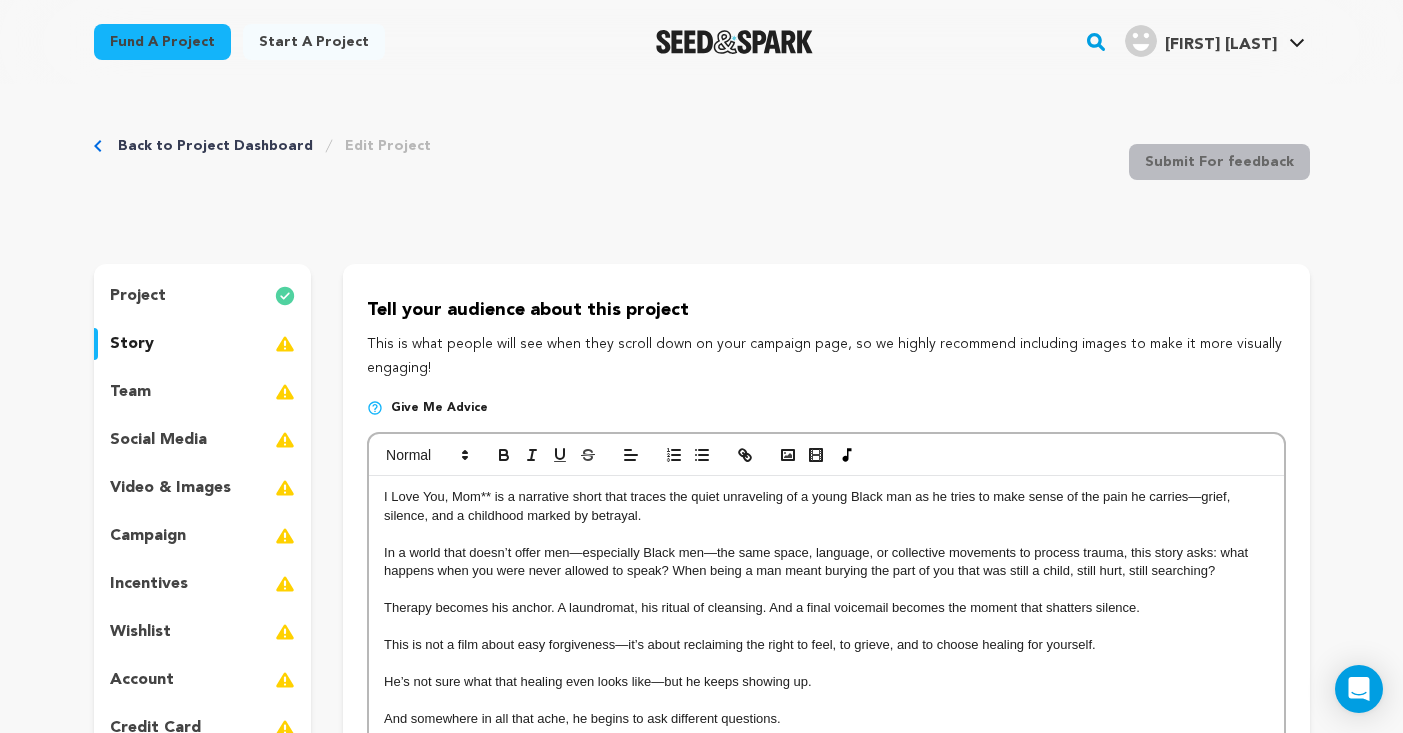 click on "I Love You, Mom** is a narrative short that traces the quiet unraveling of a young Black man as he tries to make sense of the pain he carries—grief, silence, and a childhood marked by betrayal." at bounding box center (826, 506) 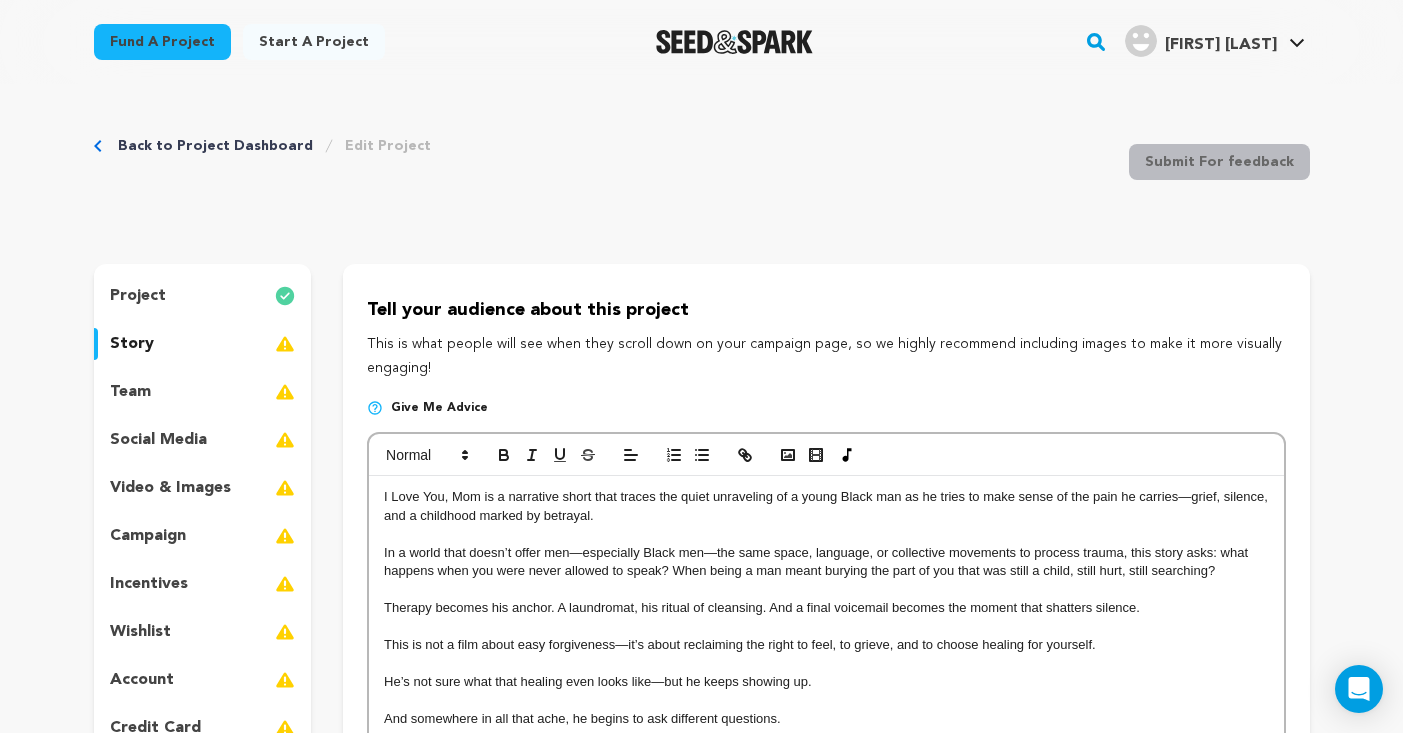 click on "In a world that doesn’t offer men—especially Black men—the same space, language, or collective movements to process trauma, this story asks: what happens when you were never allowed to speak? When being a man meant burying the part of you that was still a child, still hurt, still searching?" at bounding box center (826, 562) 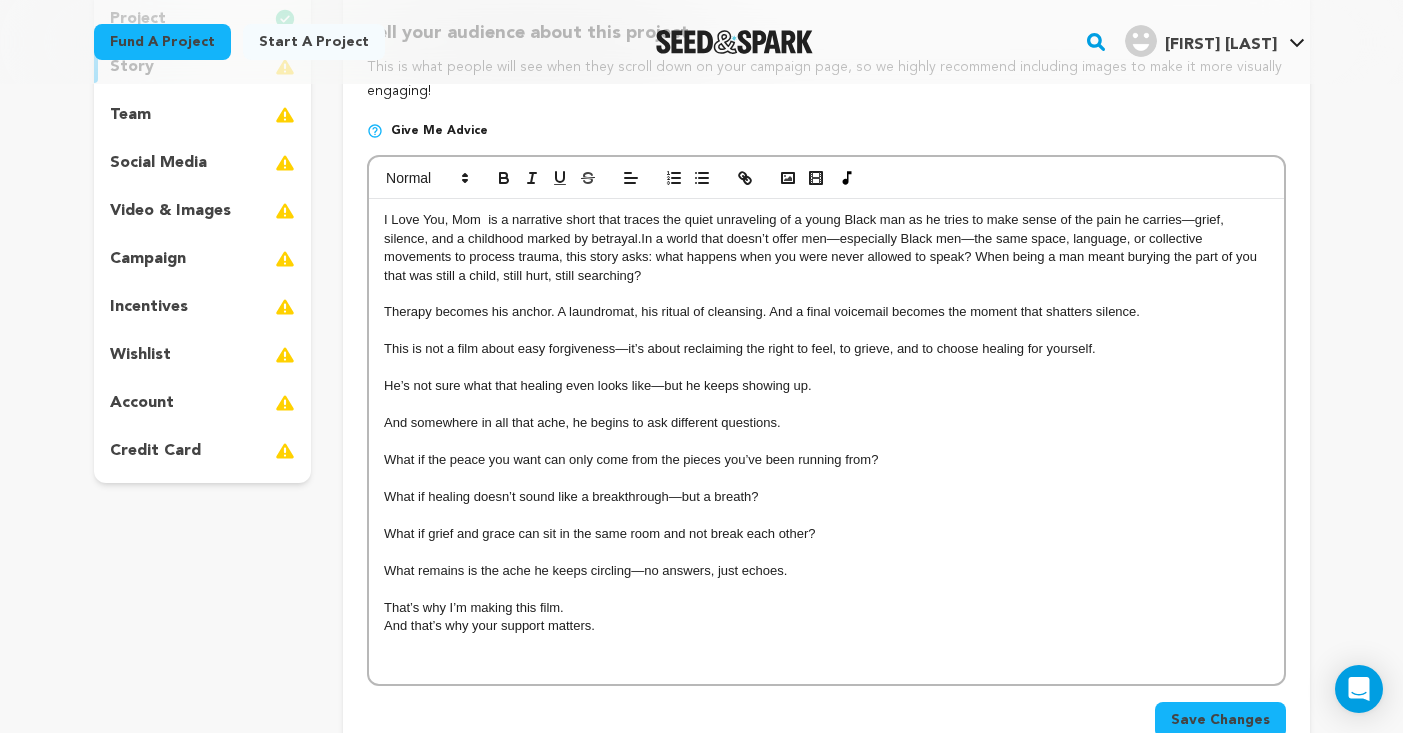 scroll, scrollTop: 278, scrollLeft: 0, axis: vertical 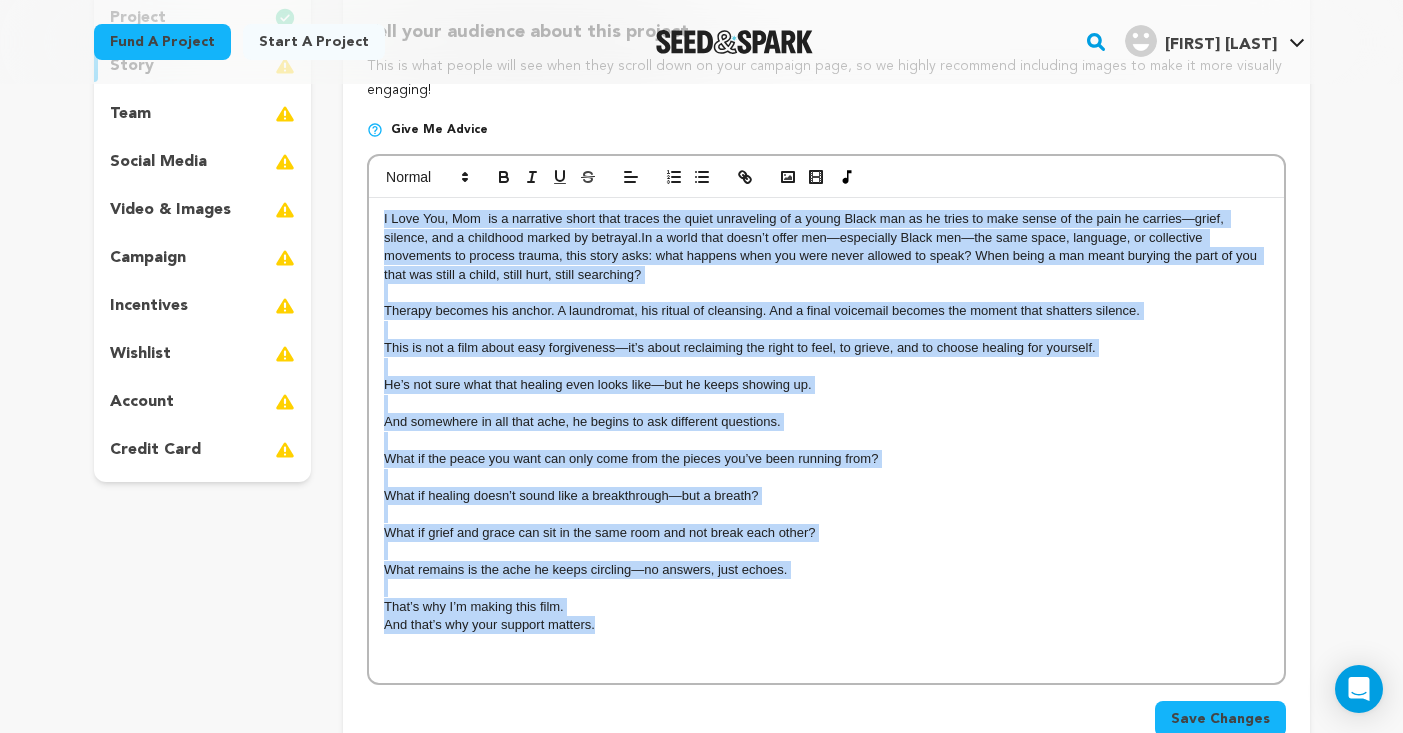drag, startPoint x: 613, startPoint y: 621, endPoint x: 368, endPoint y: 213, distance: 475.9086 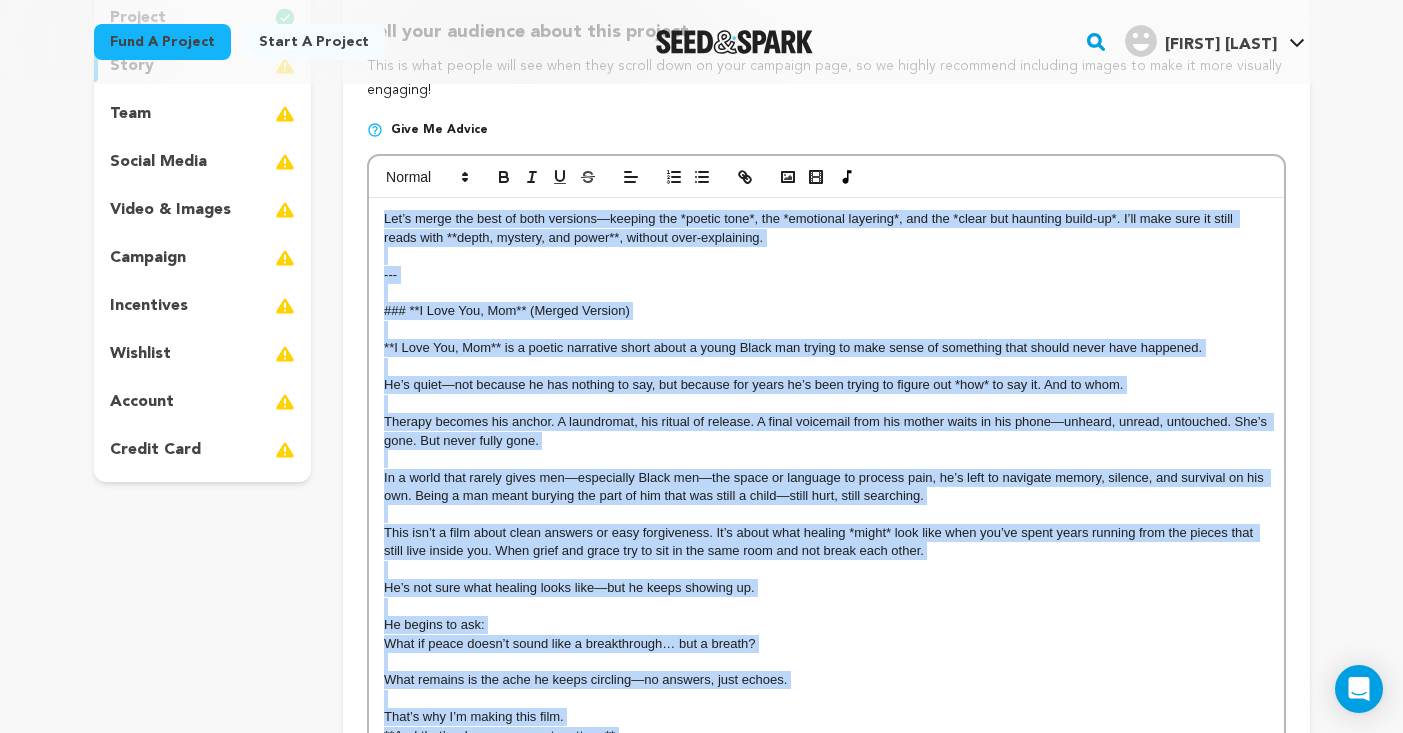 scroll, scrollTop: 18, scrollLeft: 0, axis: vertical 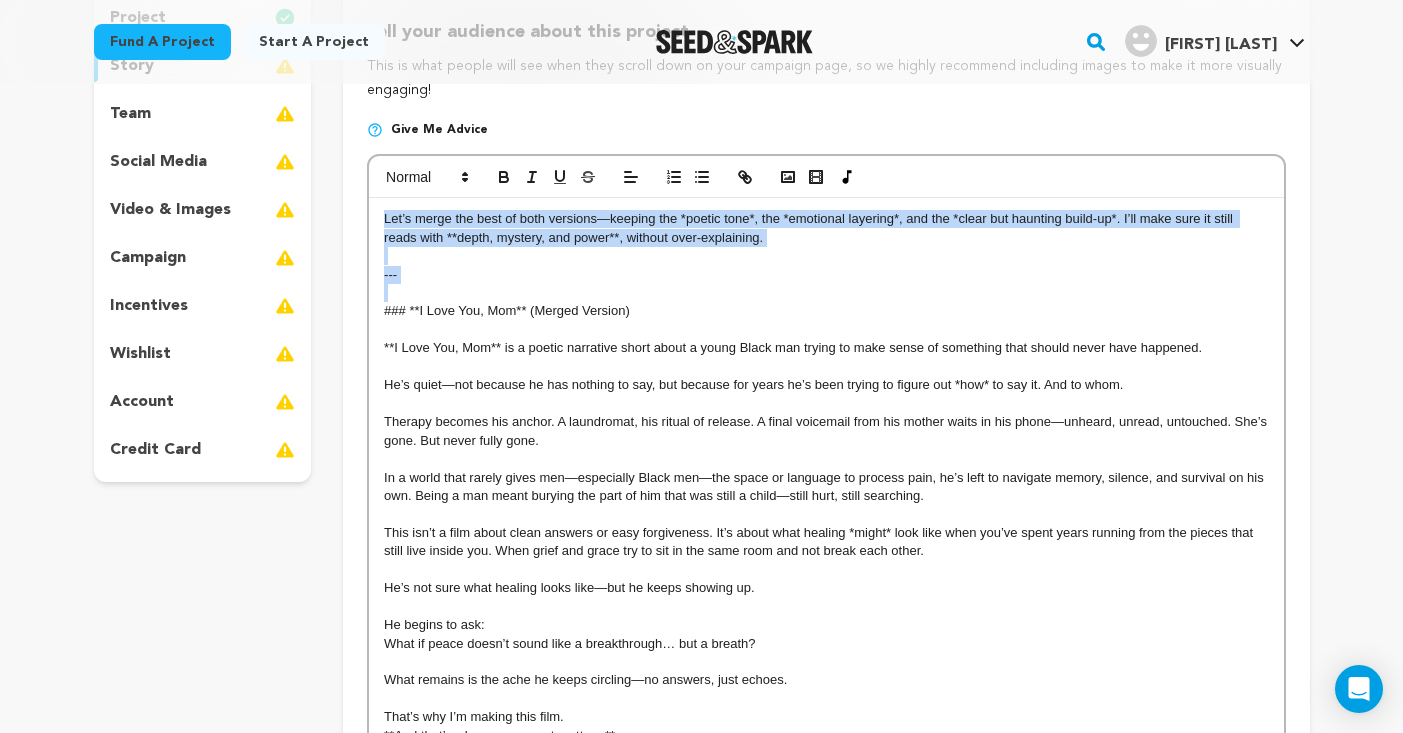 drag, startPoint x: 634, startPoint y: 284, endPoint x: 342, endPoint y: 193, distance: 305.85126 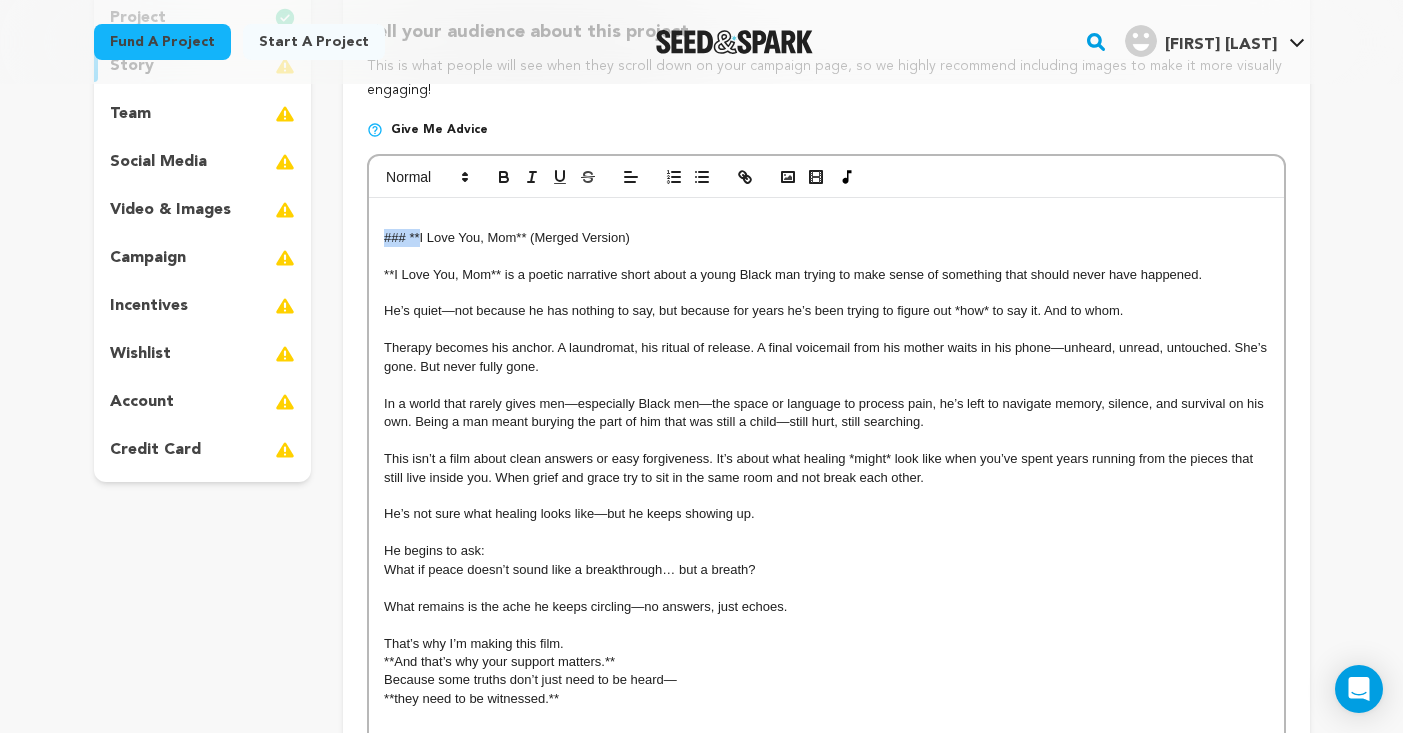 drag, startPoint x: 419, startPoint y: 233, endPoint x: 372, endPoint y: 231, distance: 47.042534 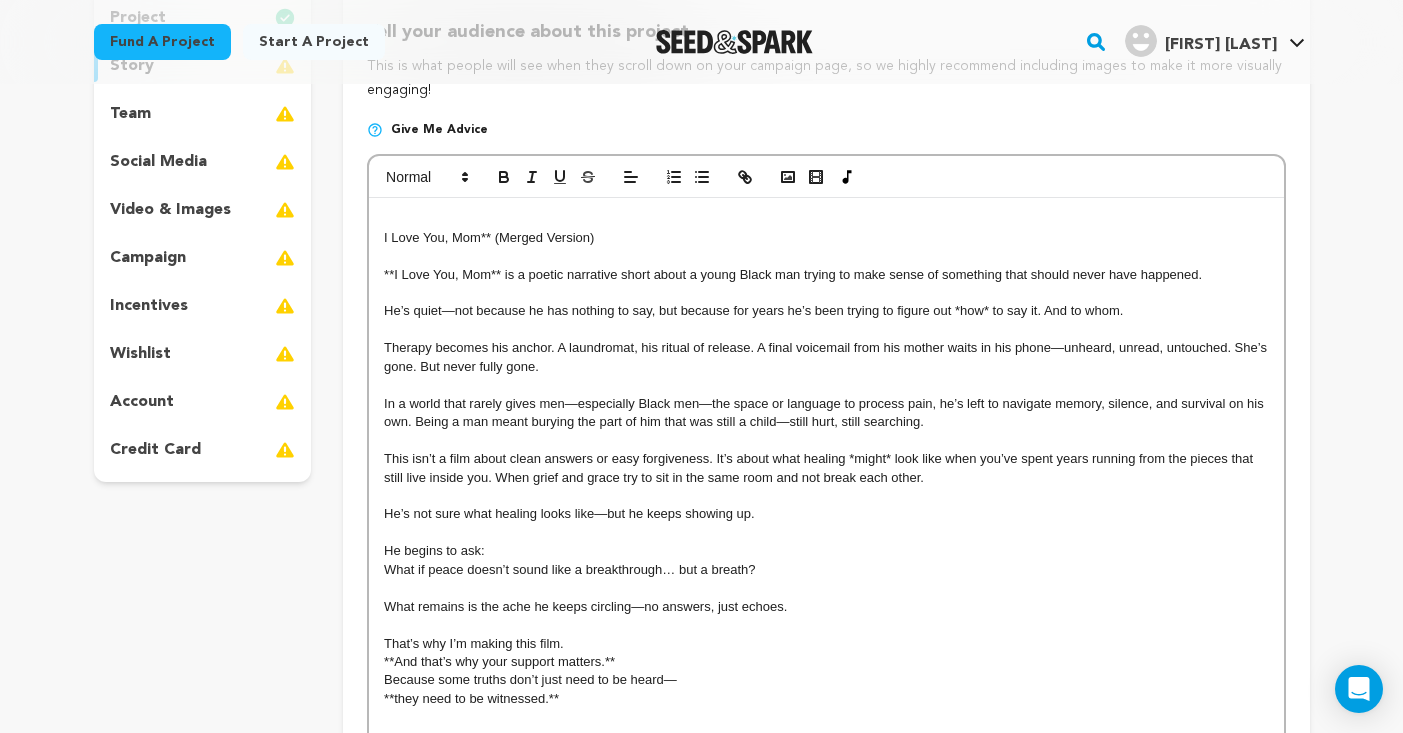 click on "I Love You, Mom** (Merged Version)" at bounding box center [826, 238] 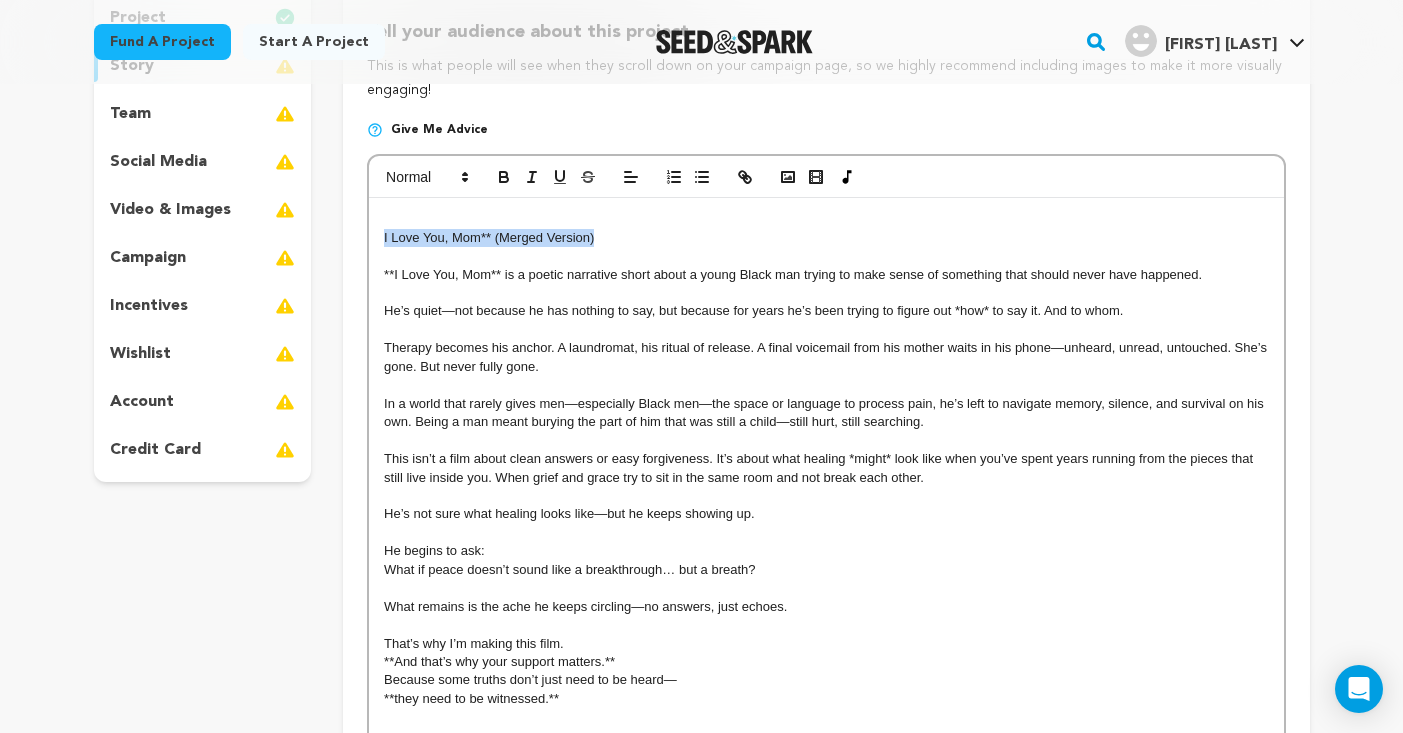 drag, startPoint x: 609, startPoint y: 241, endPoint x: 366, endPoint y: 240, distance: 243.00206 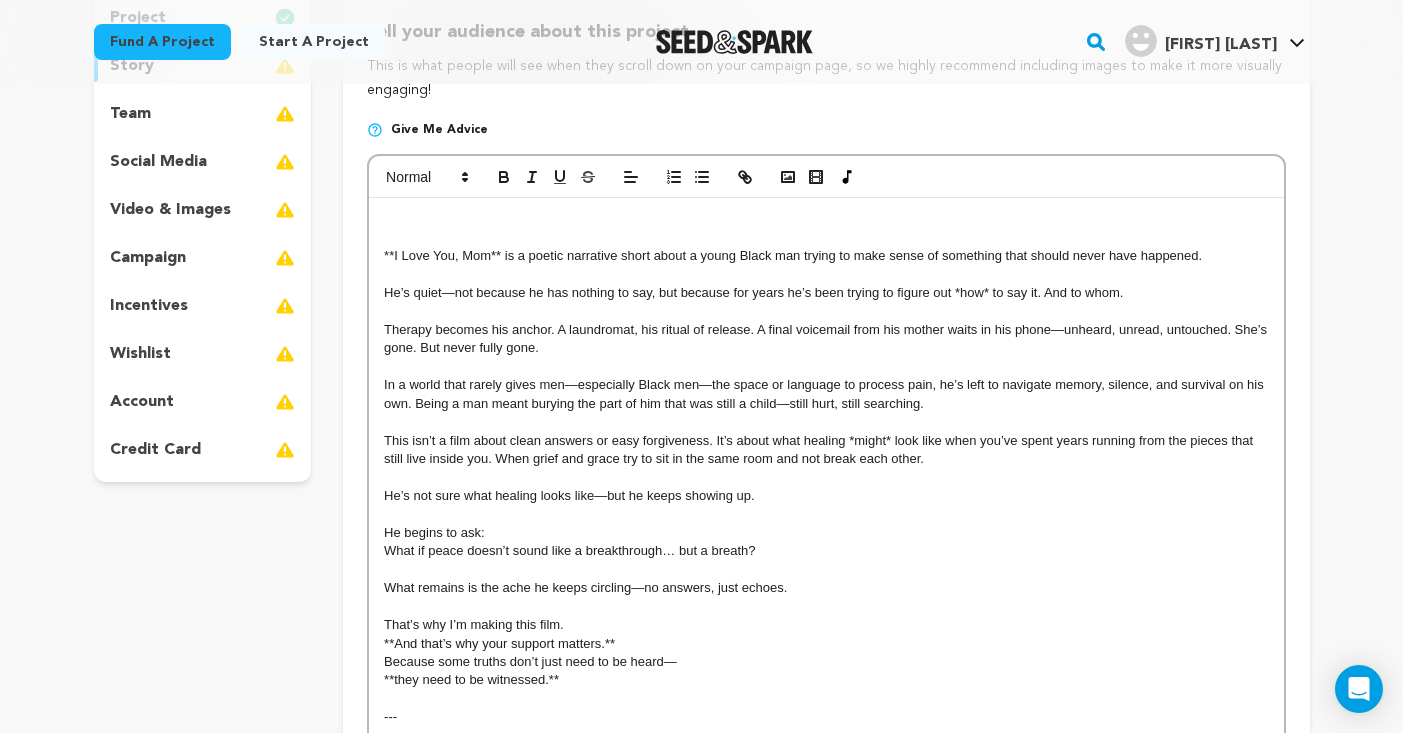 click on "**I Love You, Mom** is a poetic narrative short about a young Black man trying to make sense of something that should never have happened." at bounding box center [826, 256] 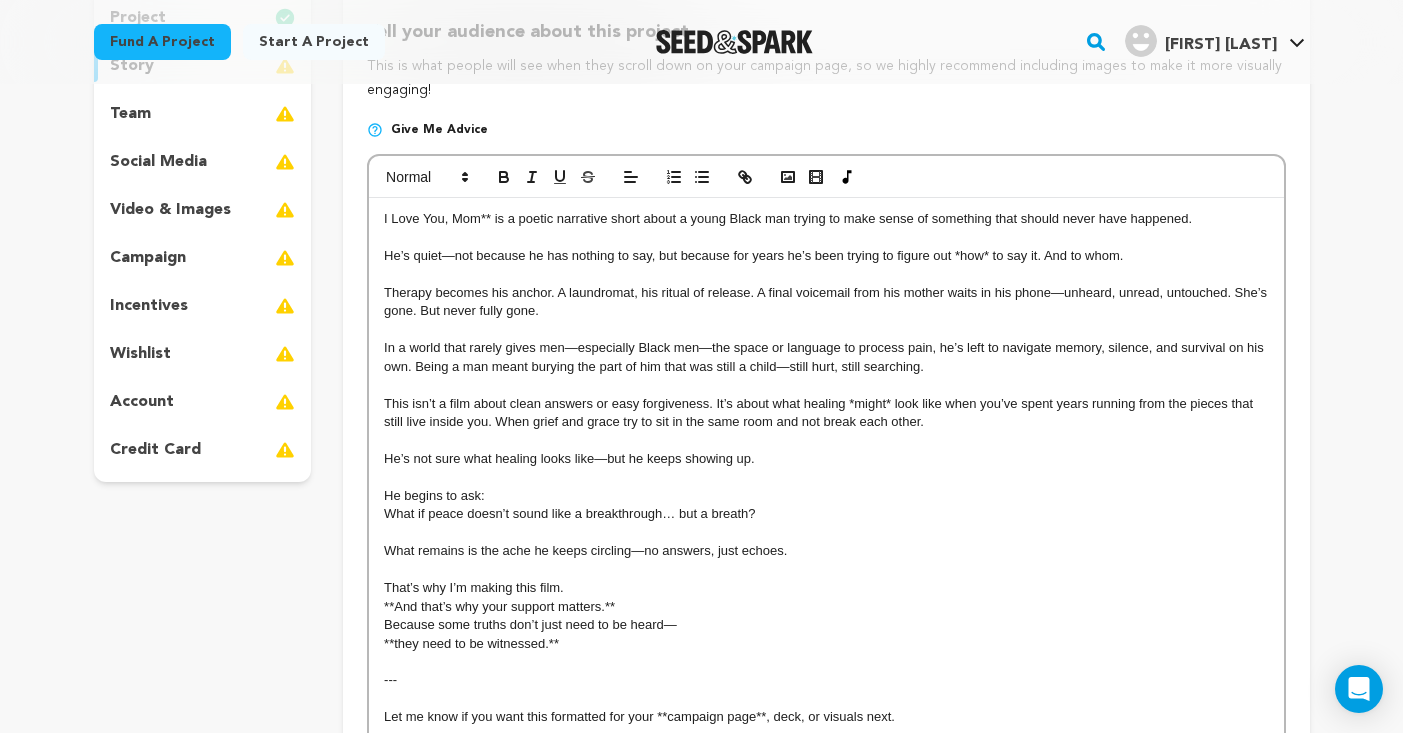 click on "I Love You, Mom** is a poetic narrative short about a young Black man trying to make sense of something that should never have happened." at bounding box center [826, 219] 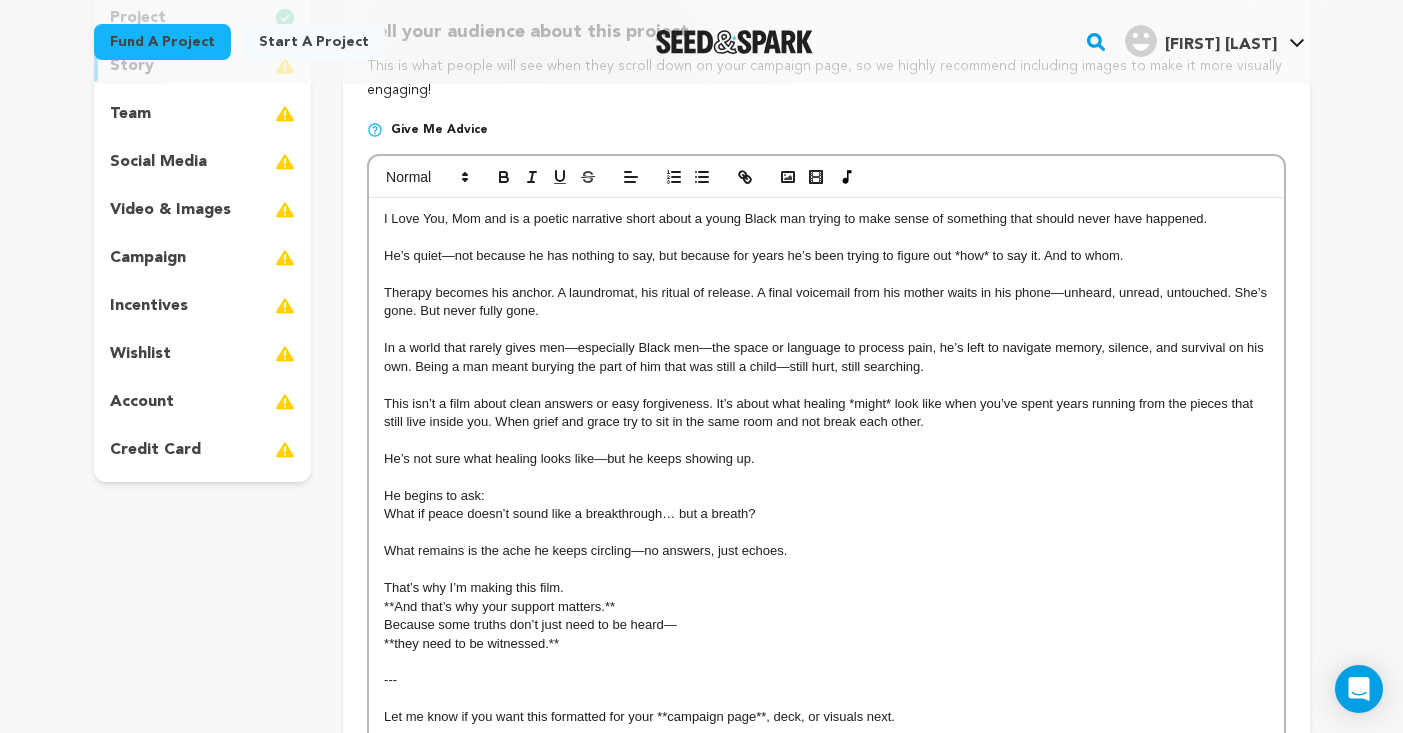 click on "He’s quiet—not because he has nothing to say, but because for years he’s been trying to figure out *how* to say it. And to whom." at bounding box center [826, 256] 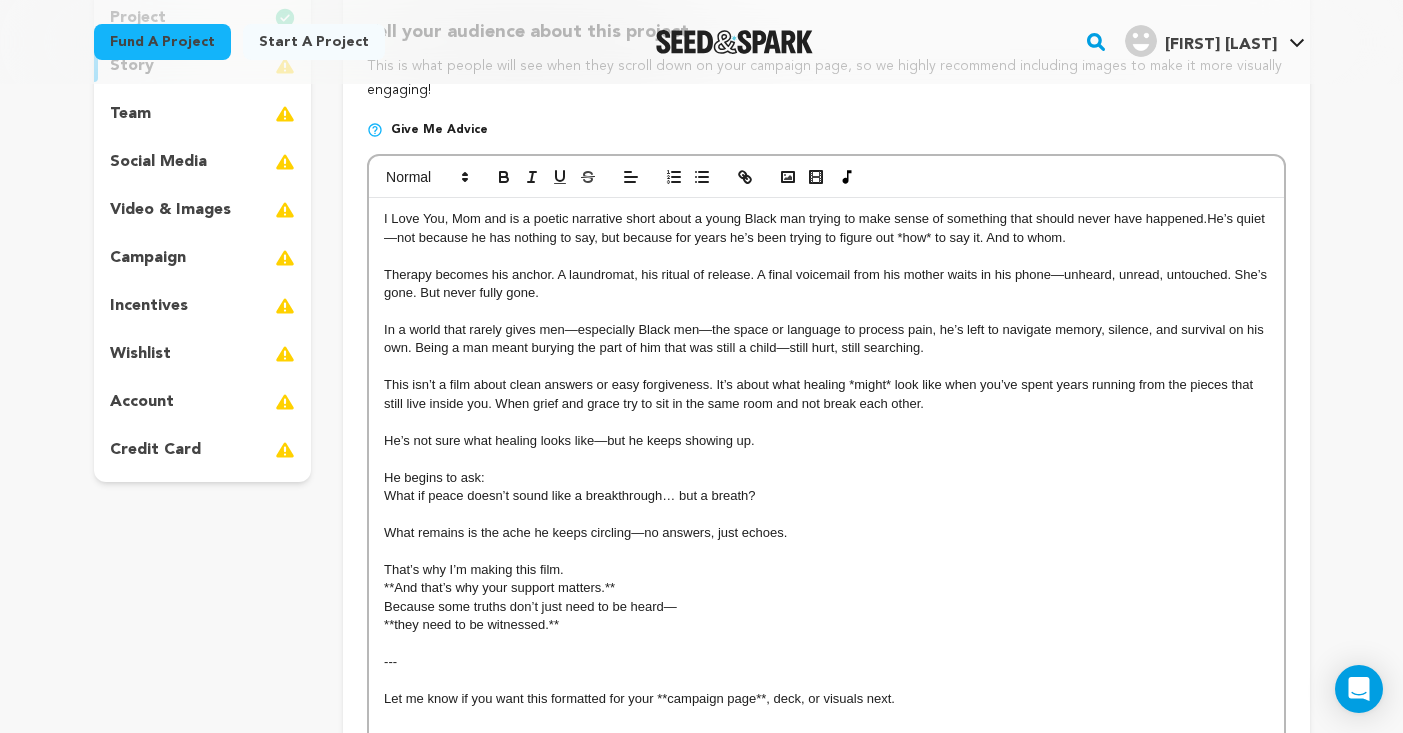 click on "I Love You, Mom and is a poetic narrative short about a young Black man trying to make sense of something that should never have happened.He’s quiet—not because he has nothing to say, but because for years he’s been trying to figure out *how* to say it. And to whom. Therapy becomes his anchor. A laundromat, his ritual of release. A final voicemail from his mother waits in his phone—unheard, unread, untouched. She’s gone. But never fully gone. In a world that rarely gives men—especially Black men—the space or language to process pain, he’s left to navigate memory, silence, and survival on his own. Being a man meant burying the part of him that was still a child—still hurt, still searching. This isn’t a film about clean answers or easy forgiveness. It’s about what healing *might* look like when you’ve spent years running from the pieces that still live inside you. When grief and grace try to sit in the same room and not break each other. He begins to ask: **they need to be witnessed.**" at bounding box center (826, 487) 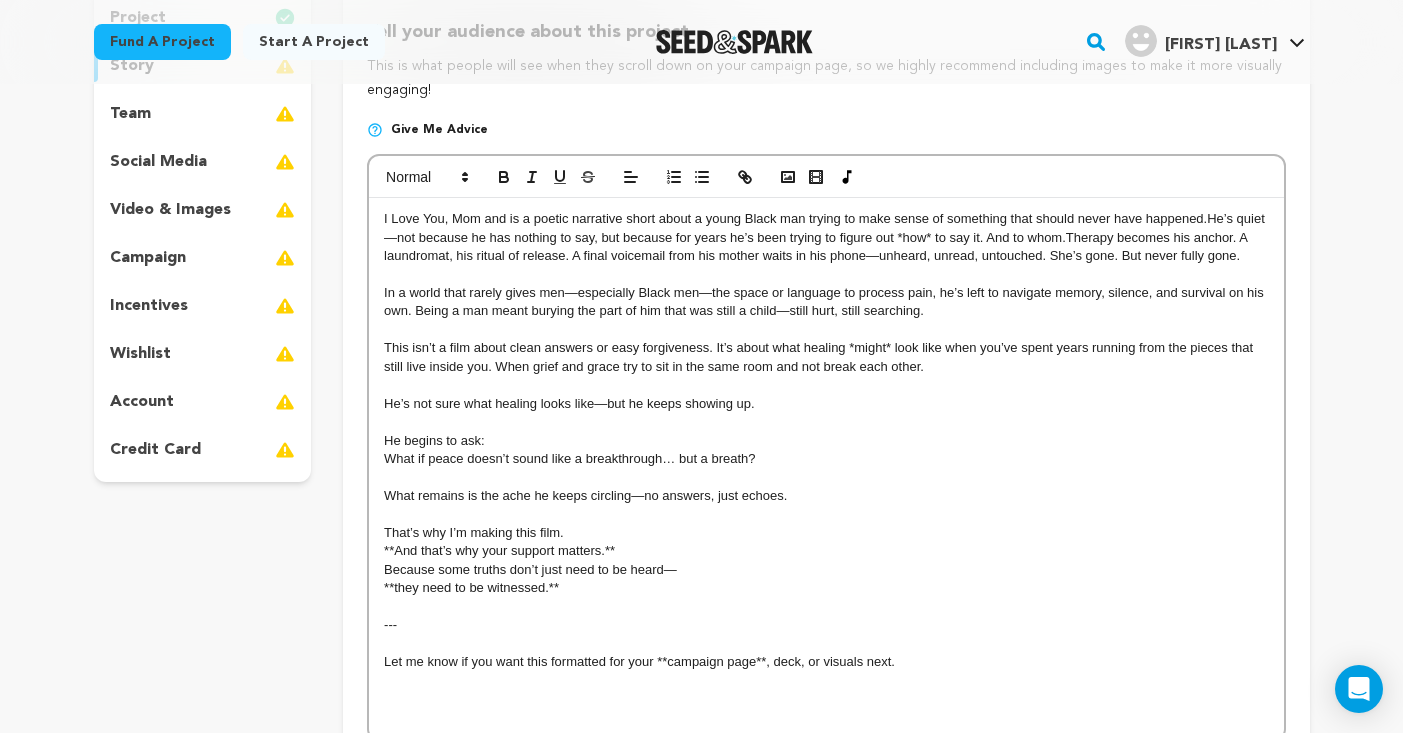 click on "I Love You, Mom and is a poetic narrative short about a young Black man trying to make sense of something that should never have happened.He’s quiet—not because he has nothing to say, but because for years he’s been trying to figure out *how* to say it. And to whom.Therapy becomes his anchor. A laundromat, his ritual of release. A final voicemail from his mother waits in his phone—unheard, unread, untouched. She’s gone. But never fully gone. In a world that rarely gives men—especially Black men—the space or language to process pain, he’s left to navigate memory, silence, and survival on his own. Being a man meant burying the part of him that was still a child—still hurt, still searching. This isn’t a film about clean answers or easy forgiveness. It’s about what healing *might* look like when you’ve spent years running from the pieces that still live inside you. When grief and grace try to sit in the same room and not break each other. He begins to ask: **they need to be witnessed.**" at bounding box center [826, 468] 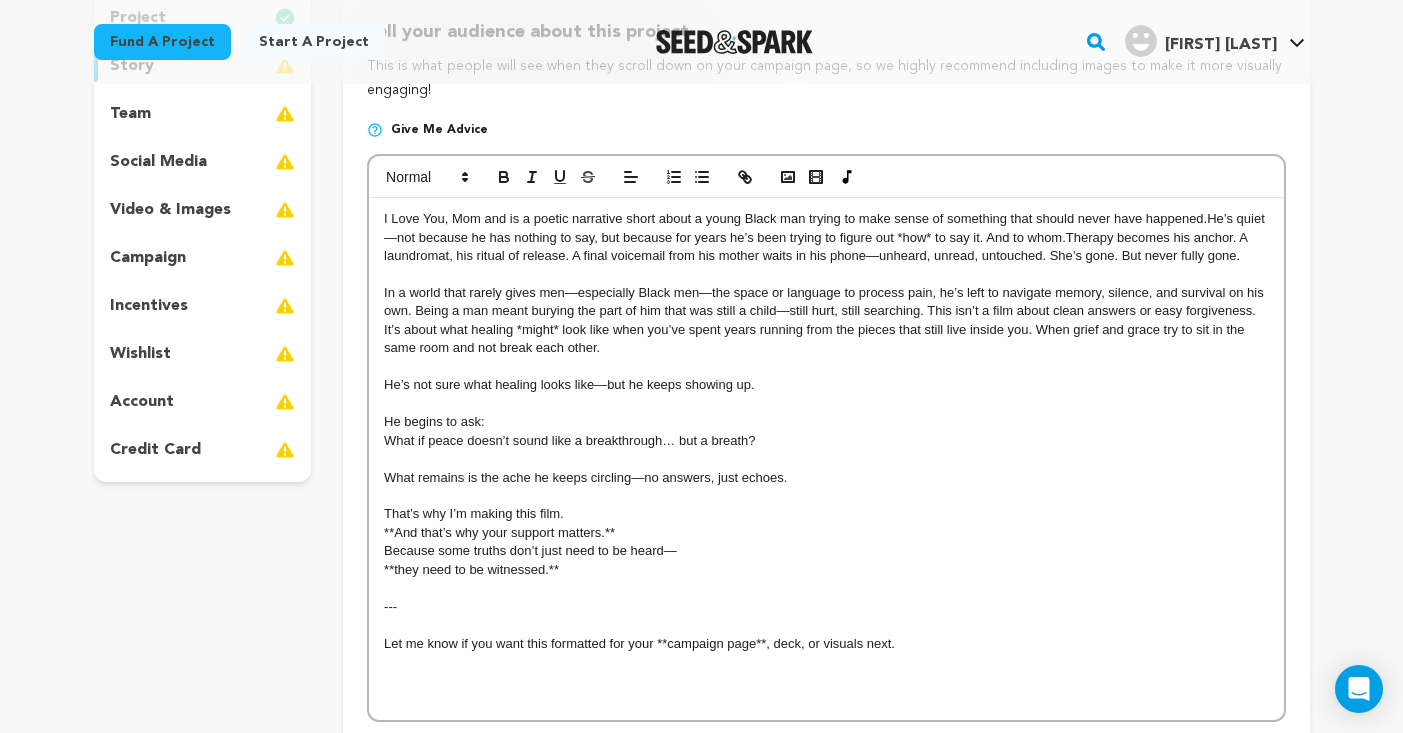 click on "He’s not sure what healing looks like—but he keeps showing up." at bounding box center [826, 385] 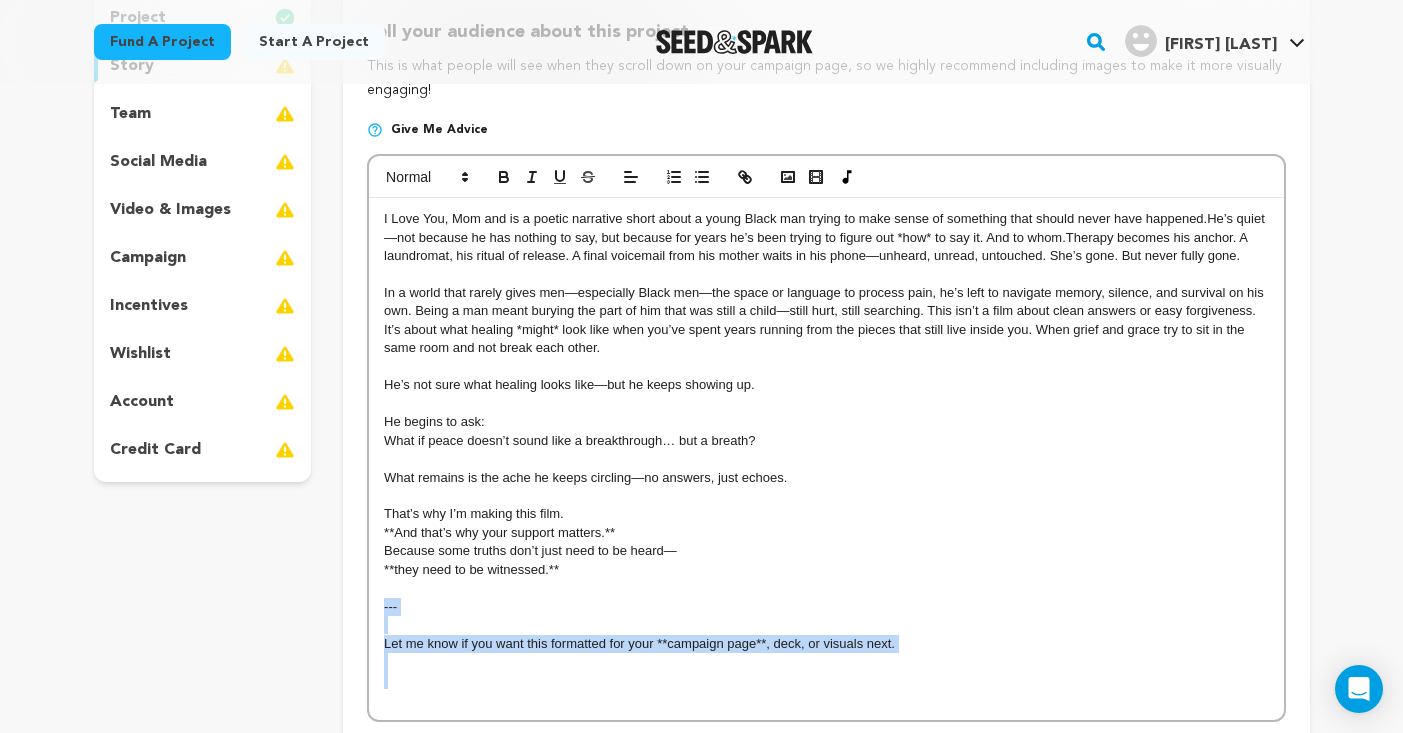 drag, startPoint x: 637, startPoint y: 661, endPoint x: 384, endPoint y: 586, distance: 263.88254 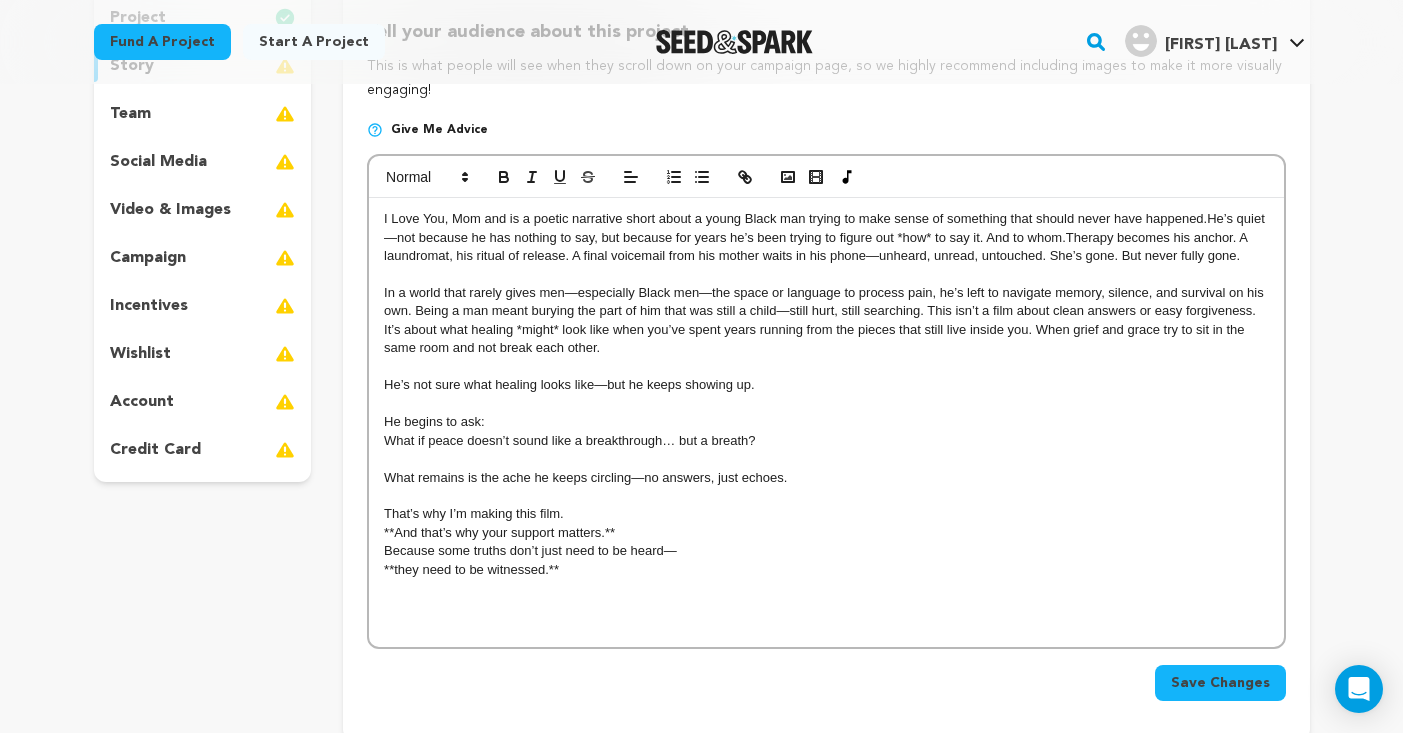 click on "**And that’s why your support matters.**" at bounding box center (826, 533) 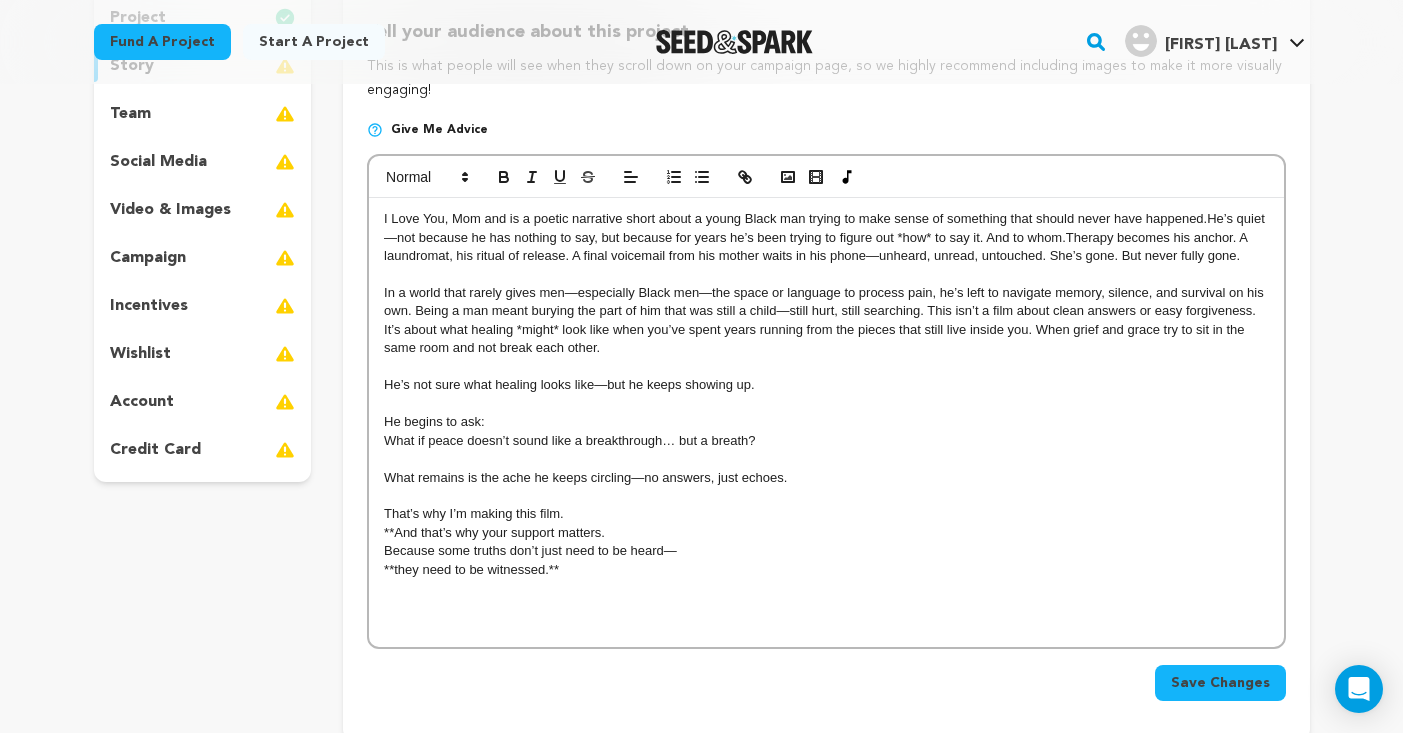 click on "**And that’s why your support matters." at bounding box center (826, 533) 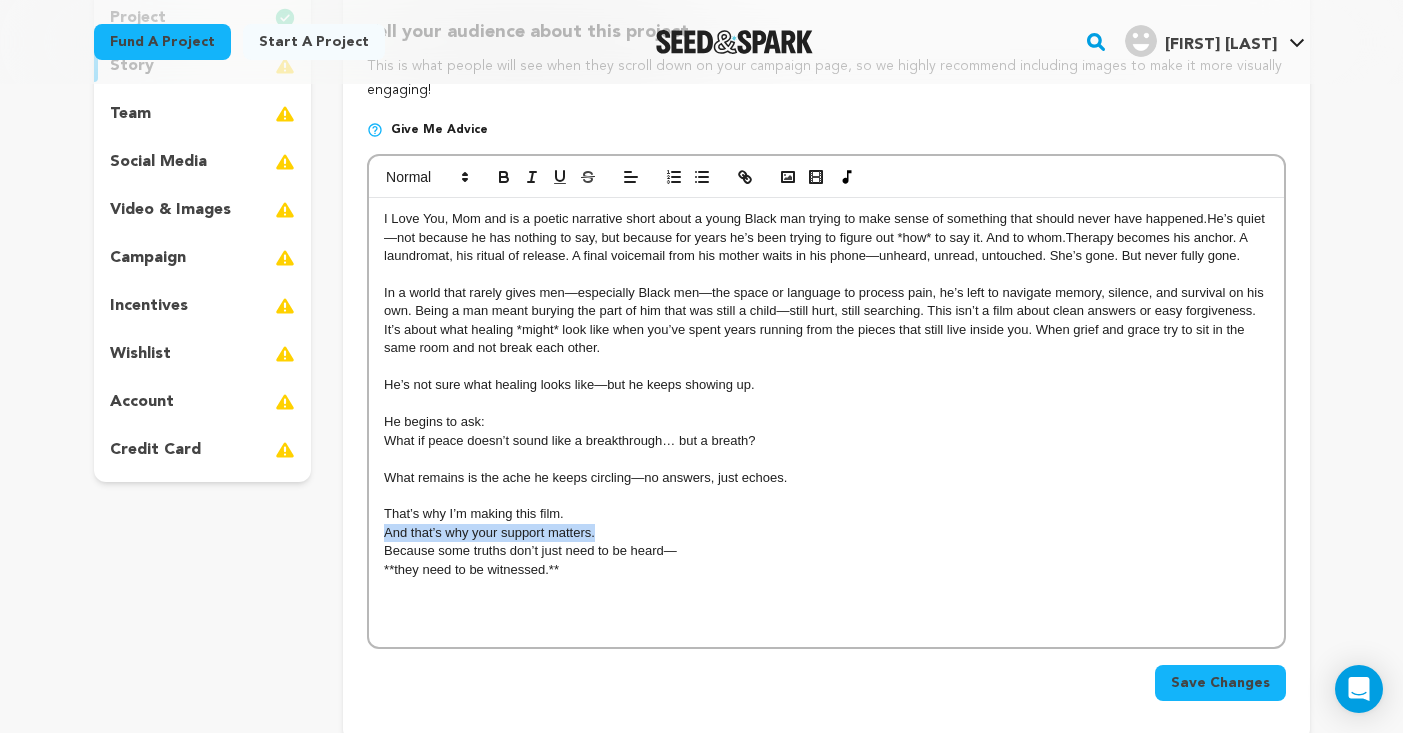 drag, startPoint x: 598, startPoint y: 525, endPoint x: 378, endPoint y: 527, distance: 220.0091 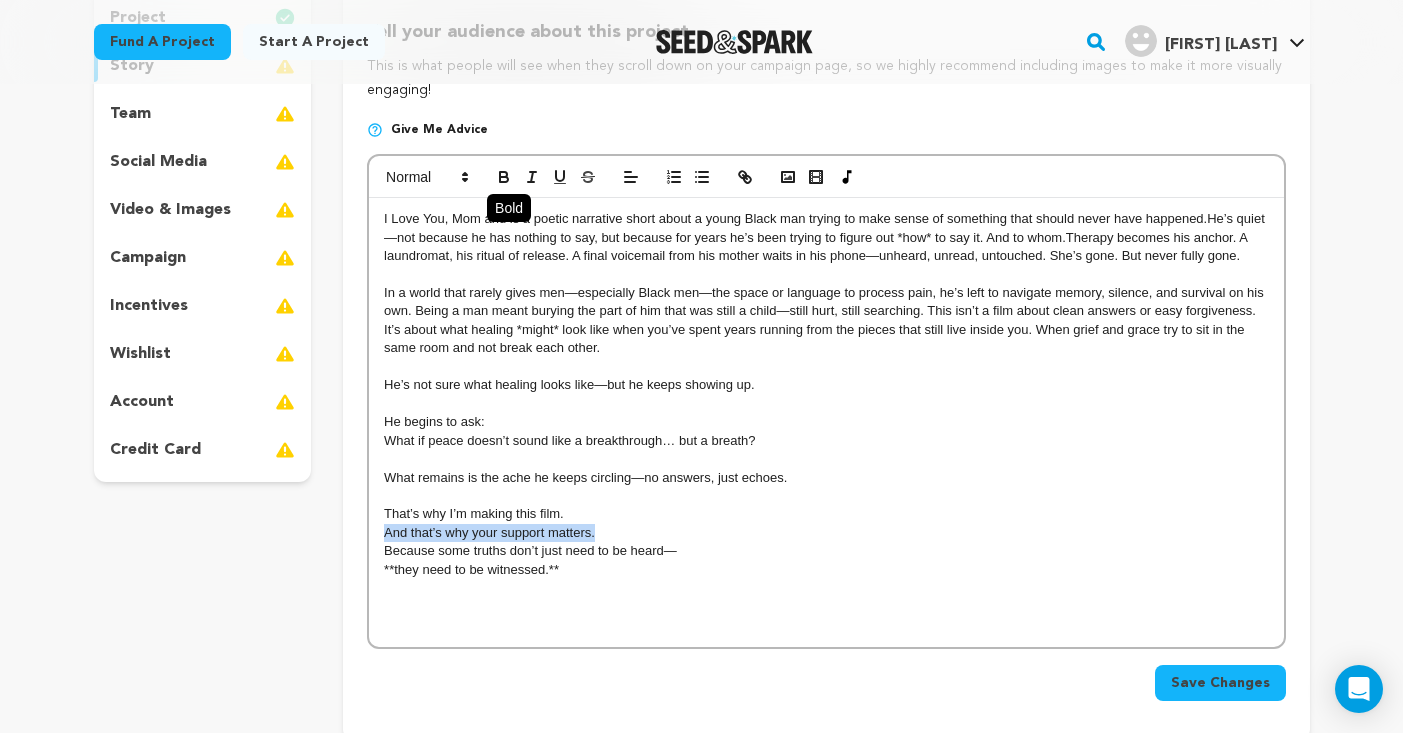 click 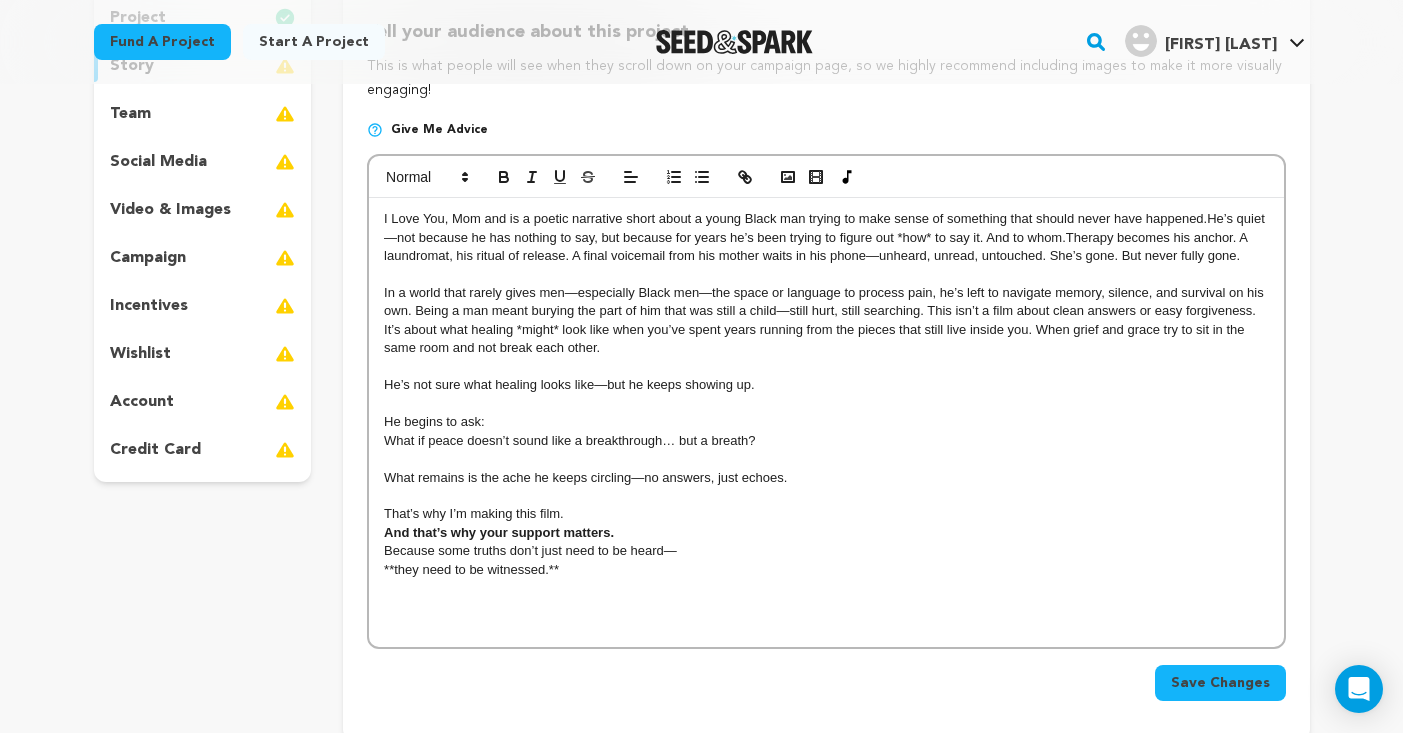 click on "**they need to be witnessed.**" at bounding box center (826, 570) 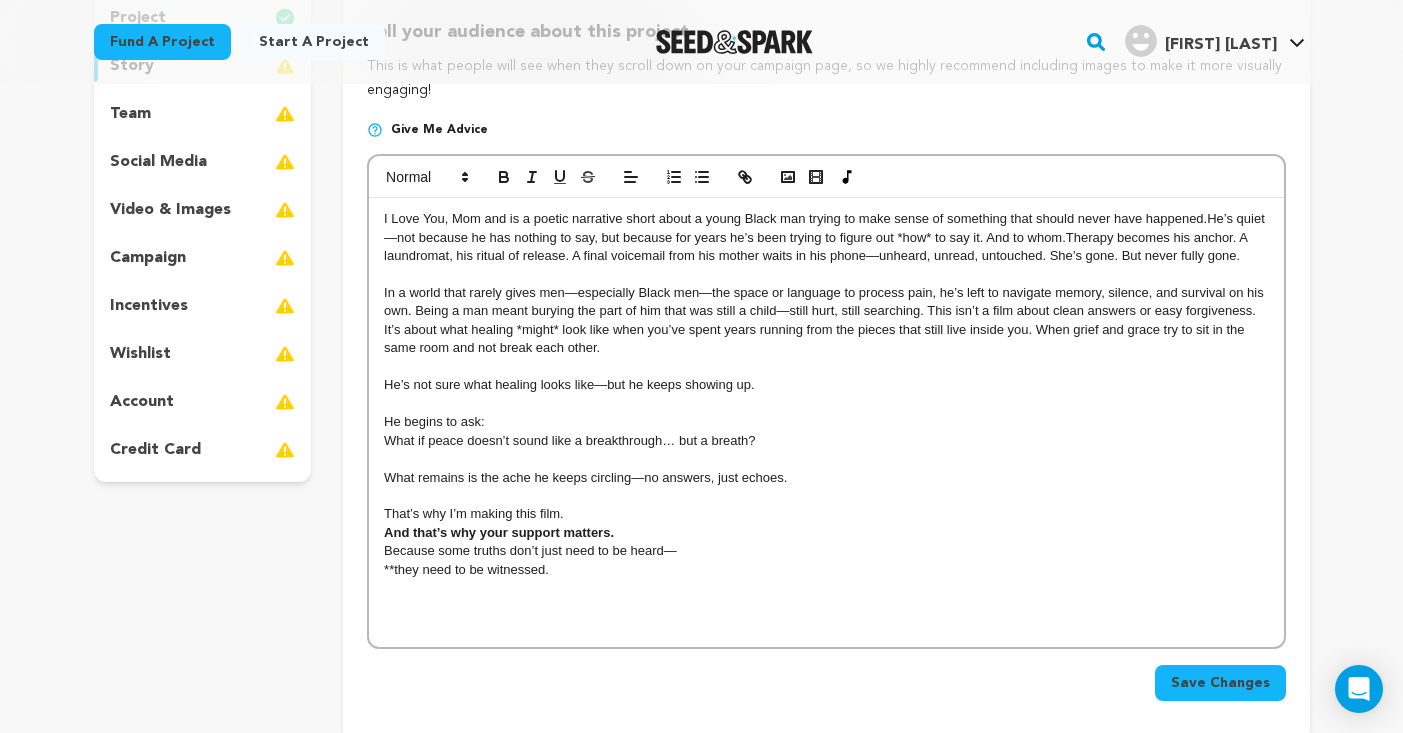 click on "**they need to be witnessed." at bounding box center (826, 570) 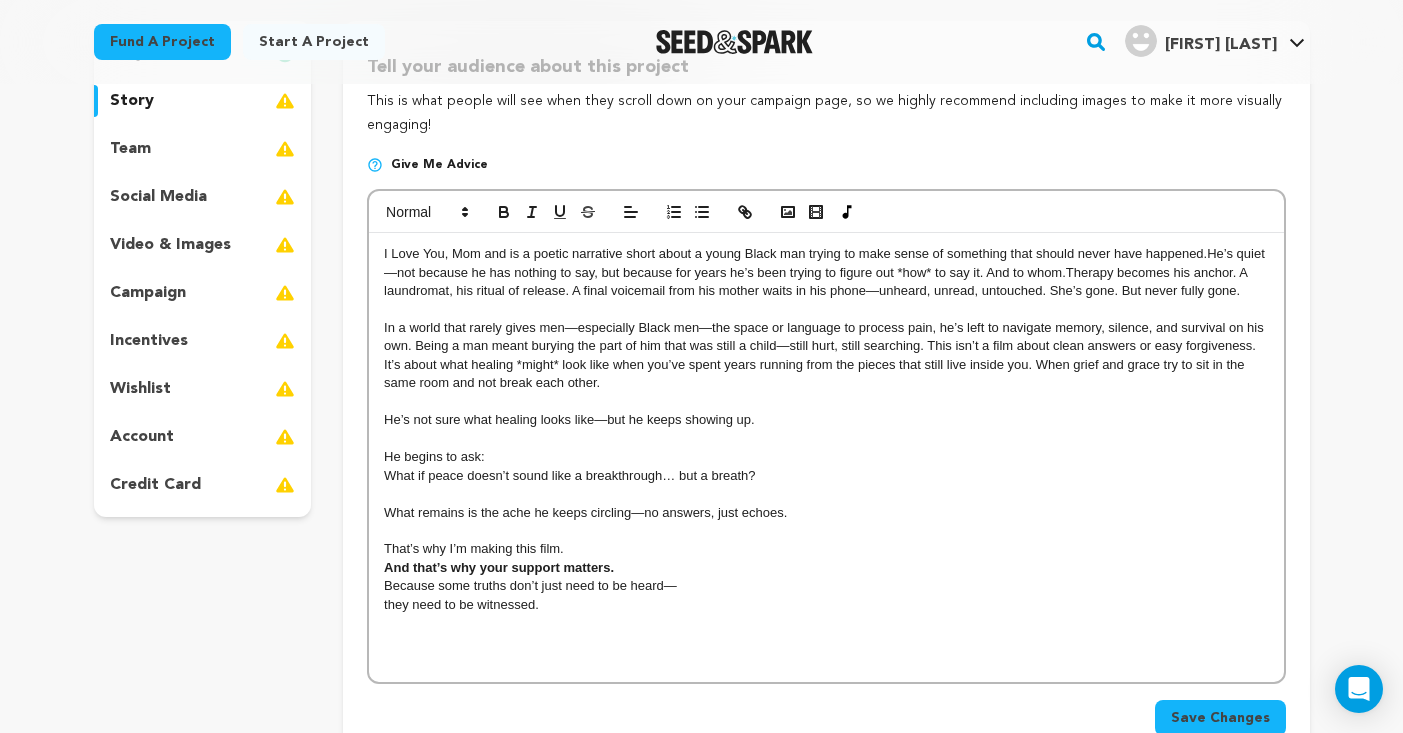 scroll, scrollTop: 222, scrollLeft: 0, axis: vertical 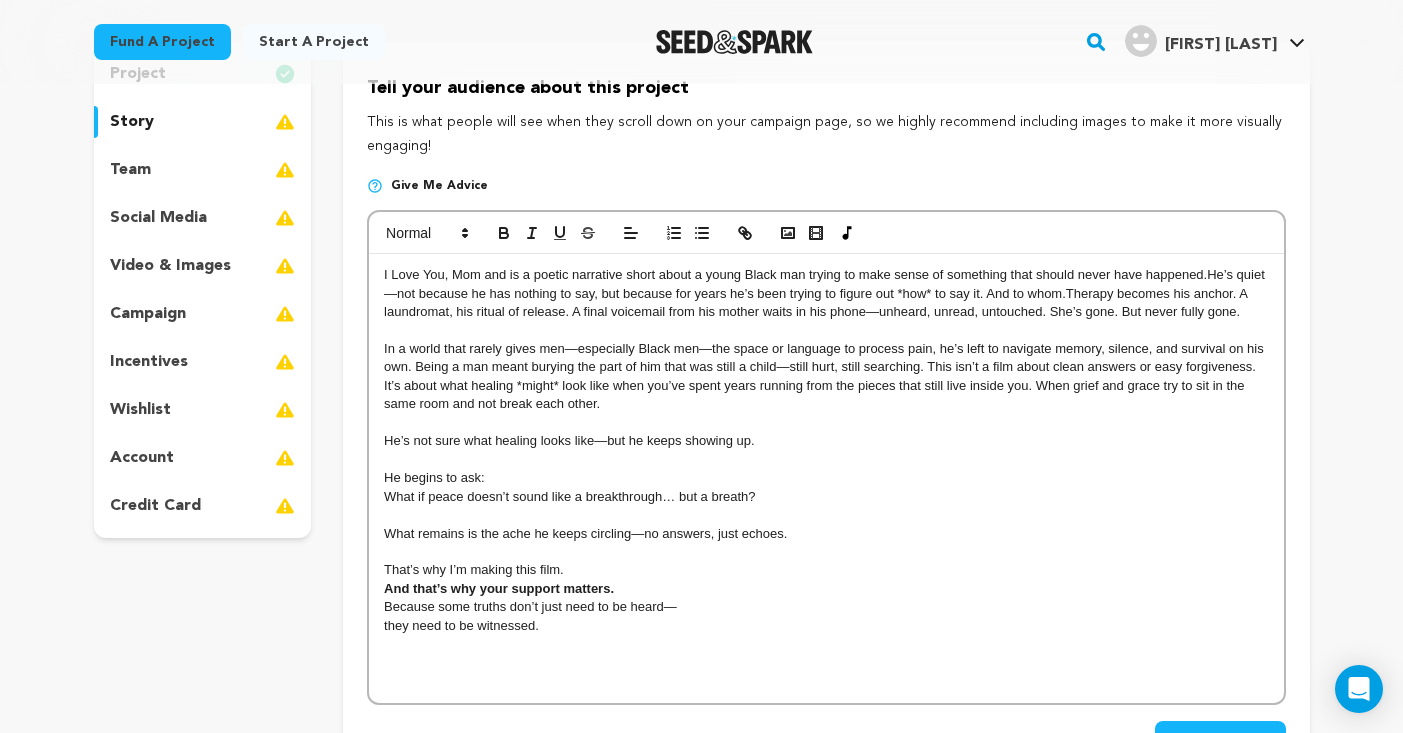 click at bounding box center (375, 186) 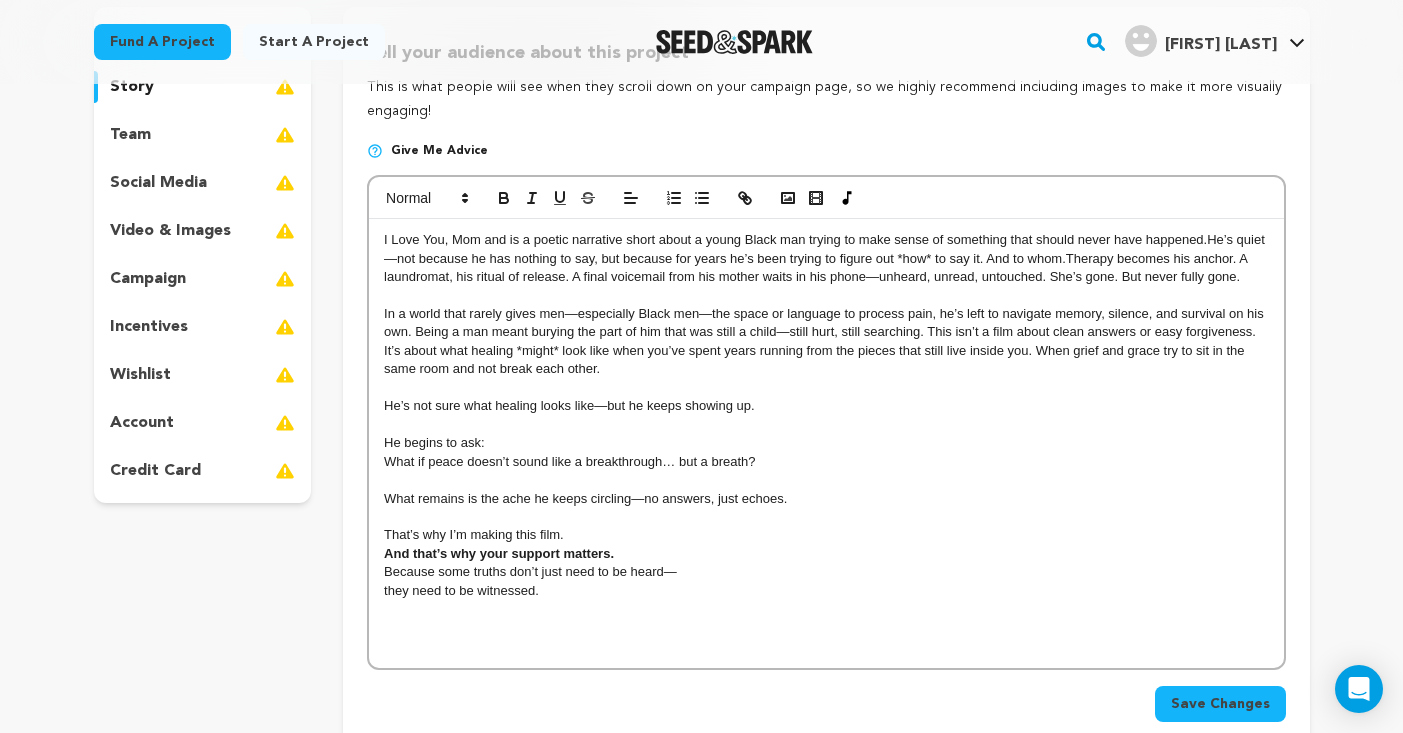 scroll, scrollTop: 270, scrollLeft: 0, axis: vertical 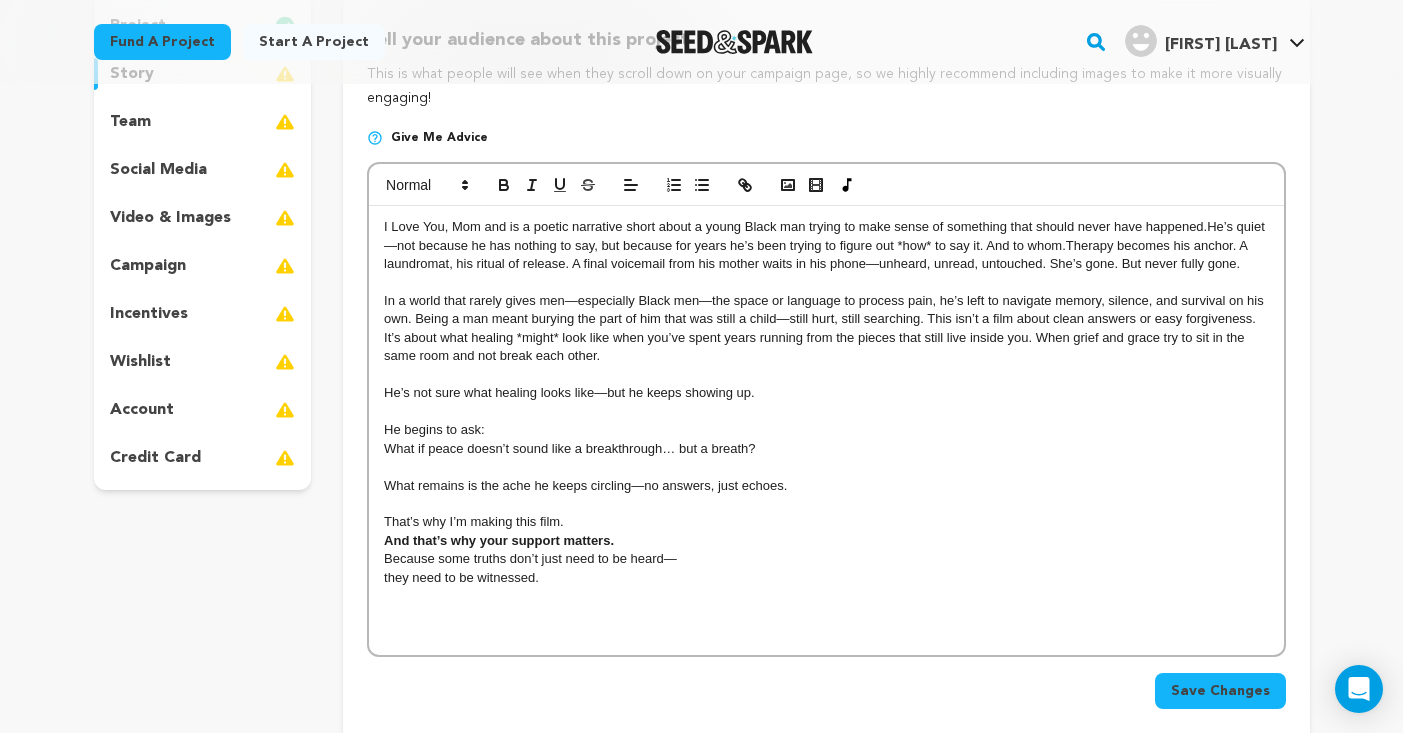 click on "I Love You, Mom and is a poetic narrative short about a young Black man trying to make sense of something that should never have happened.He’s quiet—not because he has nothing to say, but because for years he’s been trying to figure out *how* to say it. And to whom.Therapy becomes his anchor. A laundromat, his ritual of release. A final voicemail from his mother waits in his phone—unheard, unread, untouched. She’s gone. But never fully gone." at bounding box center [826, 245] 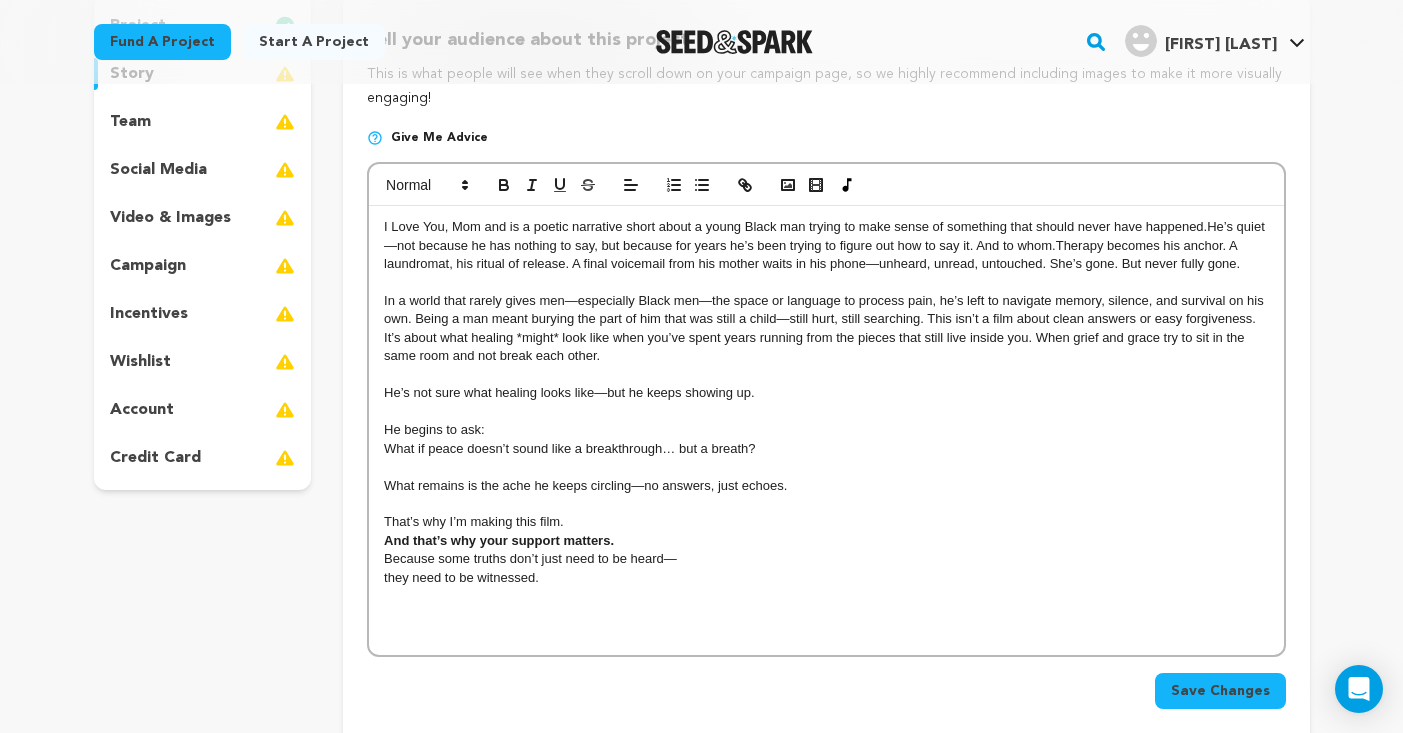 click on "I Love You, Mom and is a poetic narrative short about a young Black man trying to make sense of something that should never have happened.He’s quiet—not because he has nothing to say, but because for years he’s been trying to figure out how to say it. And to whom.Therapy becomes his anchor. A laundromat, his ritual of release. A final voicemail from his mother waits in his phone—unheard, unread, untouched. She’s gone. But never fully gone." at bounding box center (826, 245) 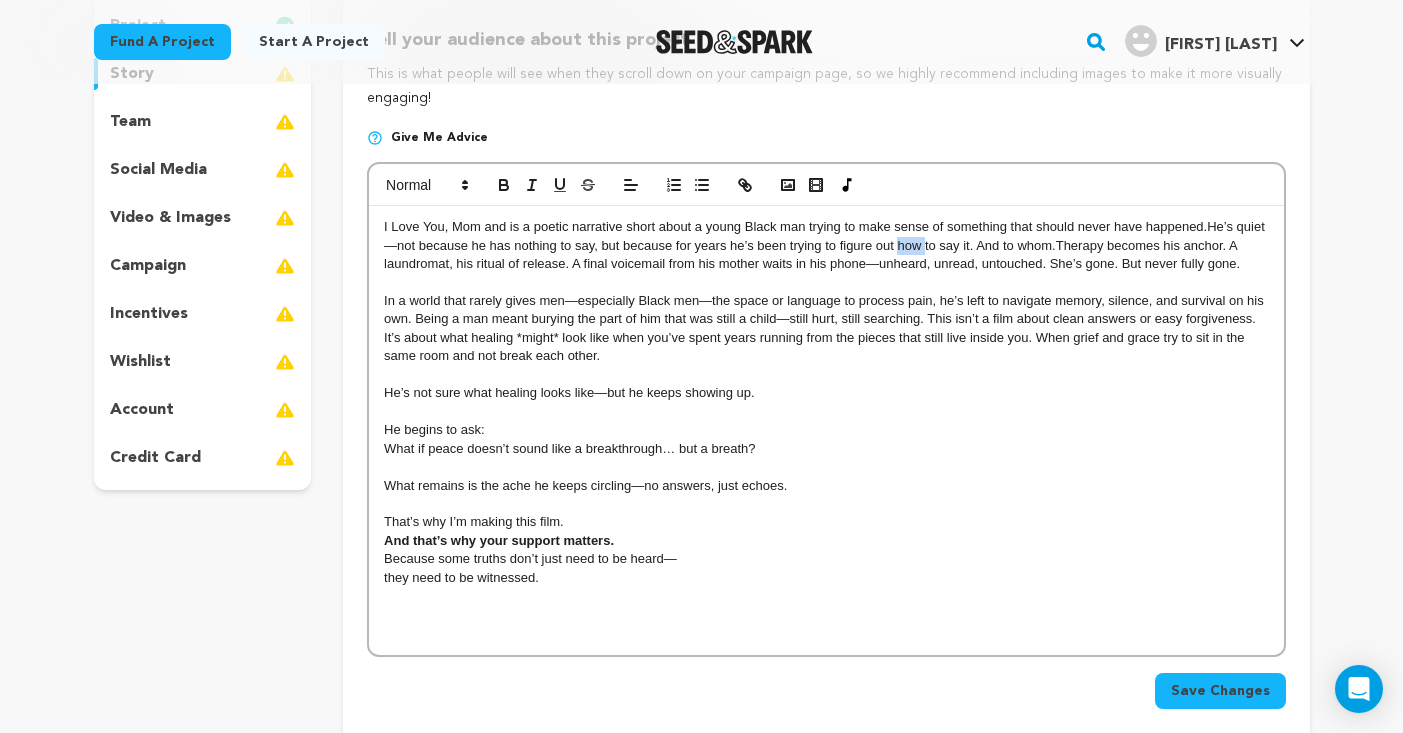 drag, startPoint x: 925, startPoint y: 243, endPoint x: 898, endPoint y: 243, distance: 27 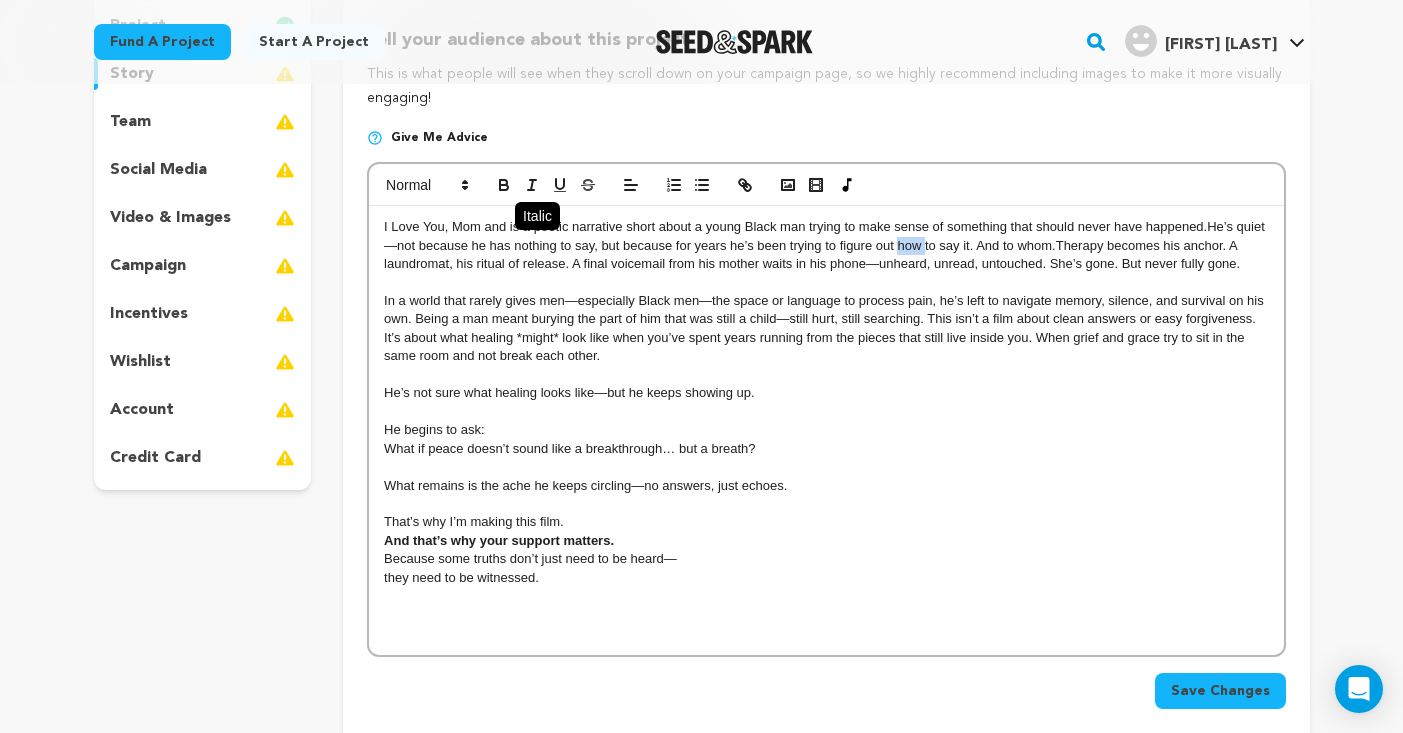 click 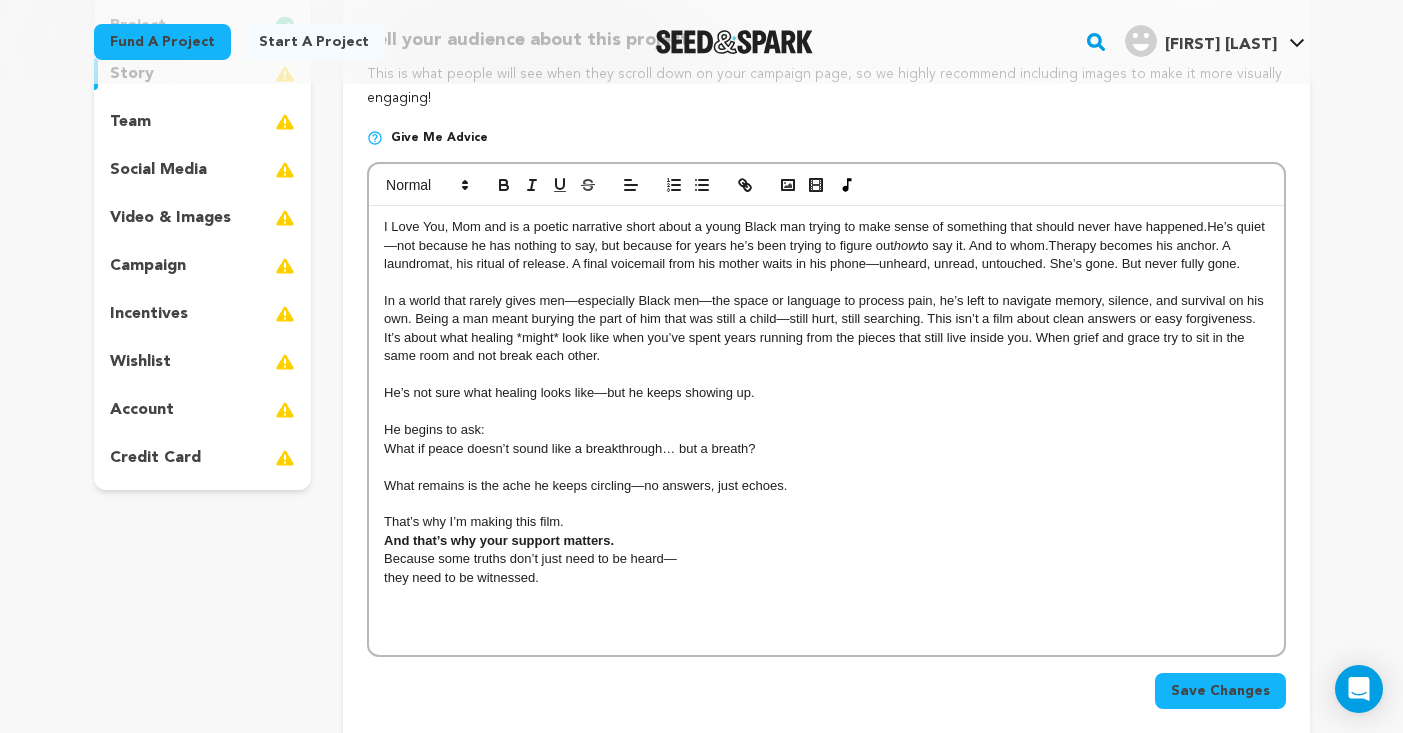 click on "In a world that rarely gives men—especially Black men—the space or language to process pain, he’s left to navigate memory, silence, and survival on his own. Being a man meant burying the part of him that was still a child—still hurt, still searching. This isn’t a film about clean answers or easy forgiveness. It’s about what healing *might* look like when you’ve spent years running from the pieces that still live inside you. When grief and grace try to sit in the same room and not break each other." at bounding box center (826, 329) 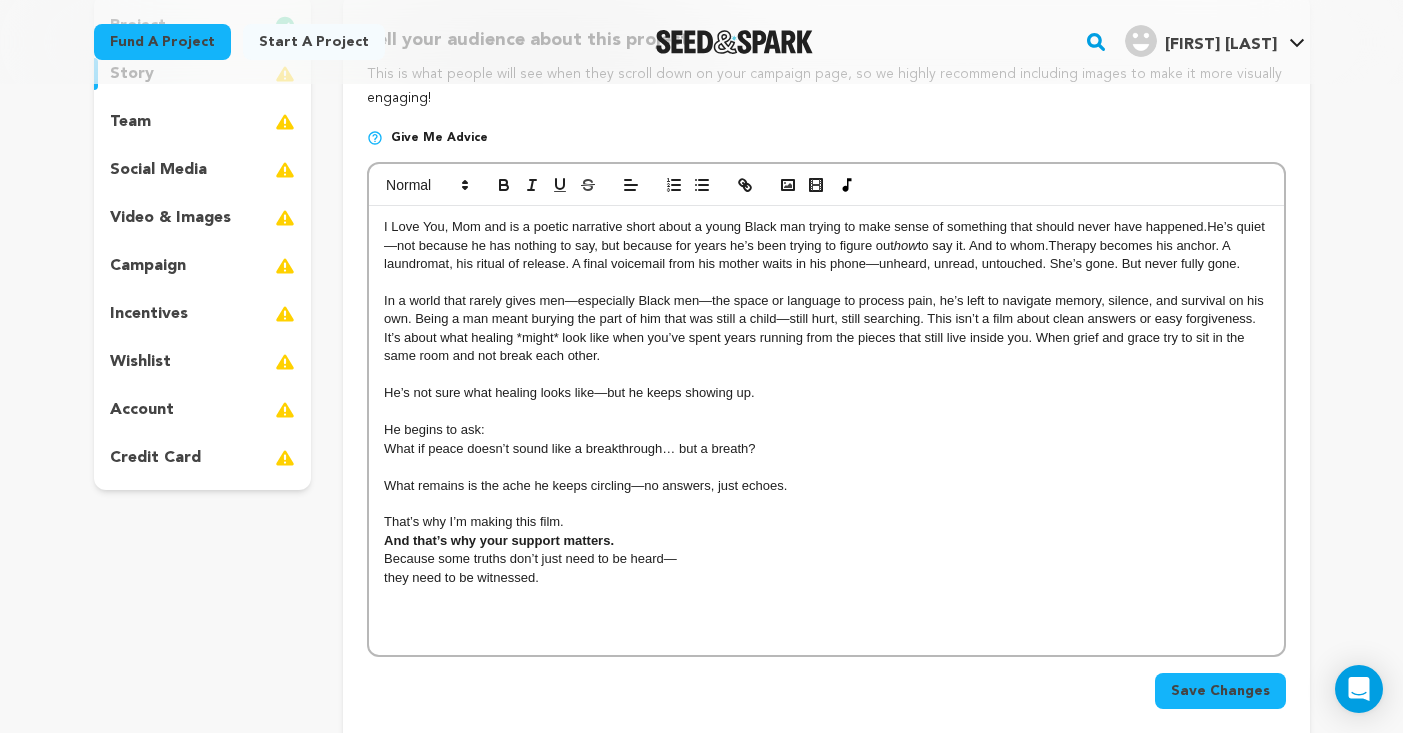 click on "I Love You, Mom and is a poetic narrative short about a young Black man trying to make sense of something that should never have happened.He’s quiet—not because he has nothing to say, but because for years he’s been trying to figure out  how  to say it. And to whom.Therapy becomes his anchor. A laundromat, his ritual of release. A final voicemail from his mother waits in his phone—unheard, unread, untouched. She’s gone. But never fully gone." at bounding box center (826, 245) 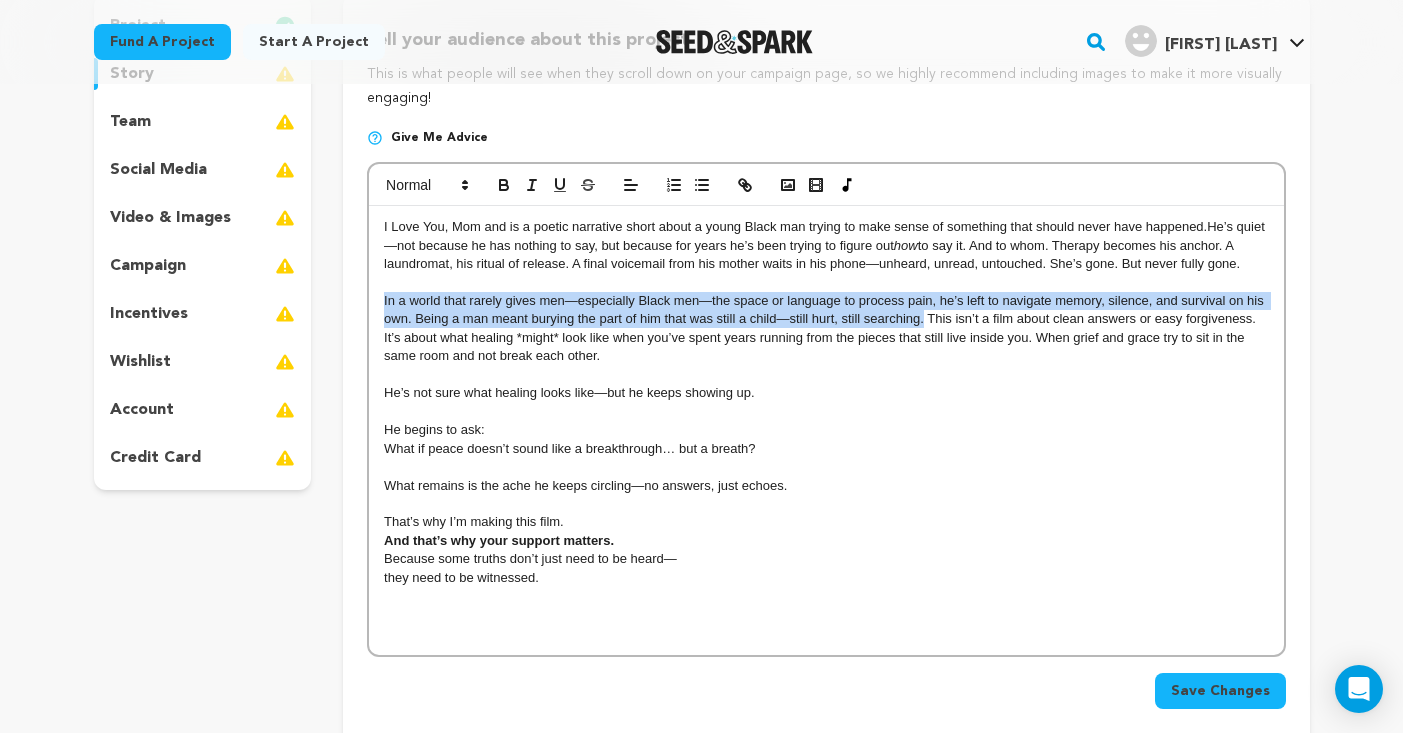 drag, startPoint x: 924, startPoint y: 318, endPoint x: 349, endPoint y: 292, distance: 575.5875 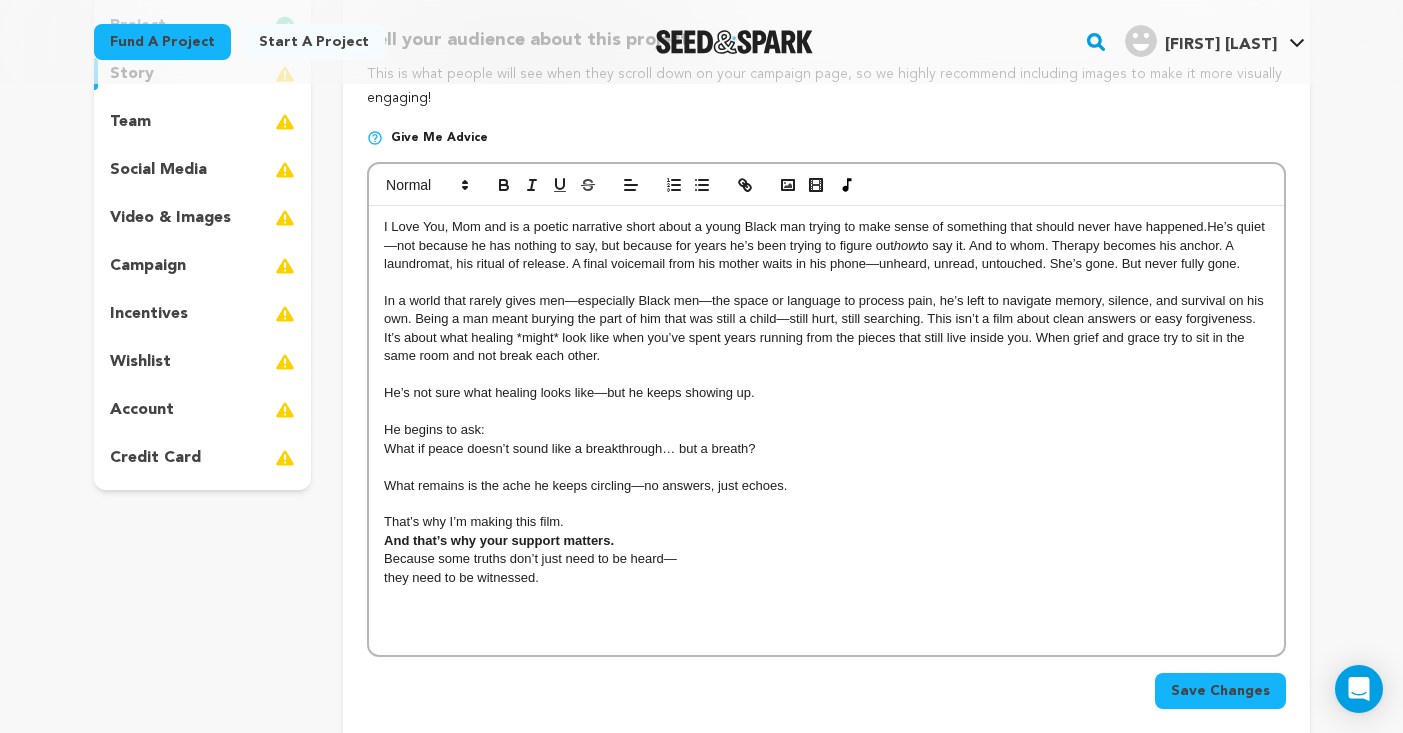 scroll, scrollTop: 18, scrollLeft: 0, axis: vertical 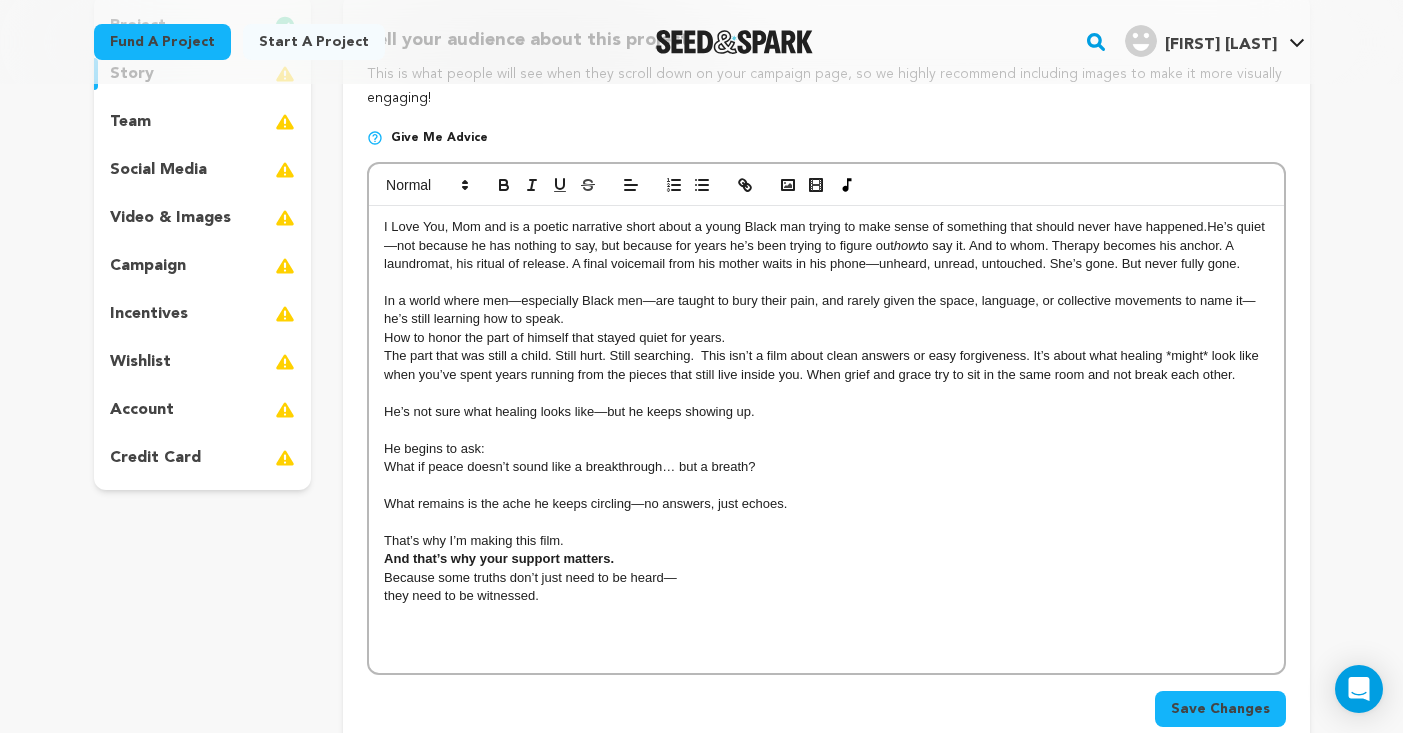 click on "How to honor the part of himself that stayed quiet for years." at bounding box center [826, 338] 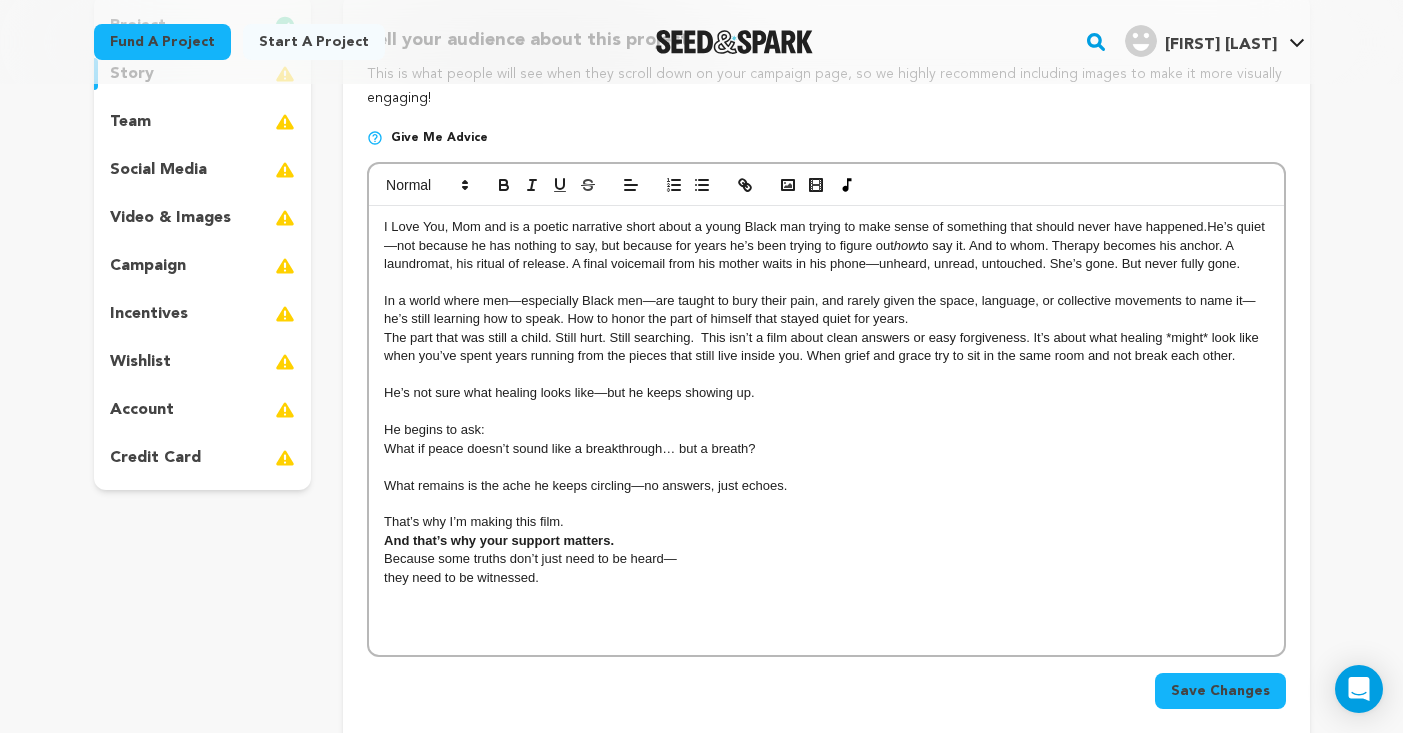 click on "I Love You, Mom and is a poetic narrative short about a young Black man trying to make sense of something that should never have happened.He’s quiet—not because he has nothing to say, but because for years he’s been trying to figure out how to say it. And to whom. Therapy becomes his anchor. A laundromat, his ritual of release. A final voicemail from his mother waits in his phone—unheard, unread, untouched. She’s gone. But never fully gone. In a world that rarely gives men—especially Black men—the space or language to process pain, he’s left to navigate memory, silence, and survival on his own. Being a man meant burying the part of him that was still a child—still hurt, still searching. This isn’t a film about clean answers or easy forgiveness. It’s about what healing might look like when you’ve spent years running from the pieces that still live inside you. When grief and grace try to sit in the same room and not break each other. He begins to ask: they need to be witnessed." at bounding box center [826, 430] 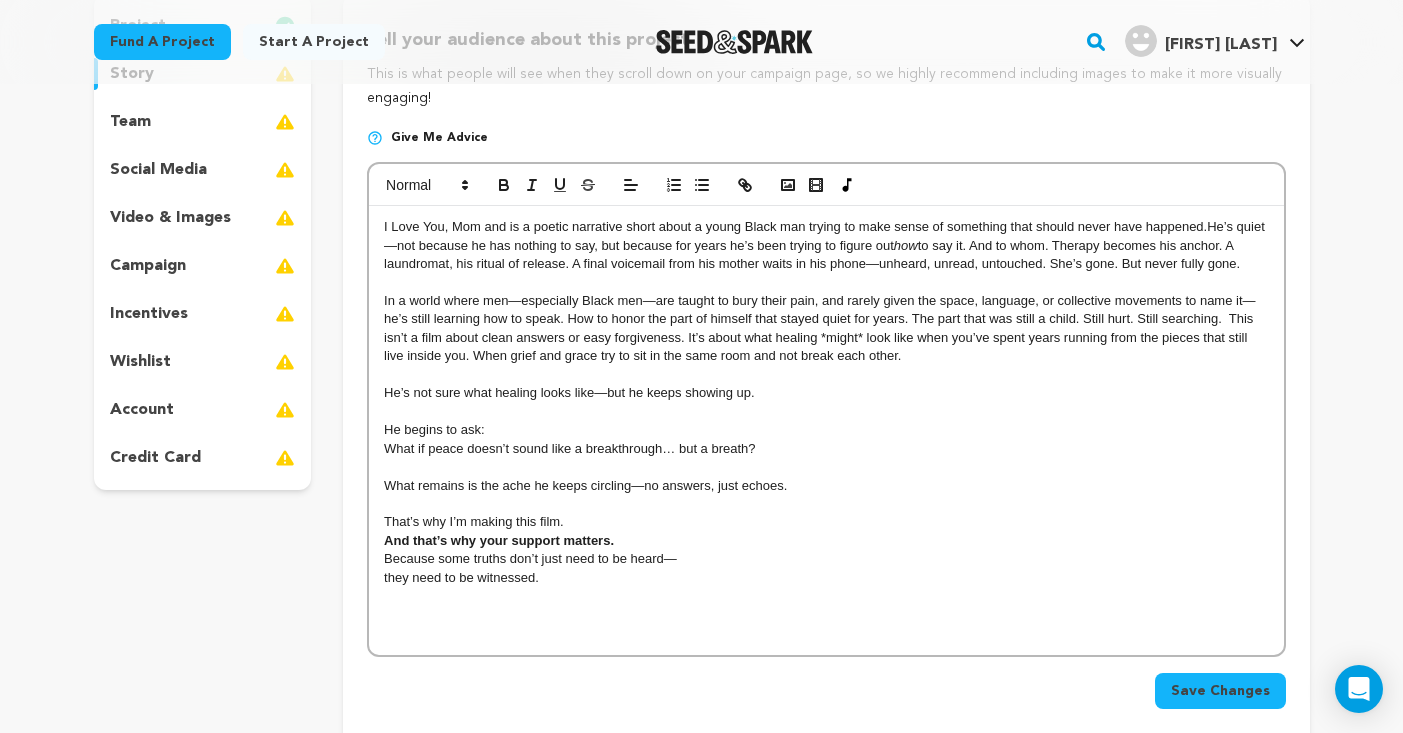 click on "In a world where men—especially Black men—are taught to bury their pain, and rarely given the space, language, or collective movements to name it—he’s still learning how to speak. How to honor the part of himself that stayed quiet for years. The part that was still a child. Still hurt. Still searching.  This isn’t a film about clean answers or easy forgiveness. It’s about what healing *might* look like when you’ve spent years running from the pieces that still live inside you. When grief and grace try to sit in the same room and not break each other." at bounding box center [826, 329] 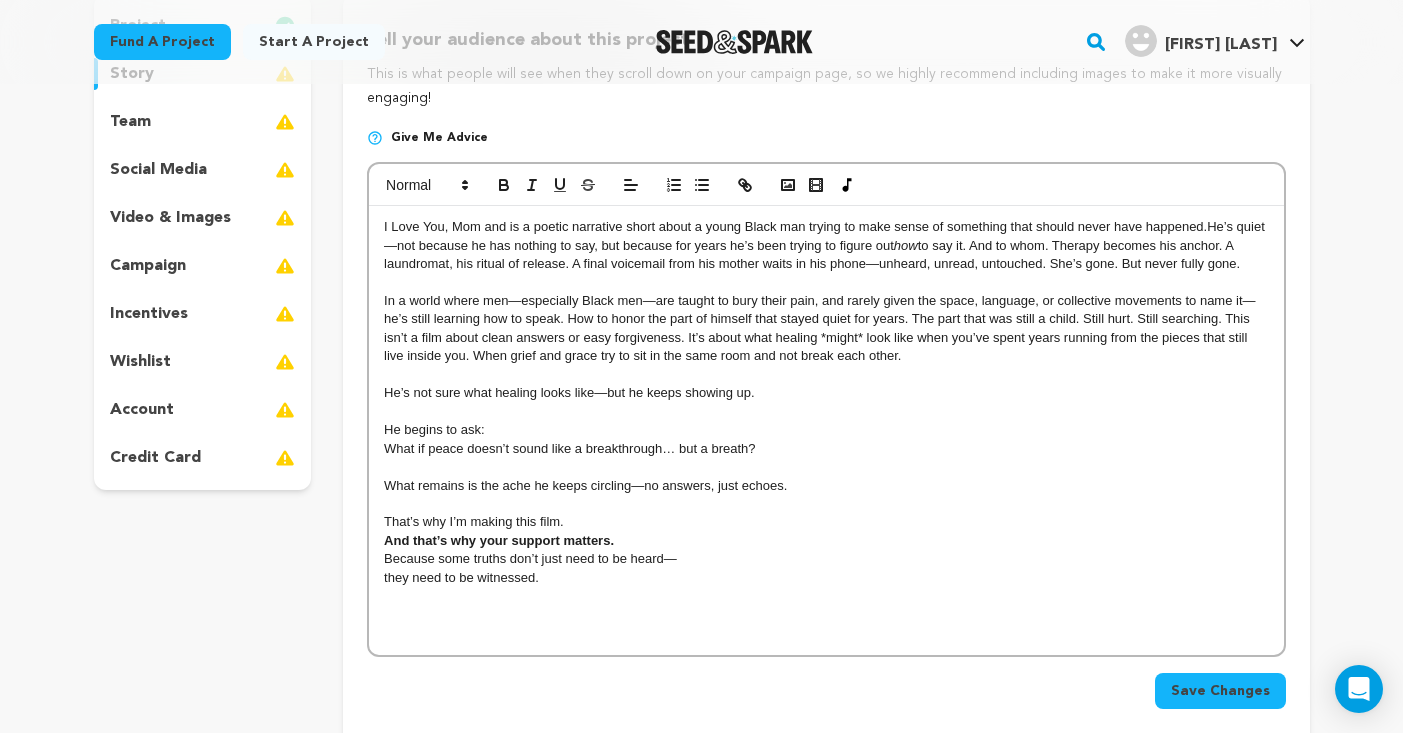 click on "In a world where men—especially Black men—are taught to bury their pain, and rarely given the space, language, or collective movements to name it—he’s still learning how to speak. How to honor the part of himself that stayed quiet for years. The part that was still a child. Still hurt. Still searching. This isn’t a film about clean answers or easy forgiveness. It’s about what healing *might* look like when you’ve spent years running from the pieces that still live inside you. When grief and grace try to sit in the same room and not break each other." at bounding box center [826, 329] 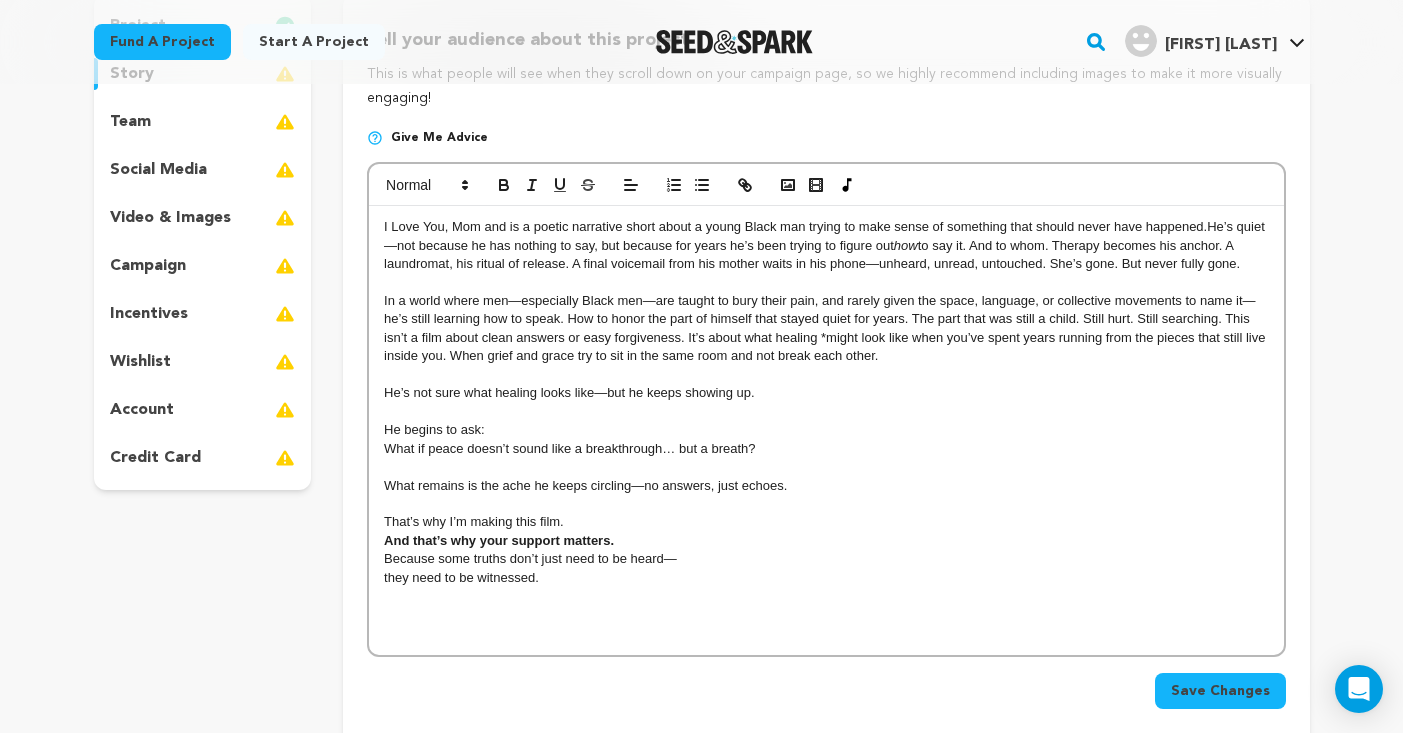 click on "In a world where men—especially Black men—are taught to bury their pain, and rarely given the space, language, or collective movements to name it—he’s still learning how to speak. How to honor the part of himself that stayed quiet for years. The part that was still a child. Still hurt. Still searching. This isn’t a film about clean answers or easy forgiveness. It’s about what healing *might look like when you’ve spent years running from the pieces that still live inside you. When grief and grace try to sit in the same room and not break each other." at bounding box center (826, 329) 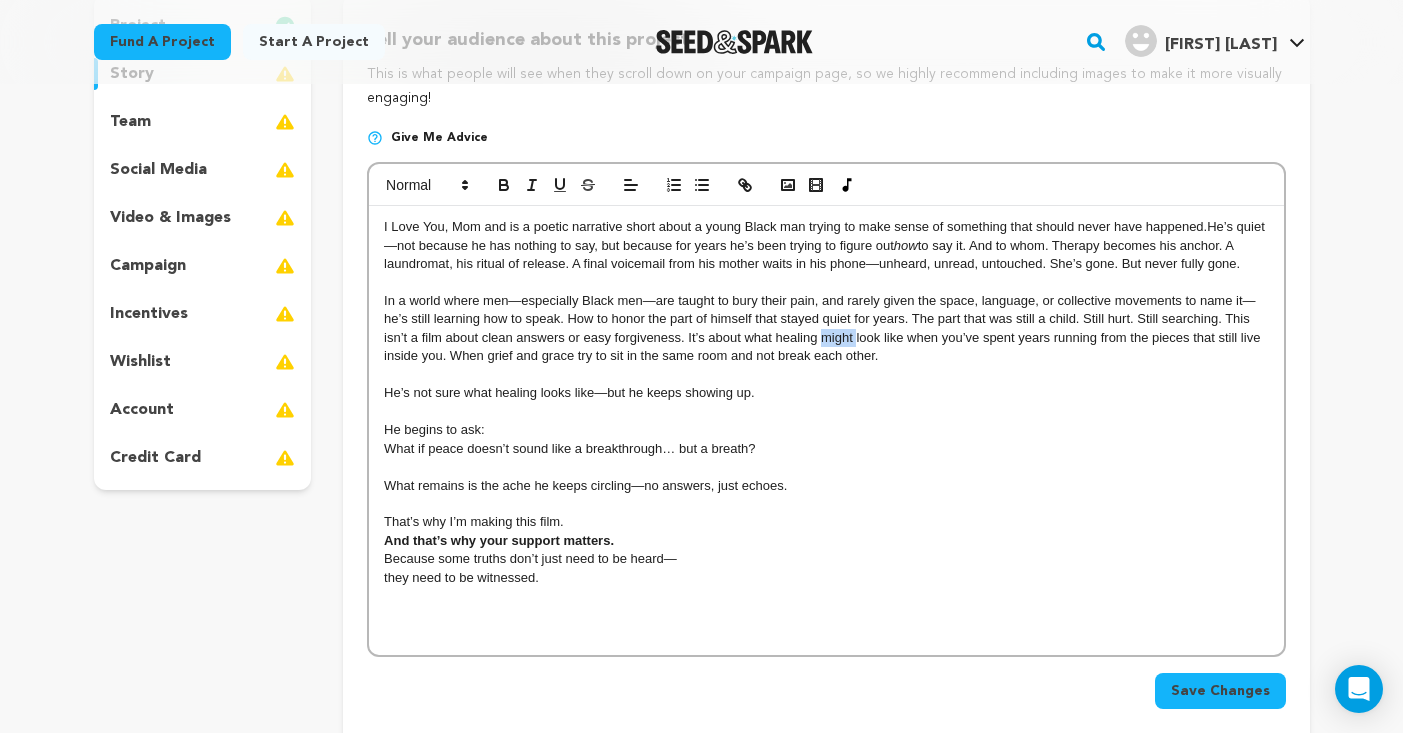drag, startPoint x: 855, startPoint y: 335, endPoint x: 820, endPoint y: 335, distance: 35 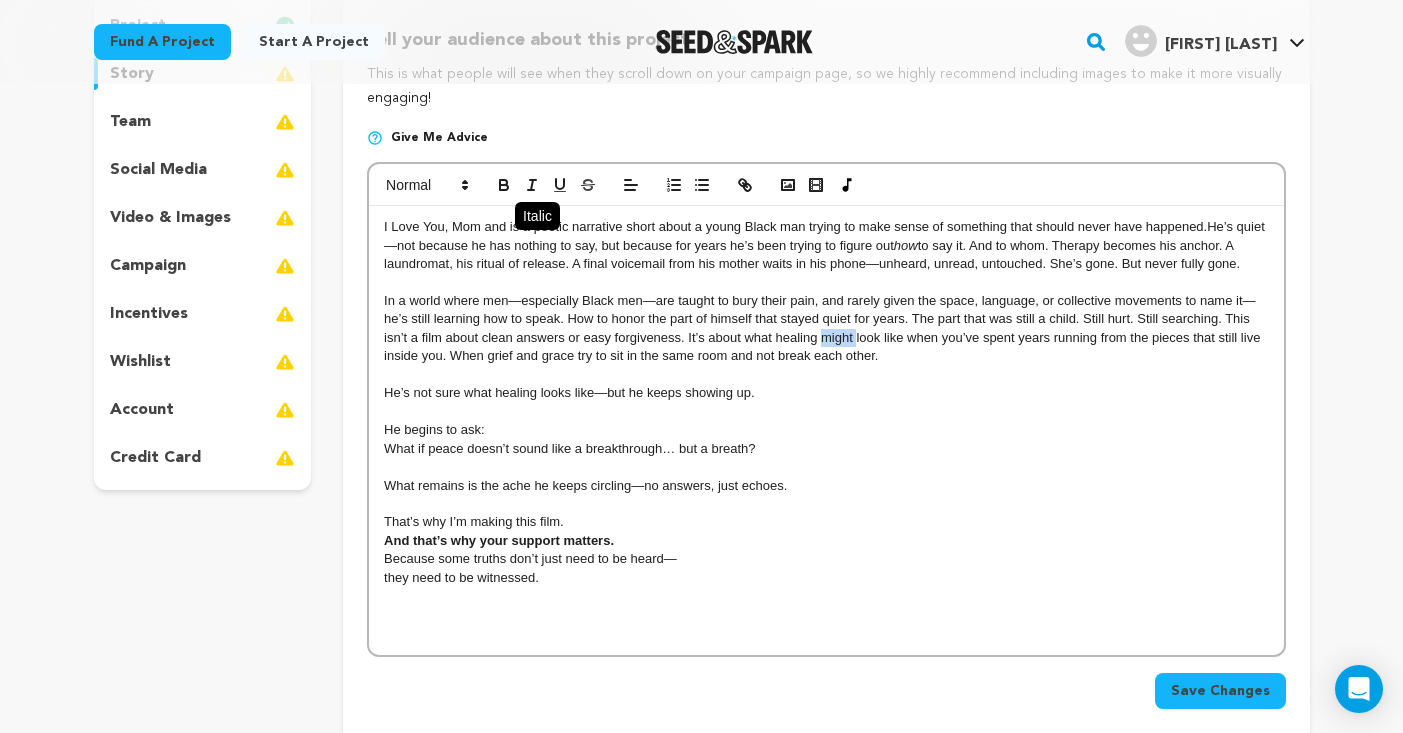 click 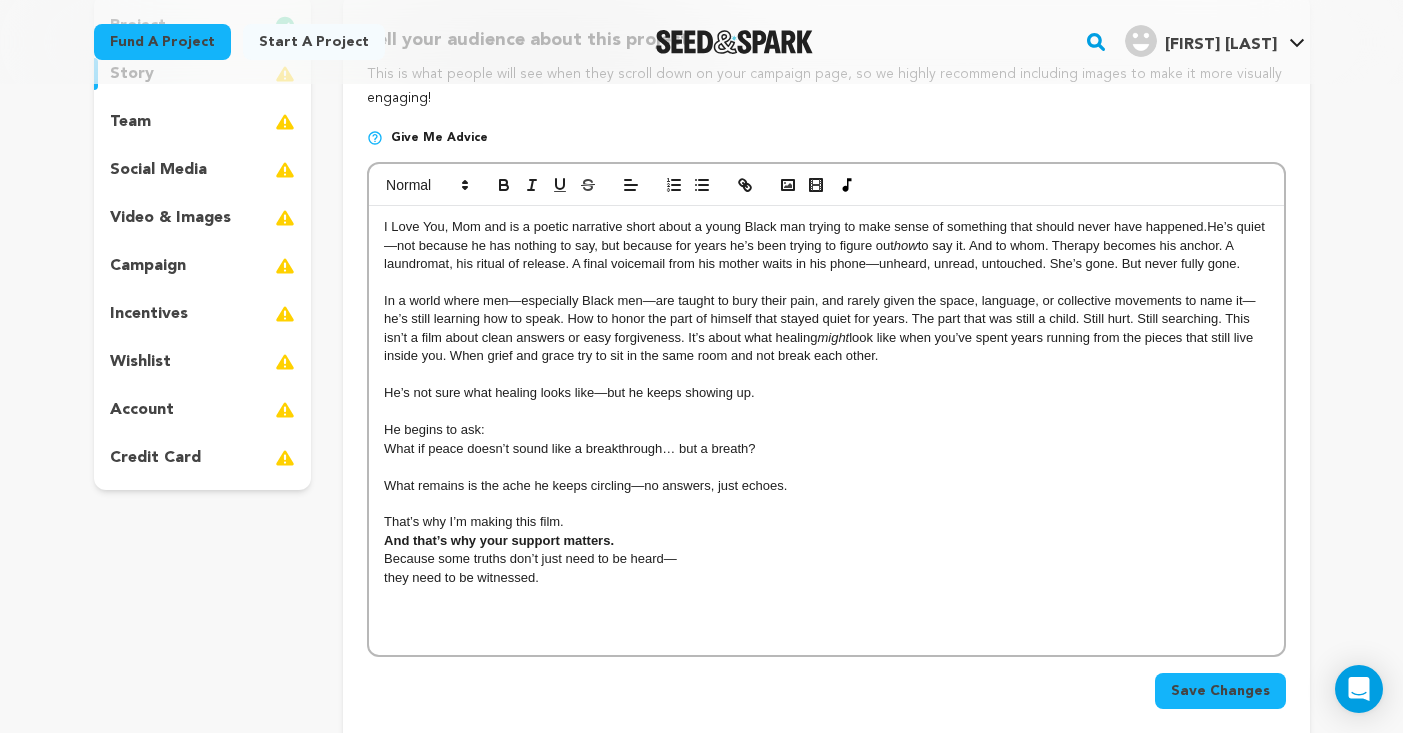 click on "In a world where men—especially Black men—are taught to bury their pain, and rarely given the space, language, or collective movements to name it—he’s still learning how to speak. How to honor the part of himself that stayed quiet for years. The part that was still a child. Still hurt. Still searching. This isn’t a film about clean answers or easy forgiveness. It’s about what healing  might  look like when you’ve spent years running from the pieces that still live inside you. When grief and grace try to sit in the same room and not break each other." at bounding box center (826, 329) 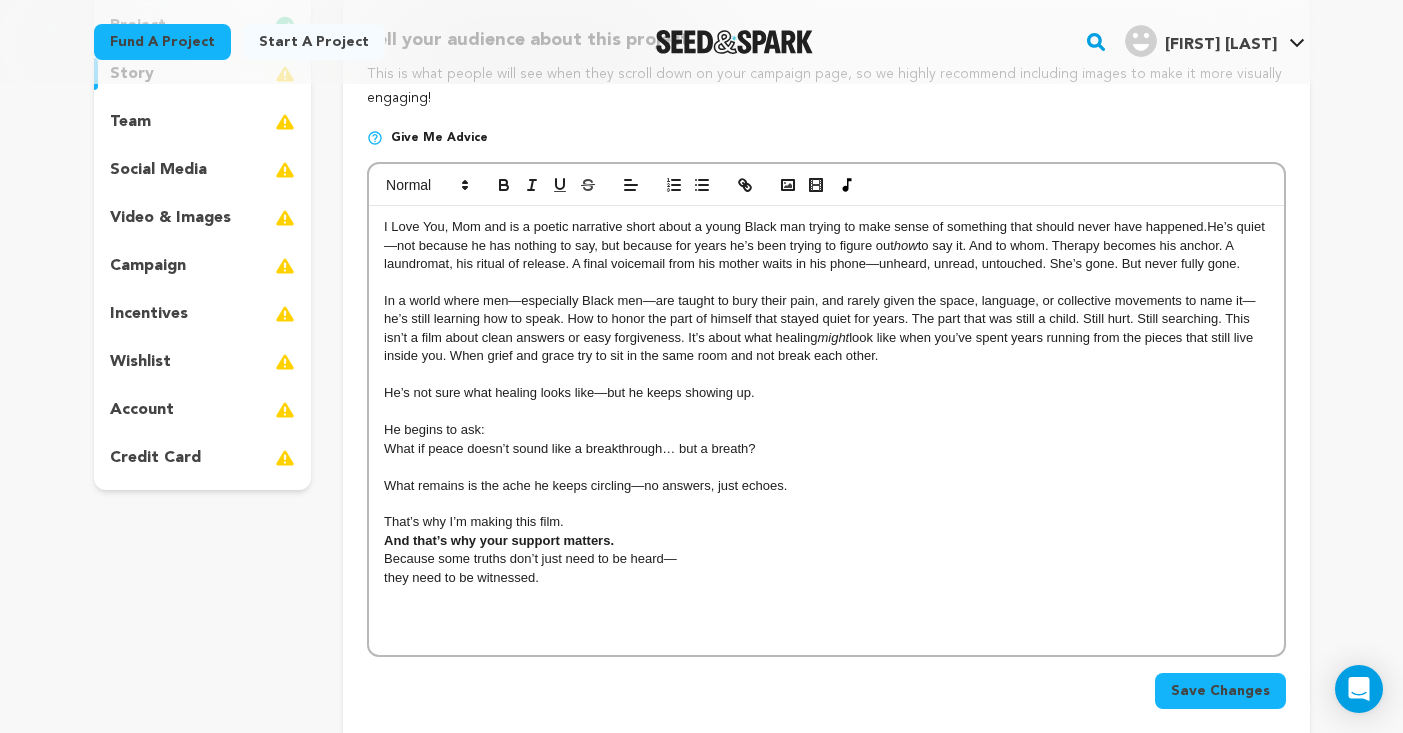 click on "Save Changes" at bounding box center [1220, 691] 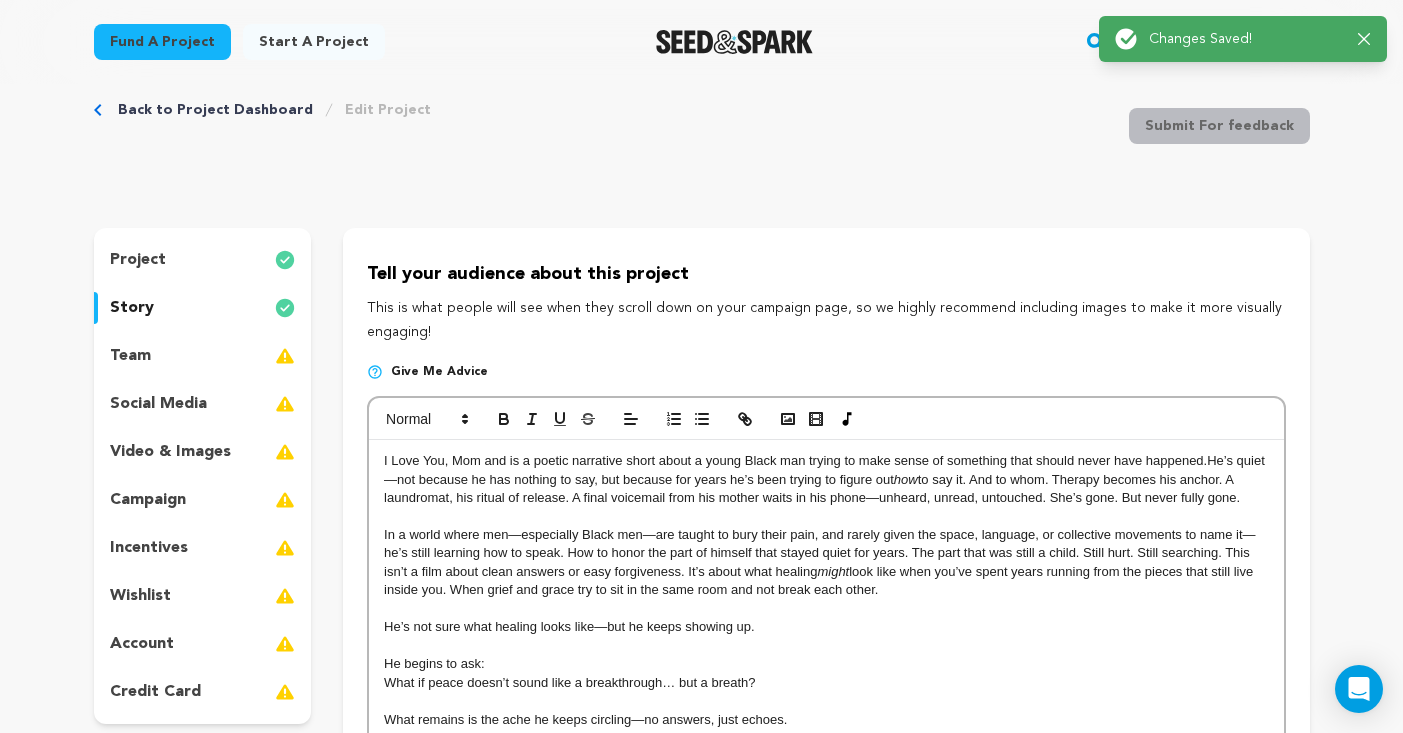 scroll, scrollTop: 0, scrollLeft: 0, axis: both 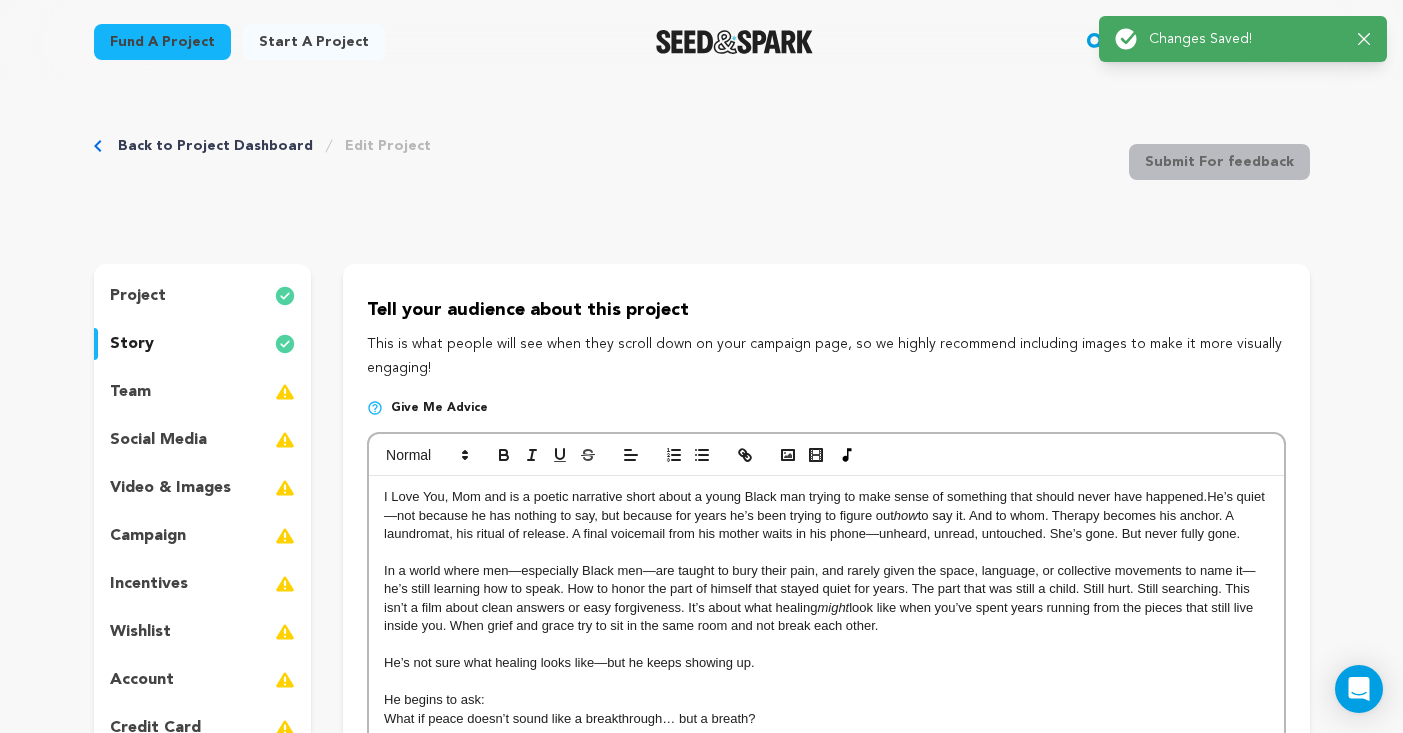 click on "team" at bounding box center [203, 392] 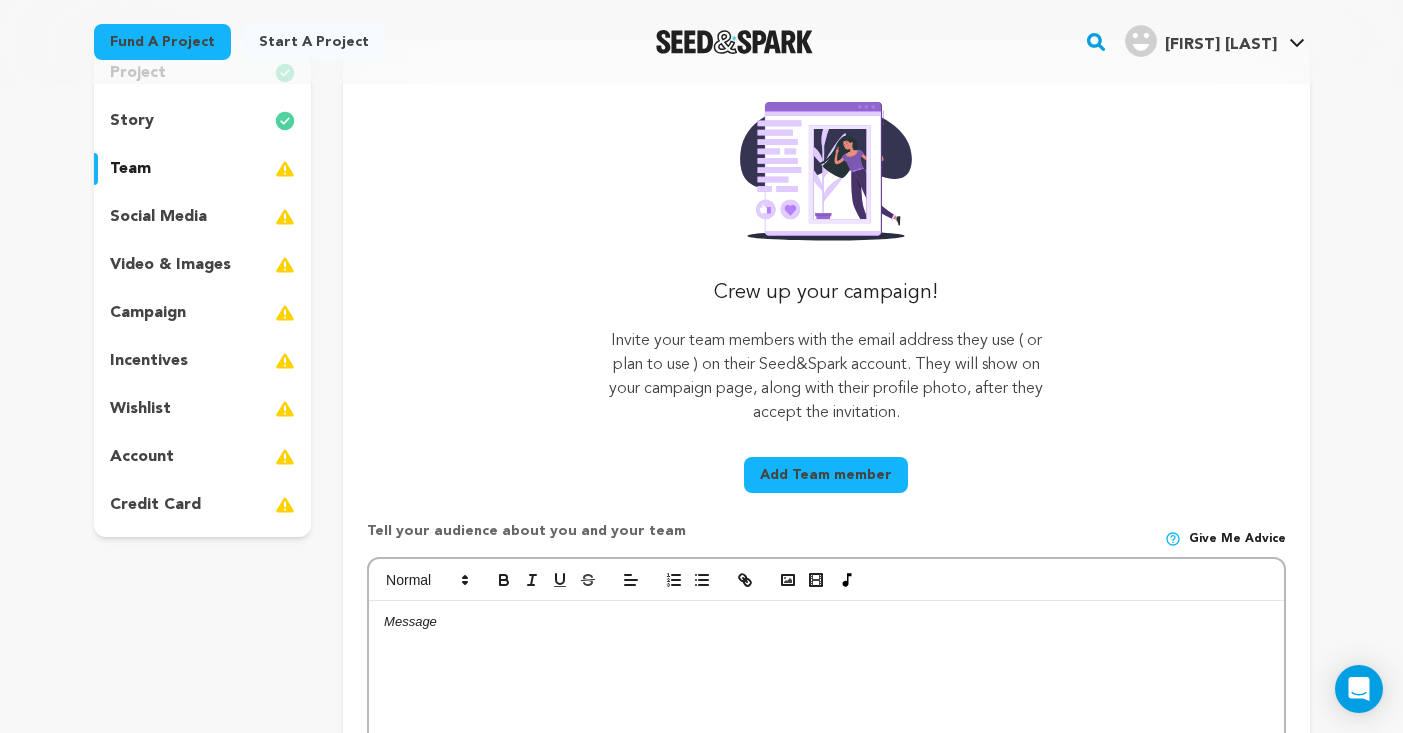 scroll, scrollTop: 224, scrollLeft: 0, axis: vertical 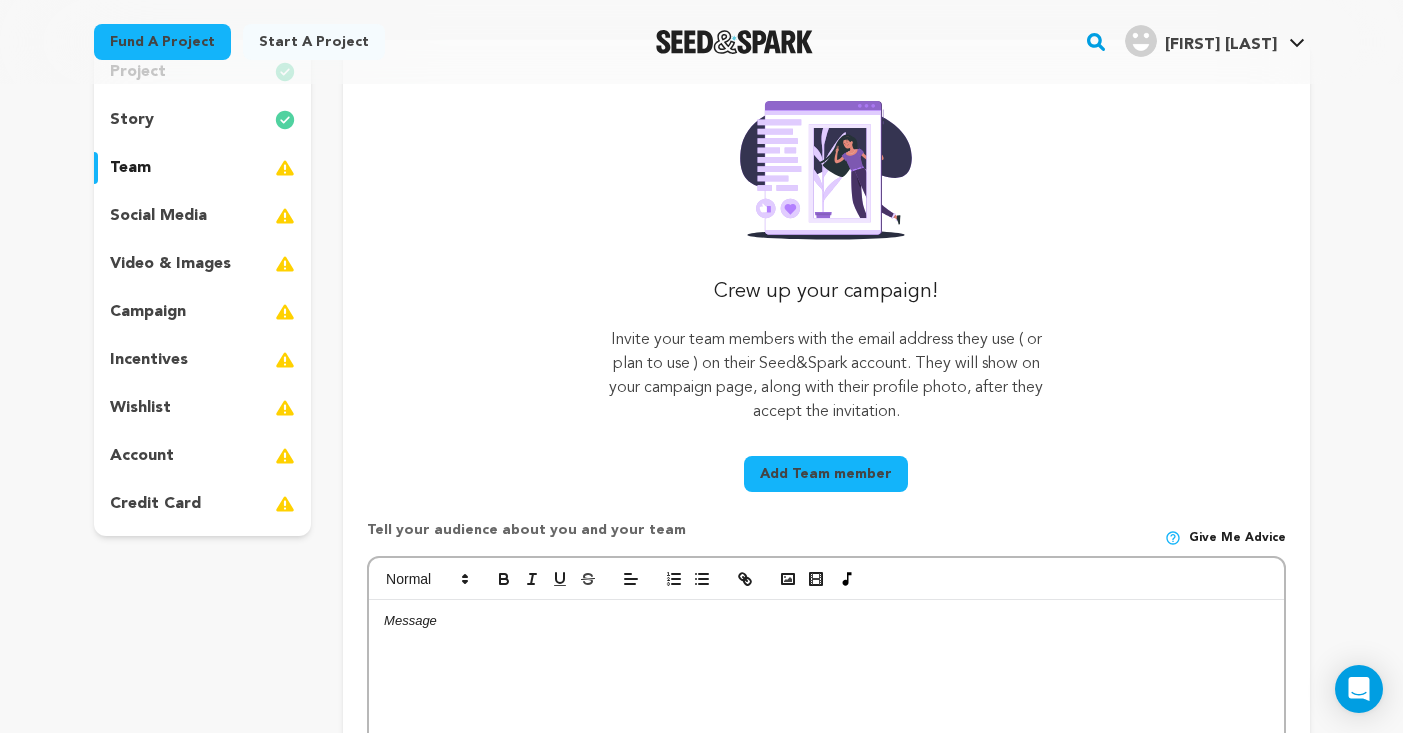 click at bounding box center [826, 621] 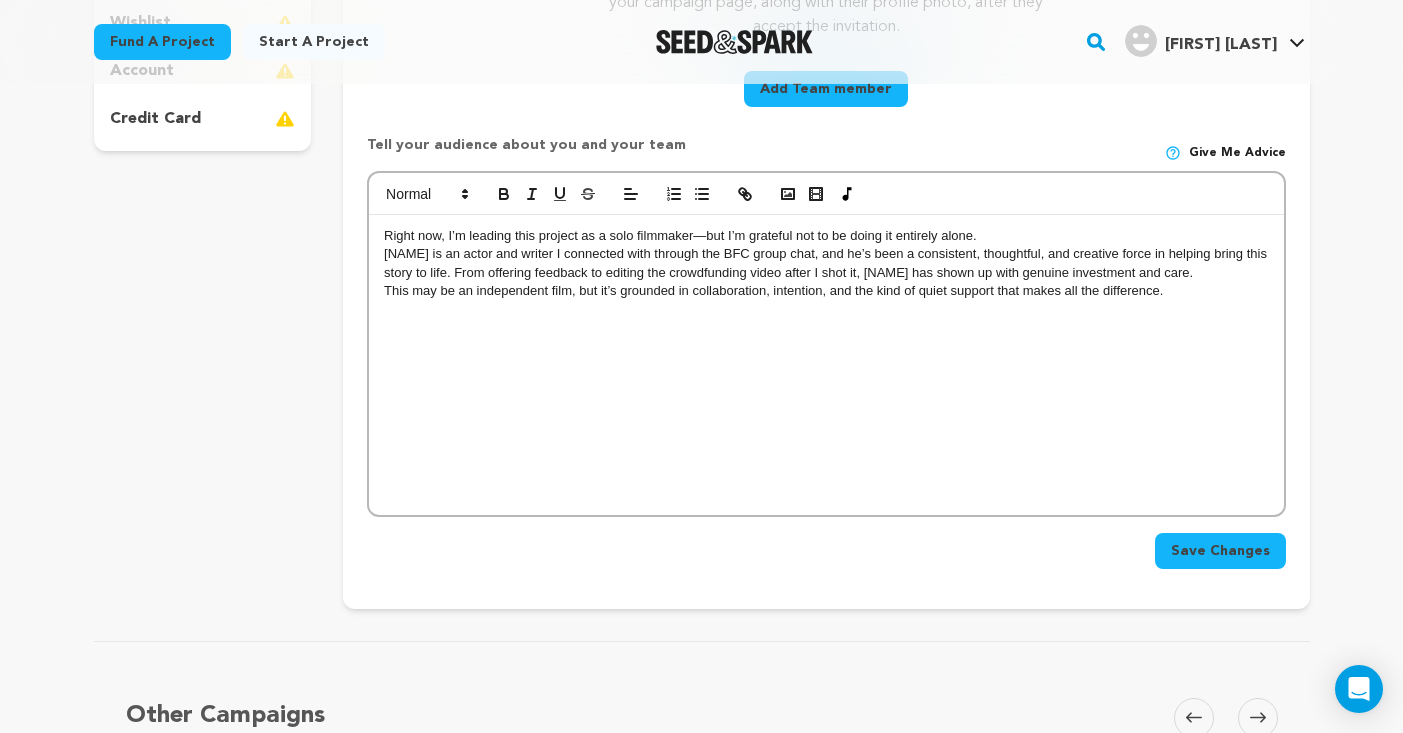 click on "[NAME] is an actor and writer I connected with through the BFC group chat, and he’s been a consistent, thoughtful, and creative force in helping bring this story to life. From offering feedback to editing the crowdfunding video after I shot it, [NAME] has shown up with genuine investment and care." at bounding box center [826, 263] 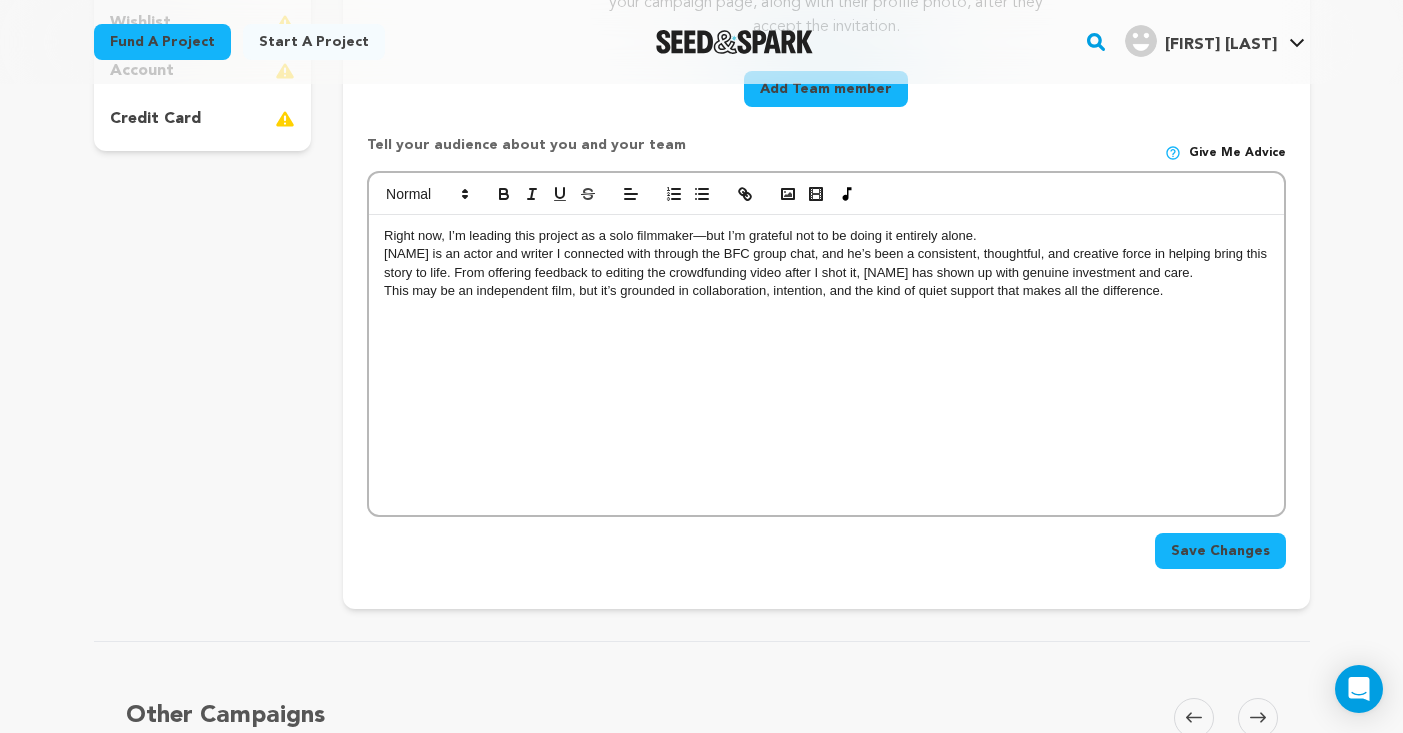 type 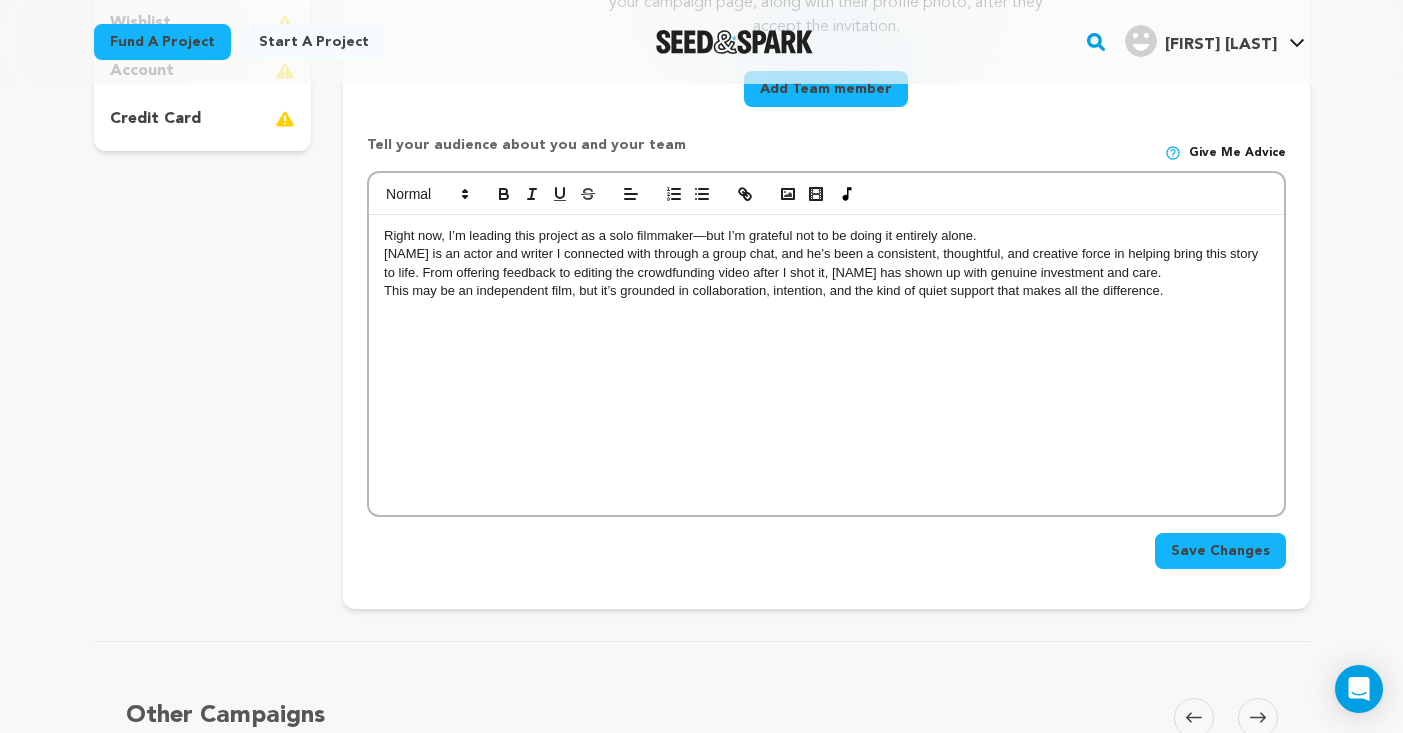 click on "This may be an independent film, but it’s grounded in collaboration, intention, and the kind of quiet support that makes all the difference." at bounding box center (826, 291) 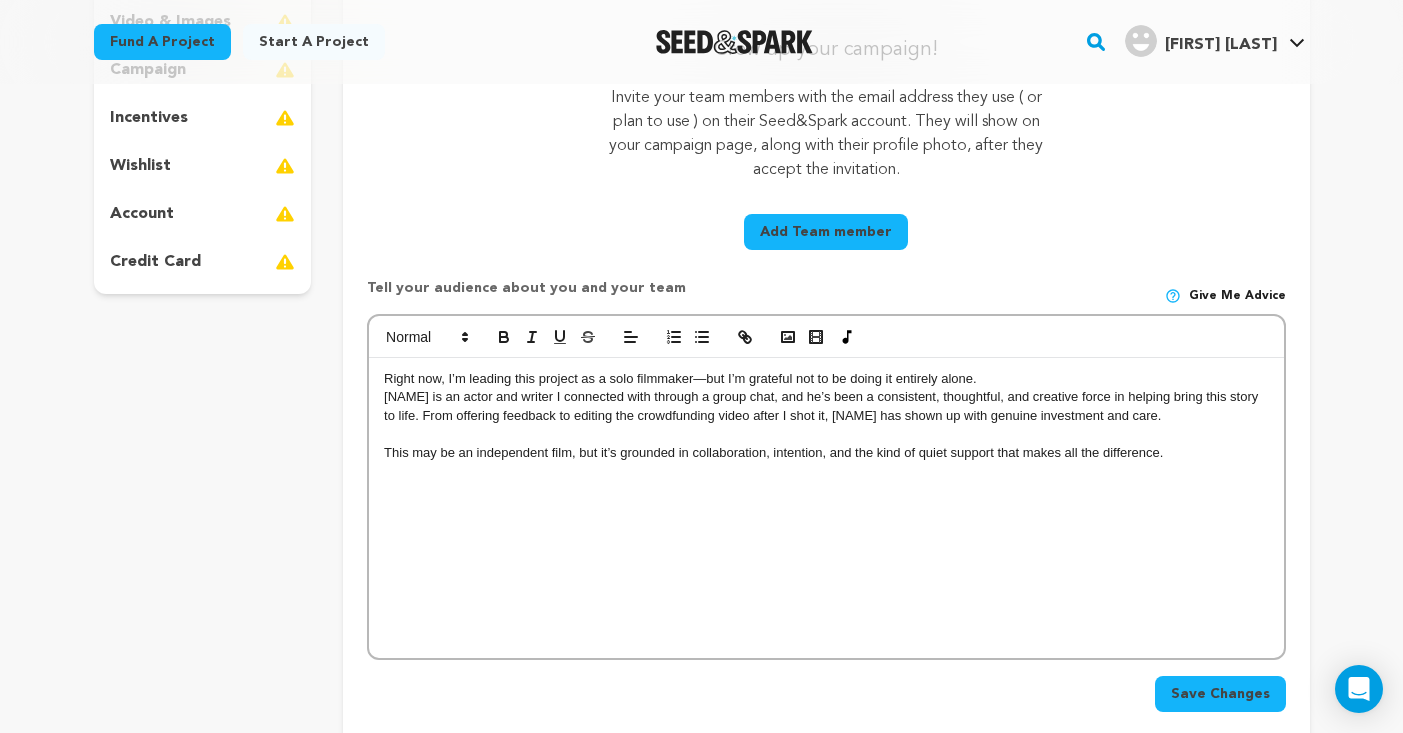 scroll, scrollTop: 456, scrollLeft: 0, axis: vertical 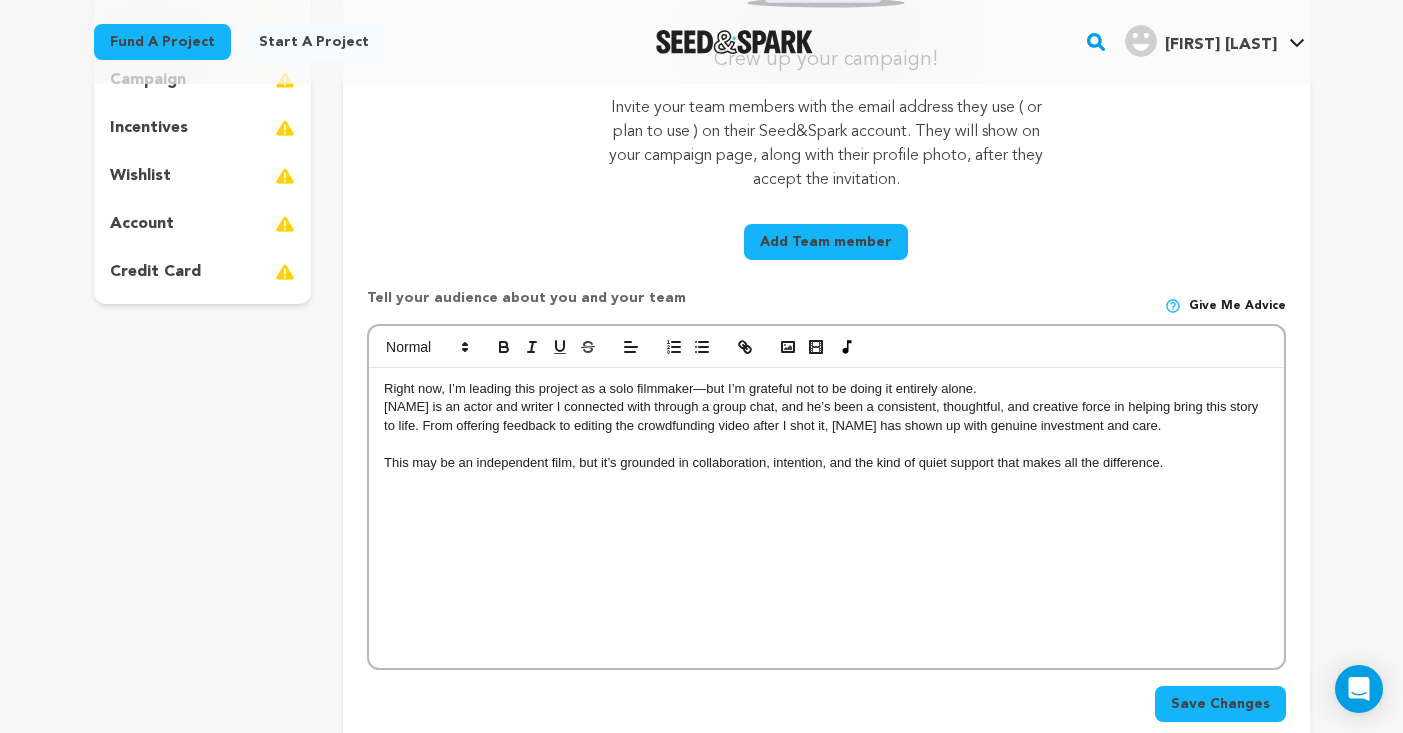 click on "Add Team member" at bounding box center (826, 242) 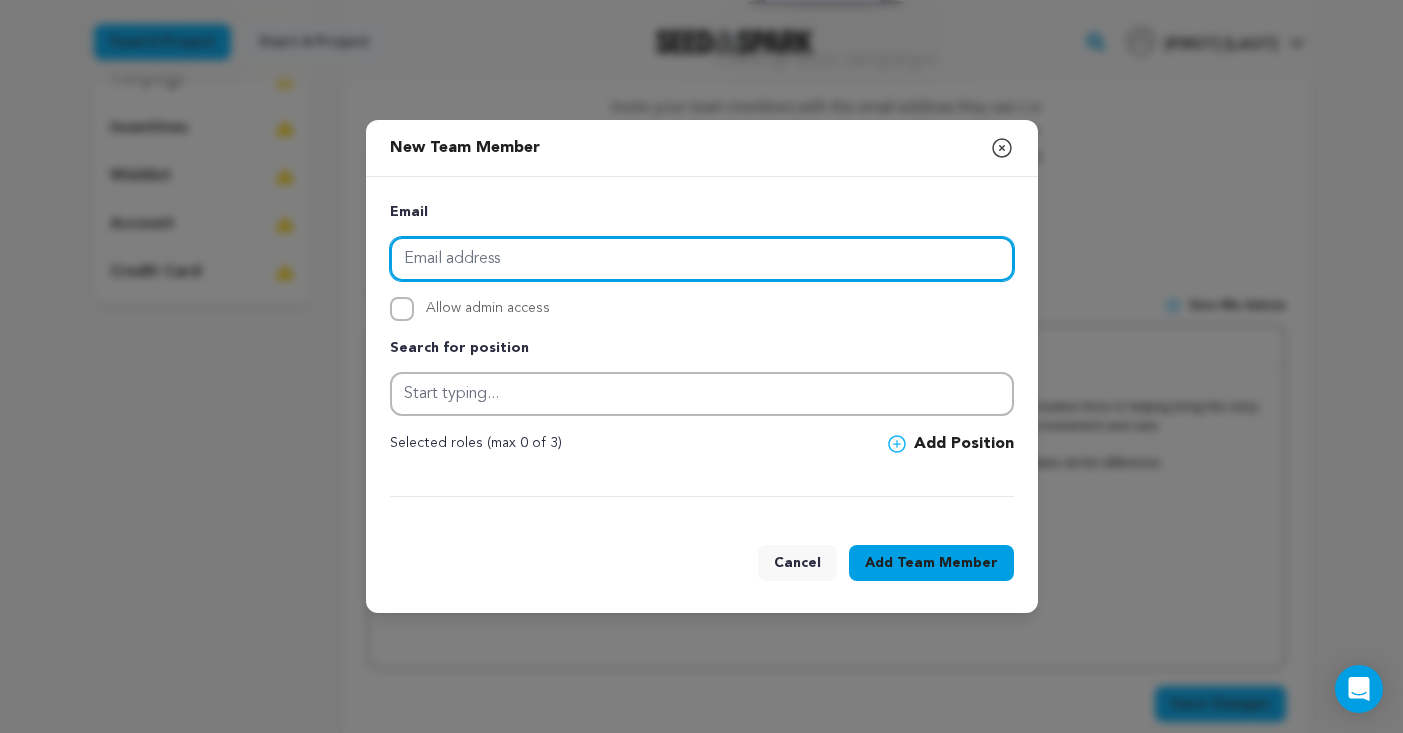 click at bounding box center (702, 259) 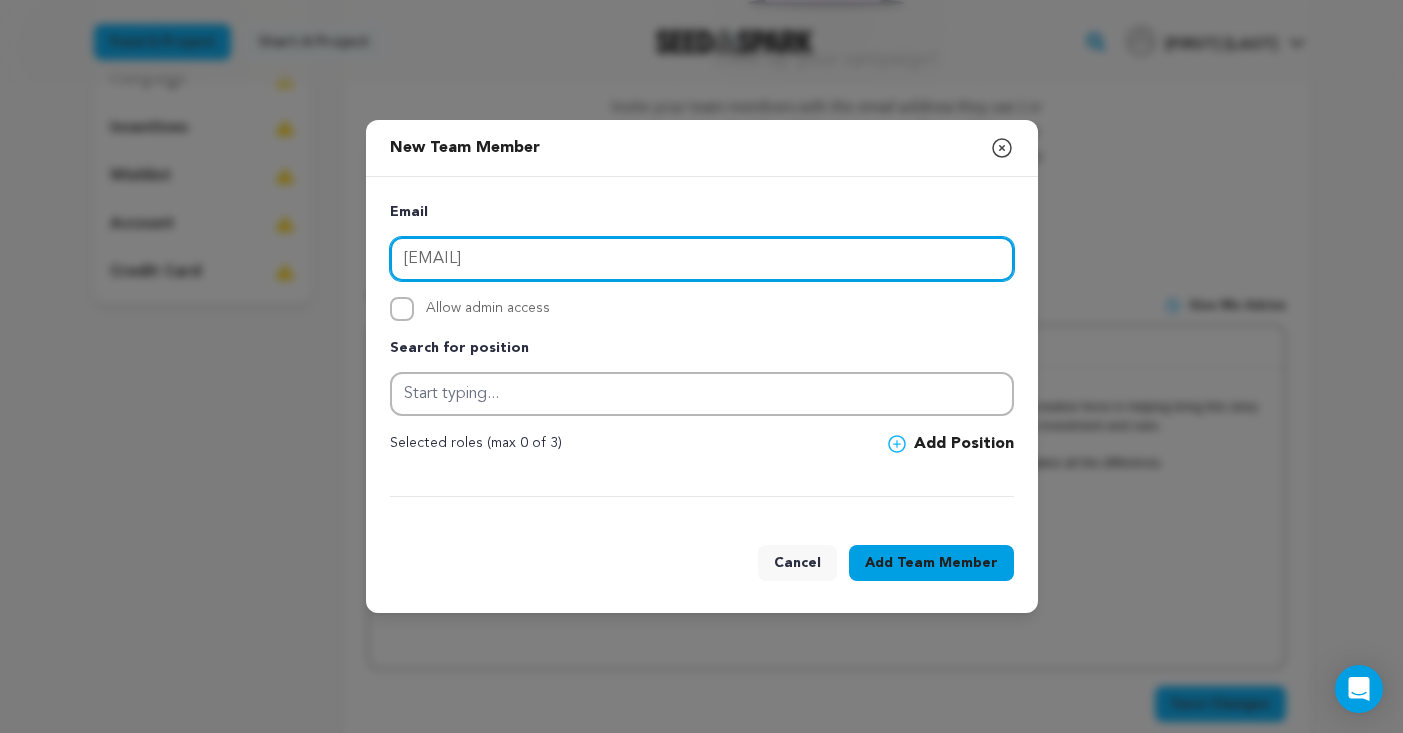 type on "[EMAIL]" 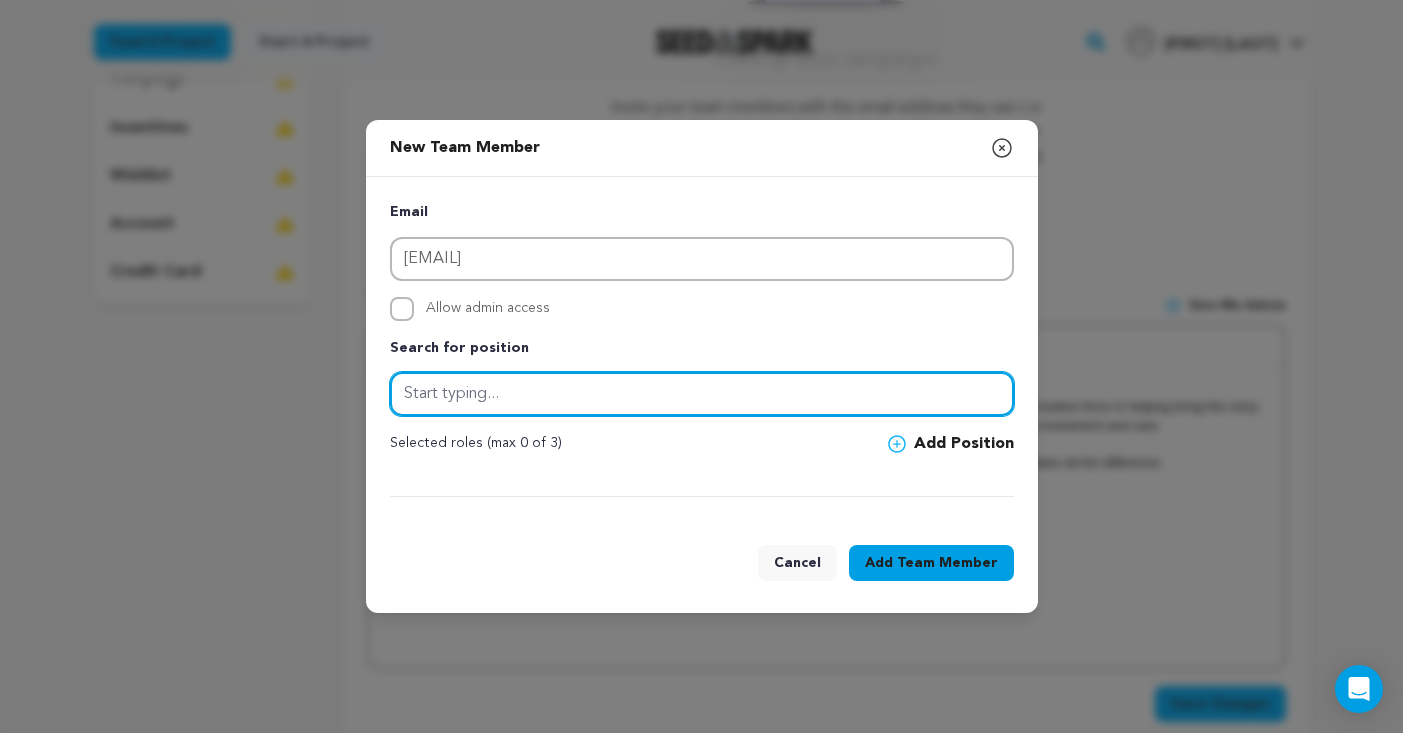 click at bounding box center [702, 394] 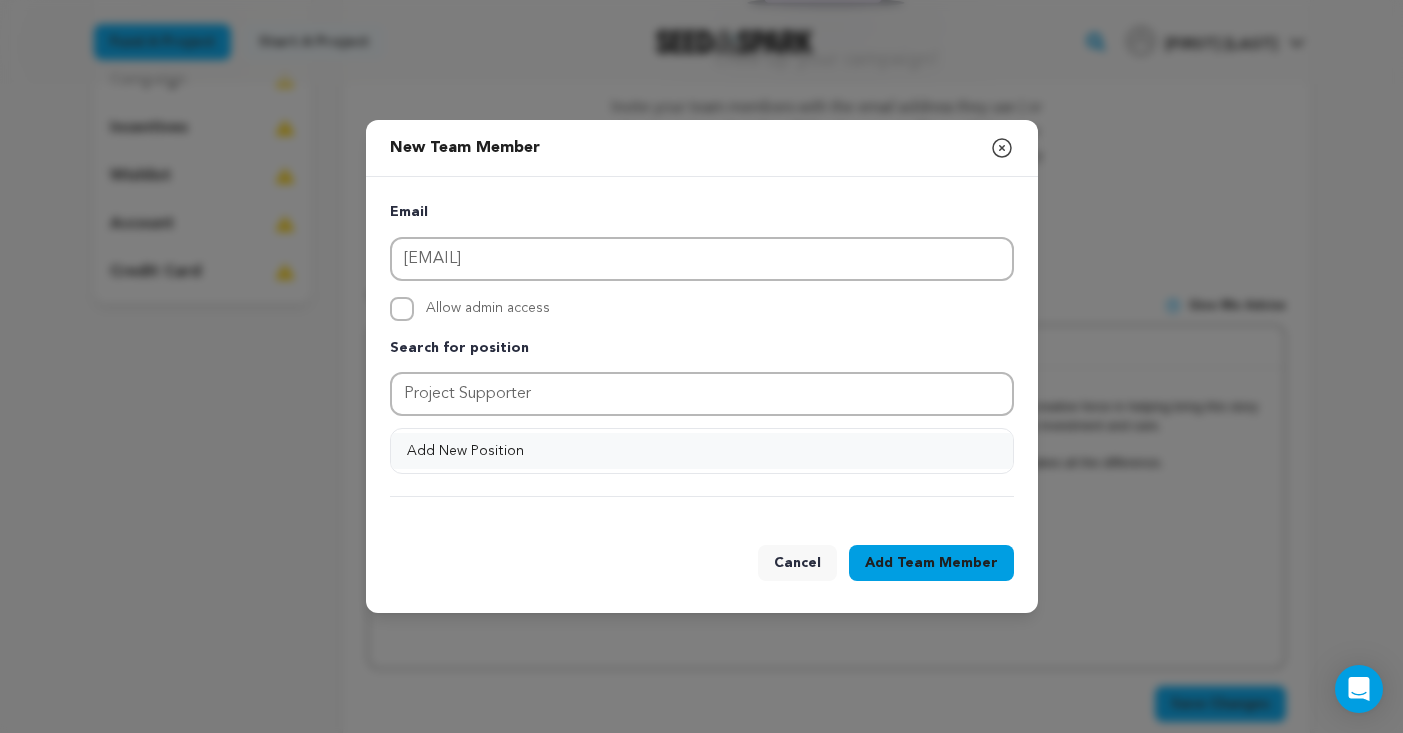 click on "Add New Position" at bounding box center (702, 451) 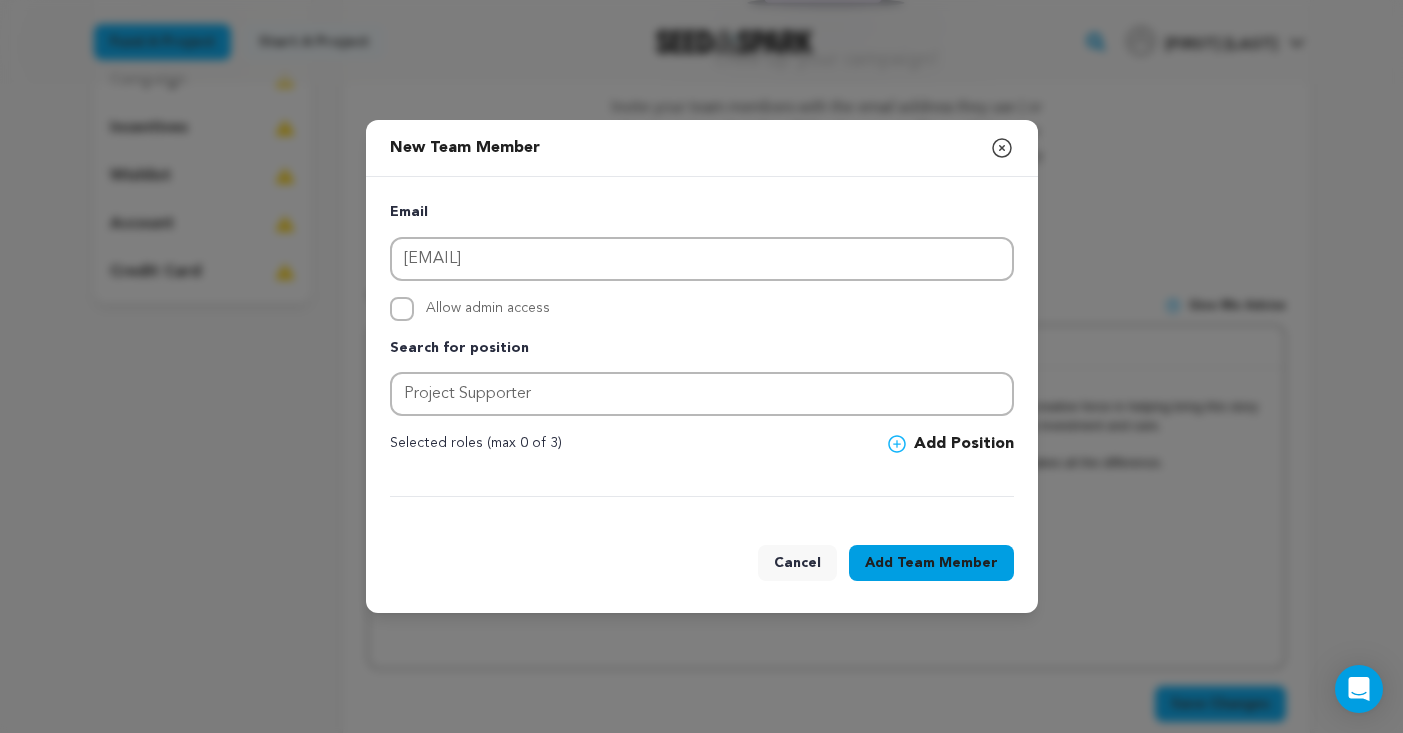 click on "Add  Team Member" at bounding box center [931, 563] 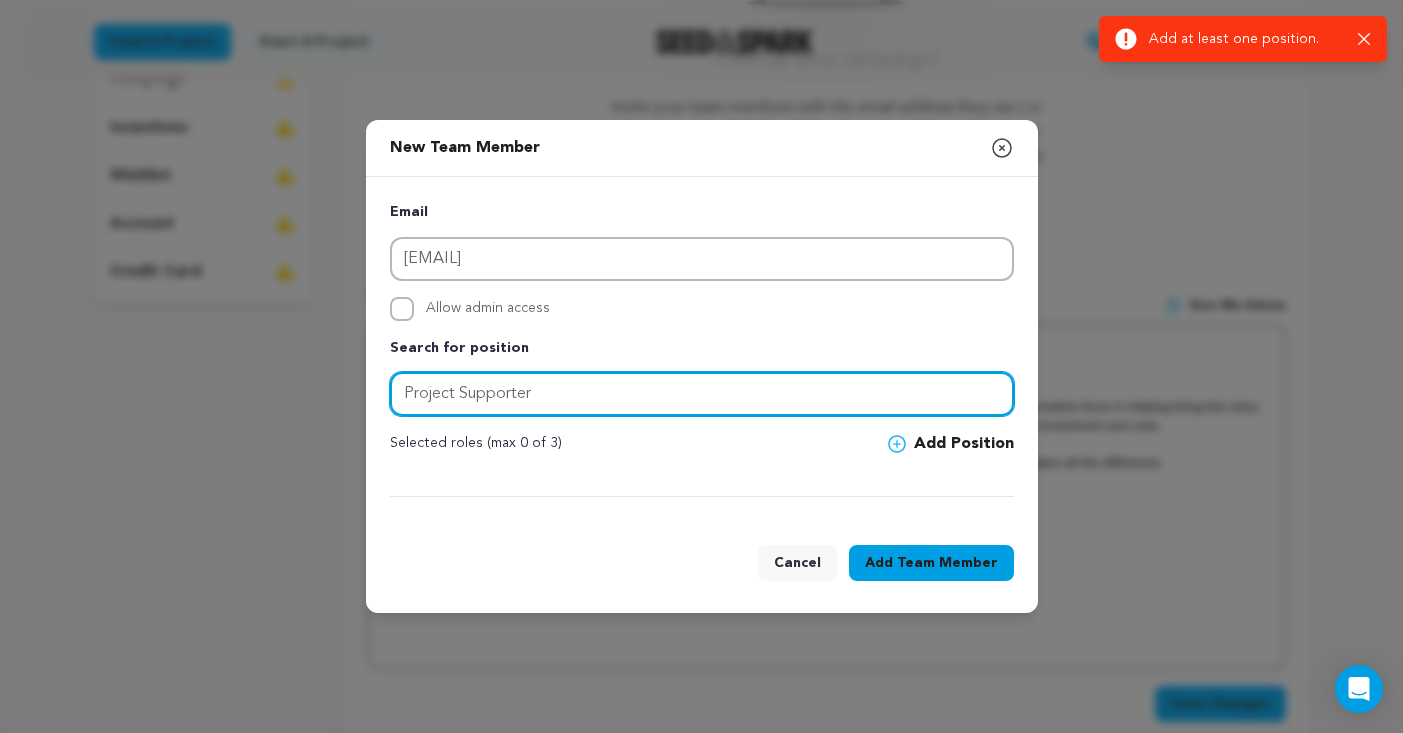 click on "Project Supporter" at bounding box center [702, 394] 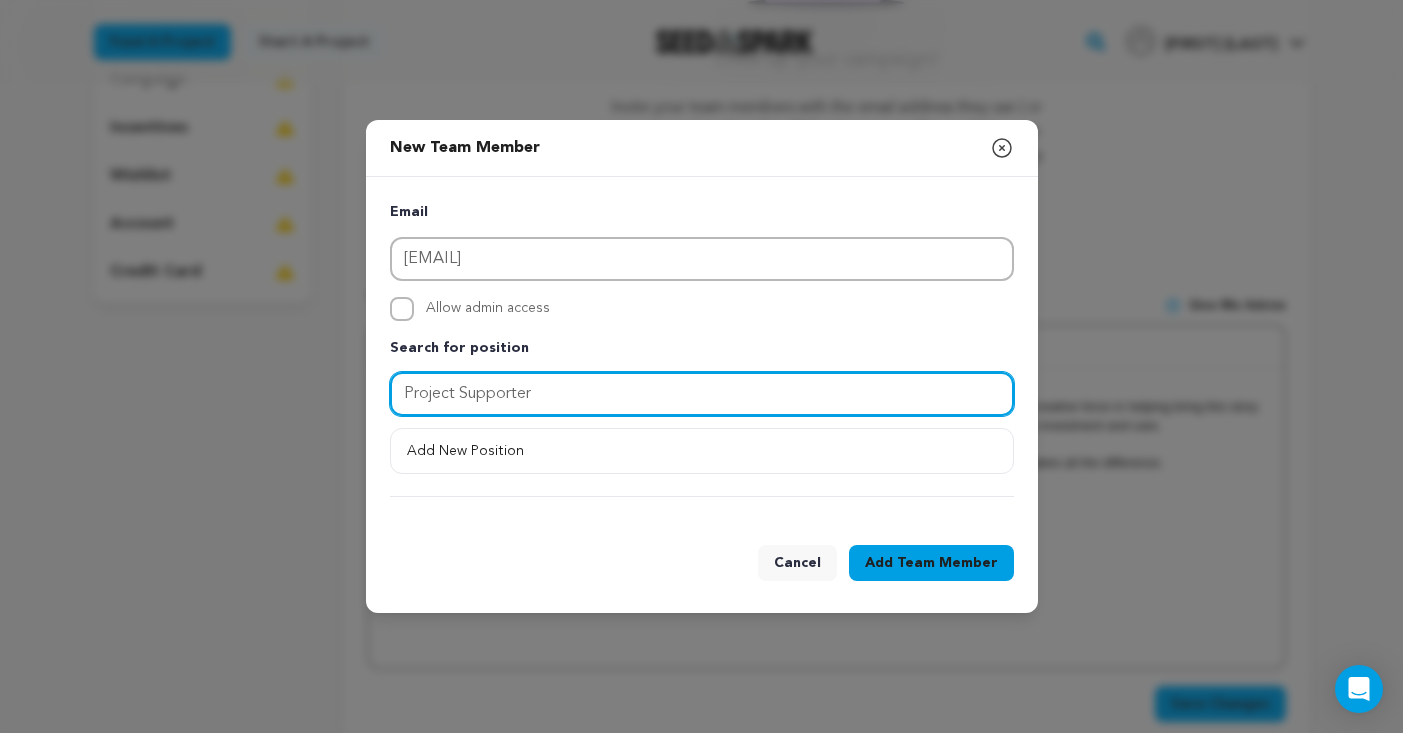 type on "Project Supporter" 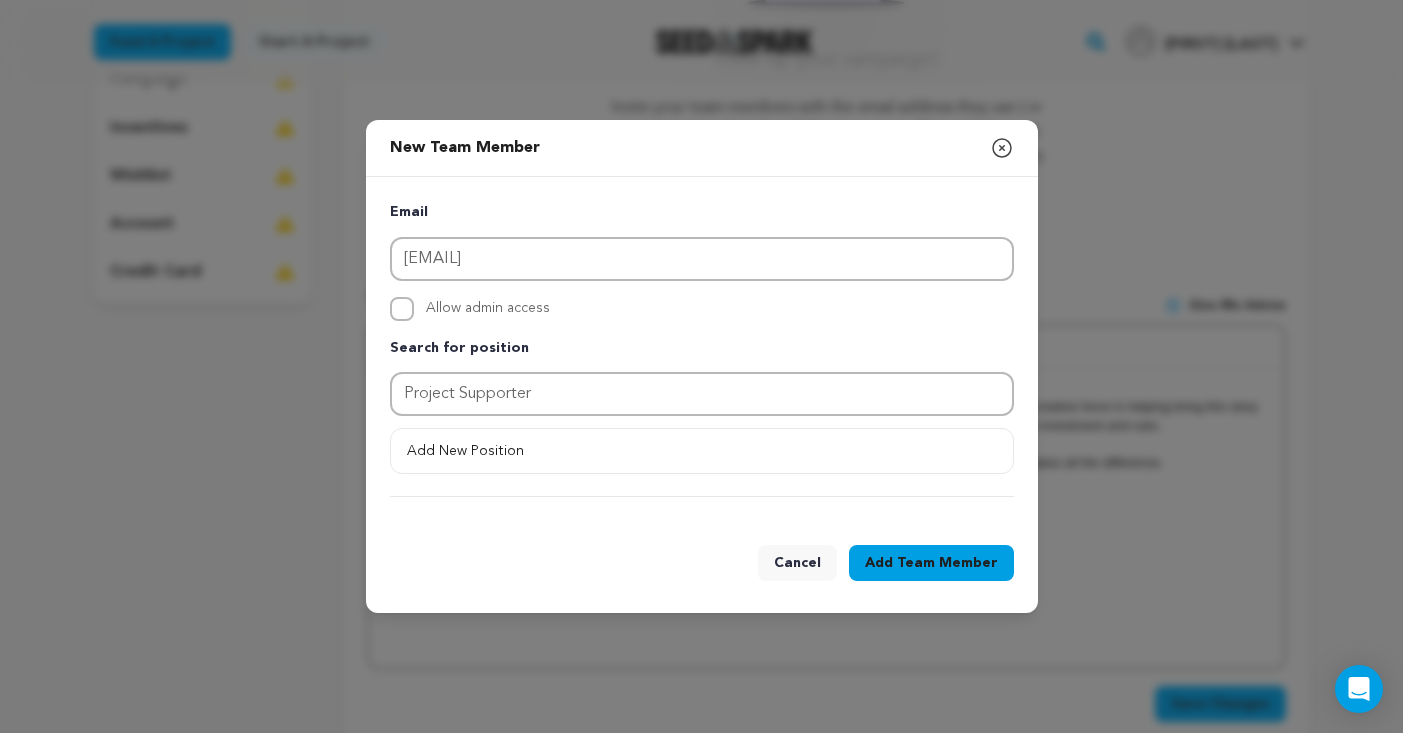 click on "Add  Team Member" at bounding box center (931, 563) 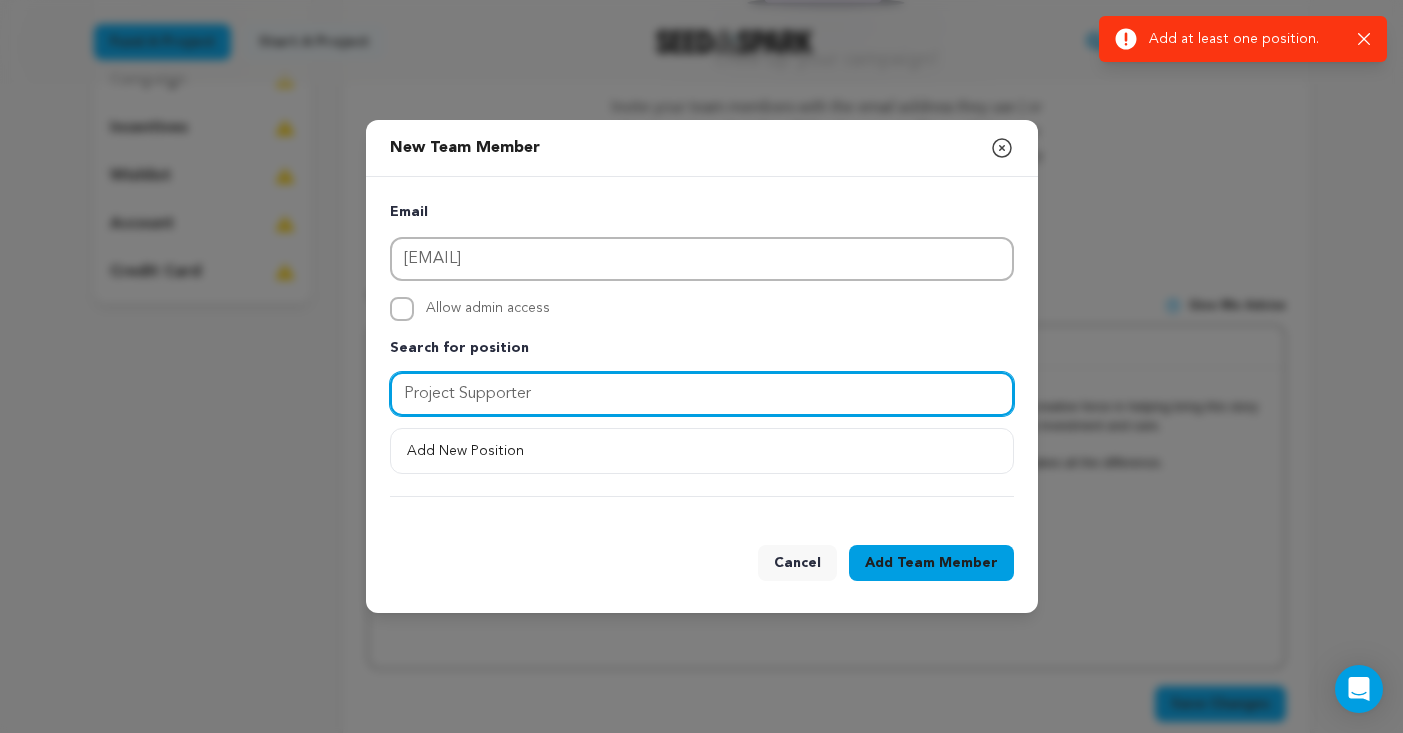 click on "Project Supporter" at bounding box center [702, 394] 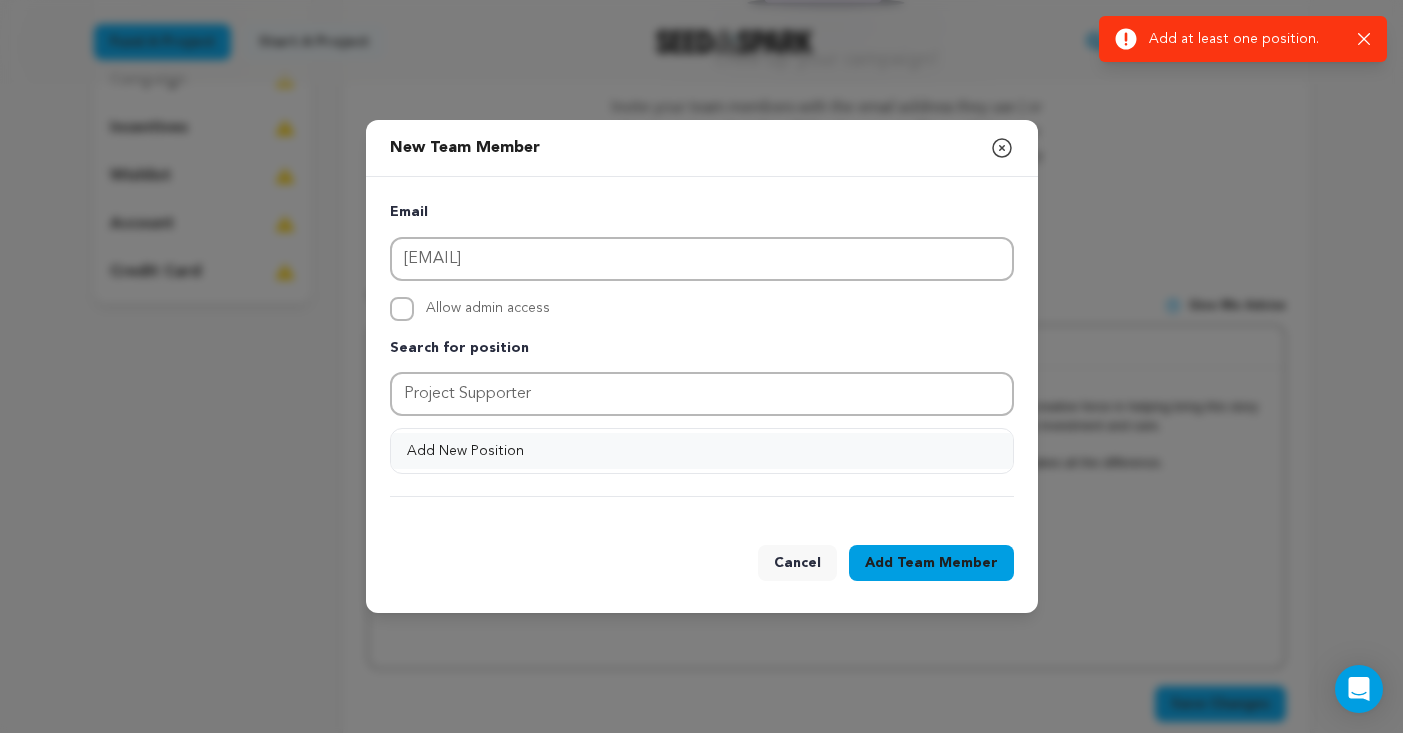 click on "Add New Position" at bounding box center (702, 451) 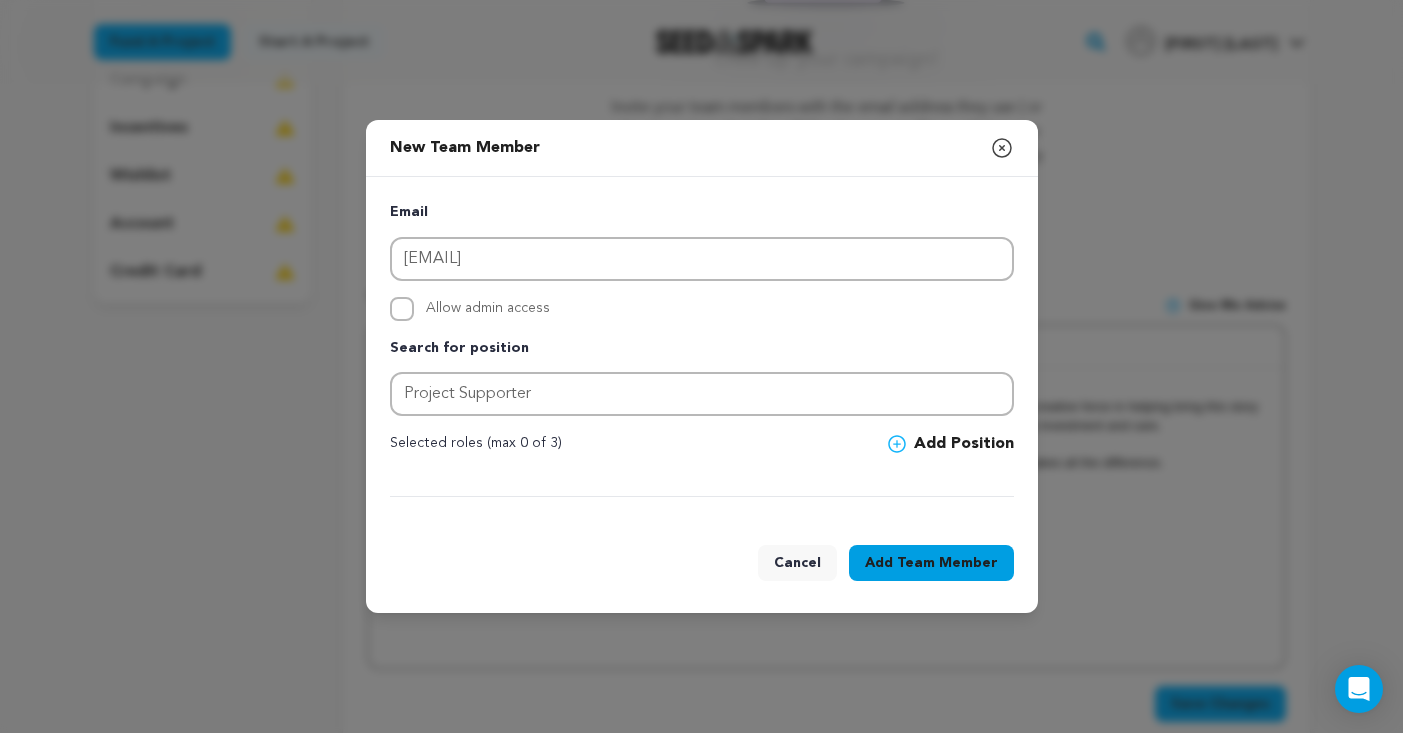 click on "Team Member" at bounding box center [947, 563] 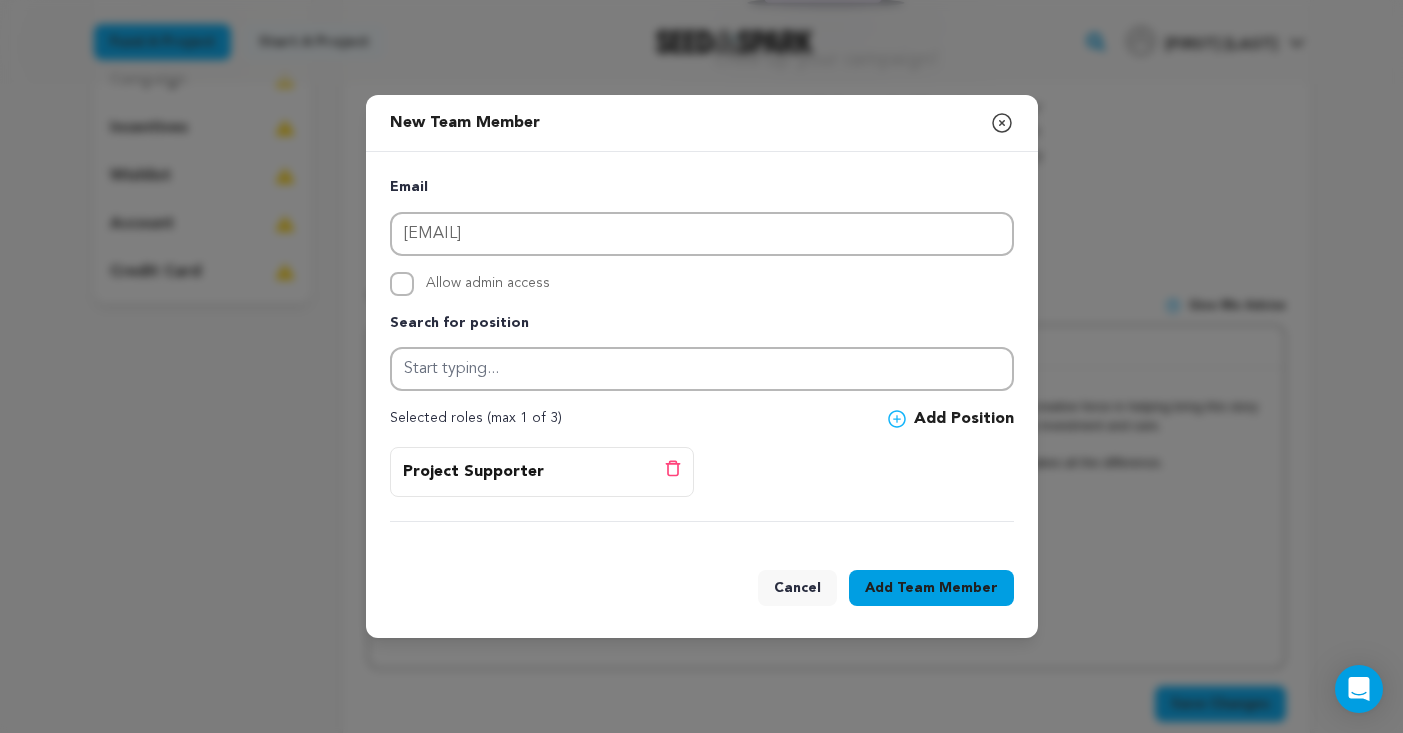 click on "Project Supporter" at bounding box center (473, 472) 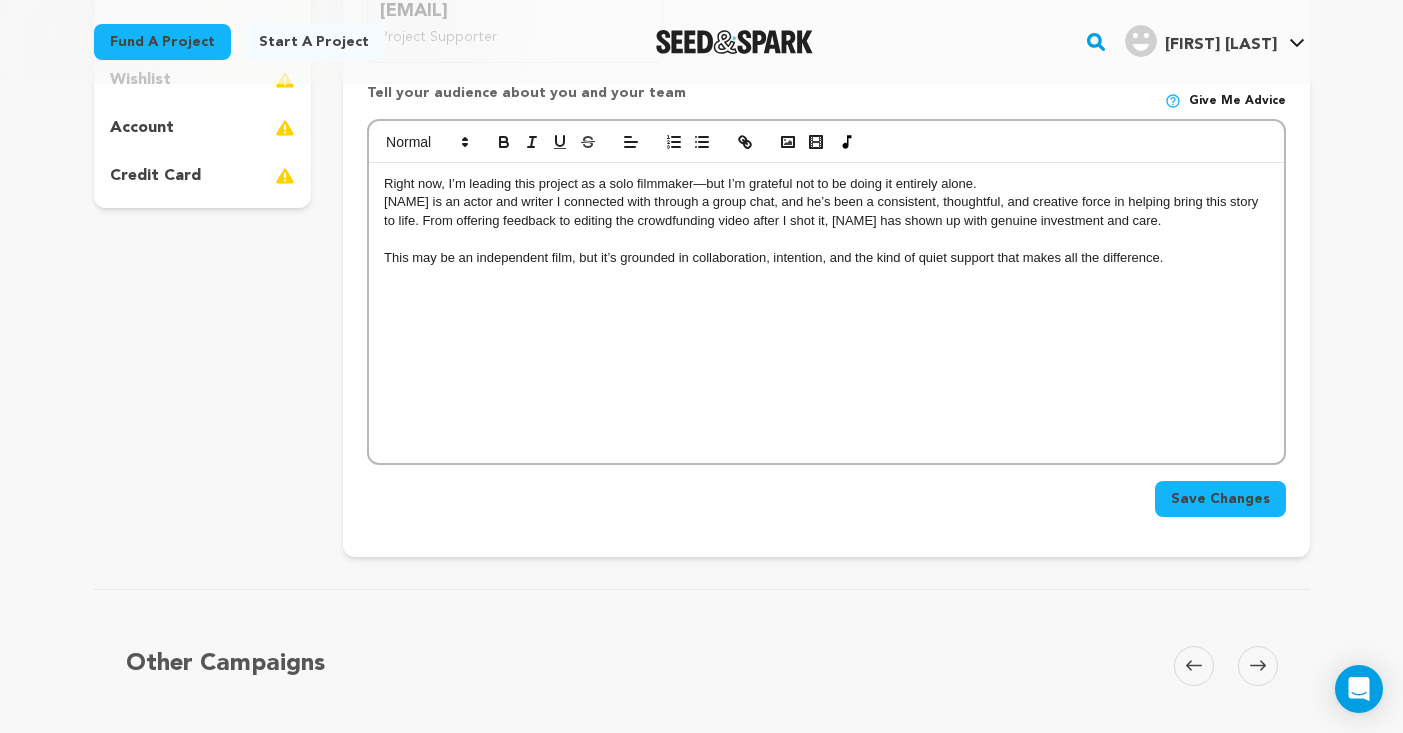 scroll, scrollTop: 550, scrollLeft: 0, axis: vertical 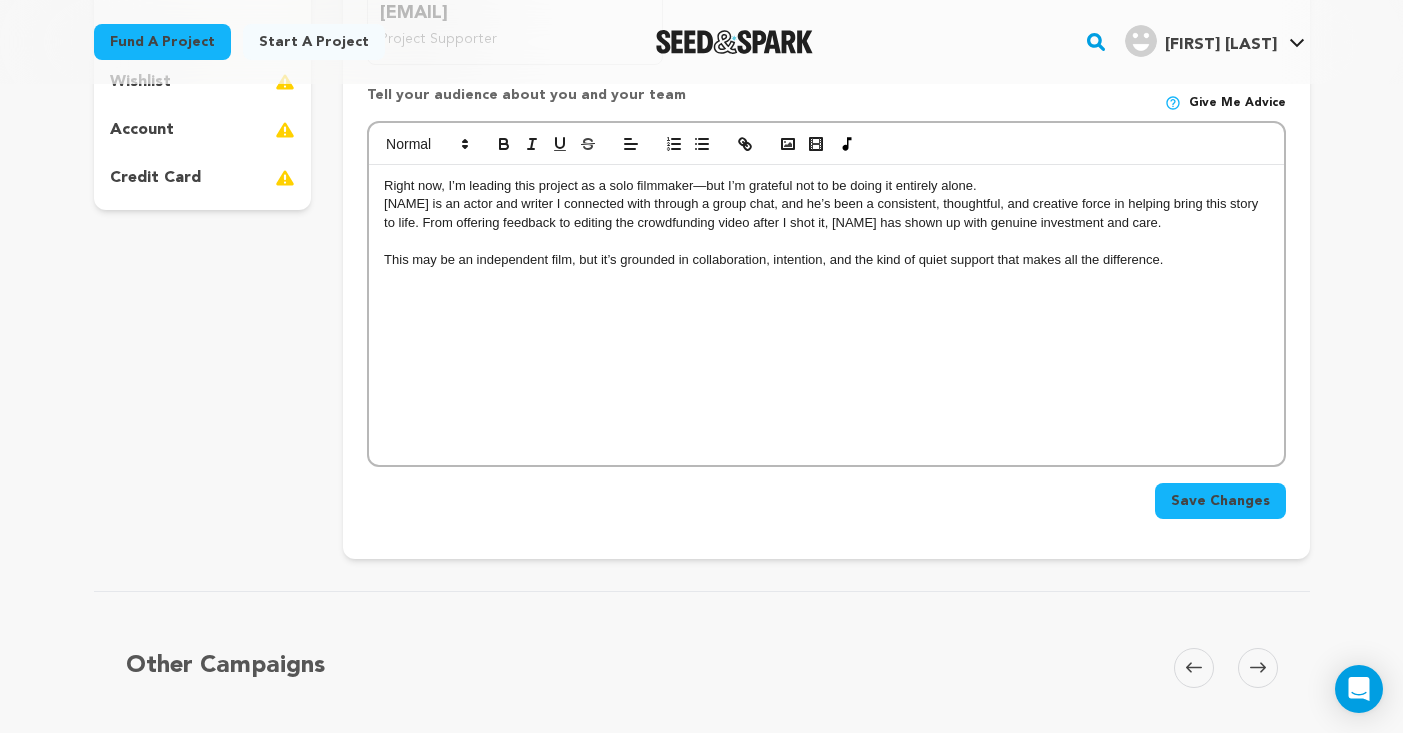 click on "Save Changes" at bounding box center (1220, 501) 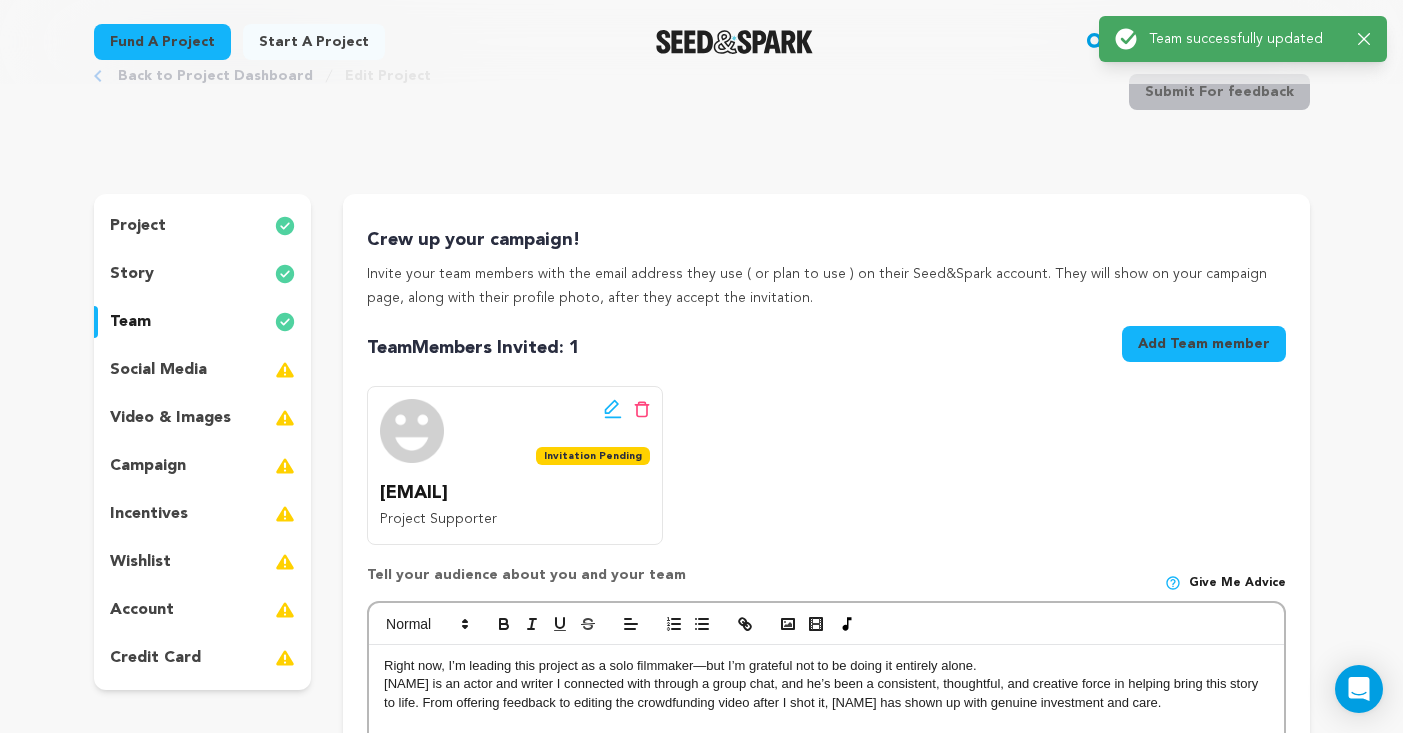 scroll, scrollTop: 0, scrollLeft: 0, axis: both 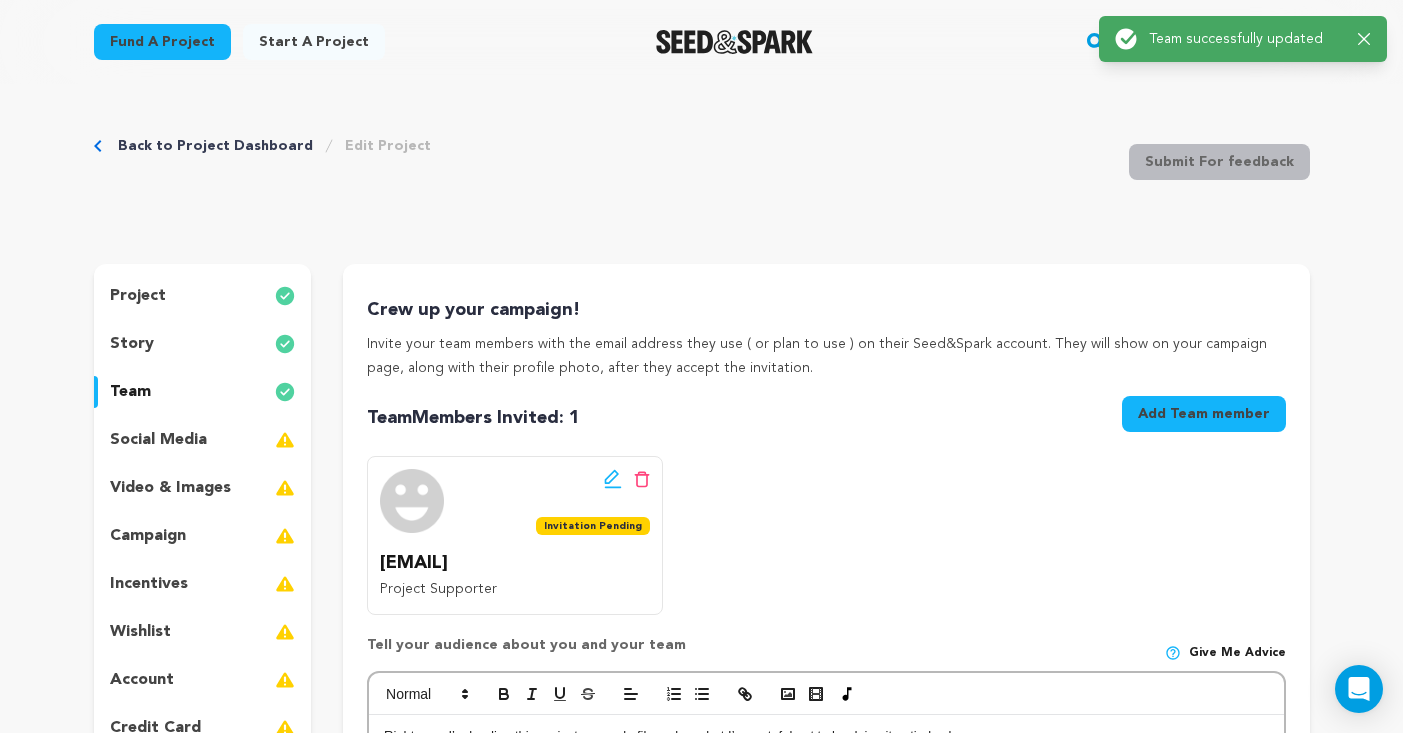 click on "social media" at bounding box center (158, 440) 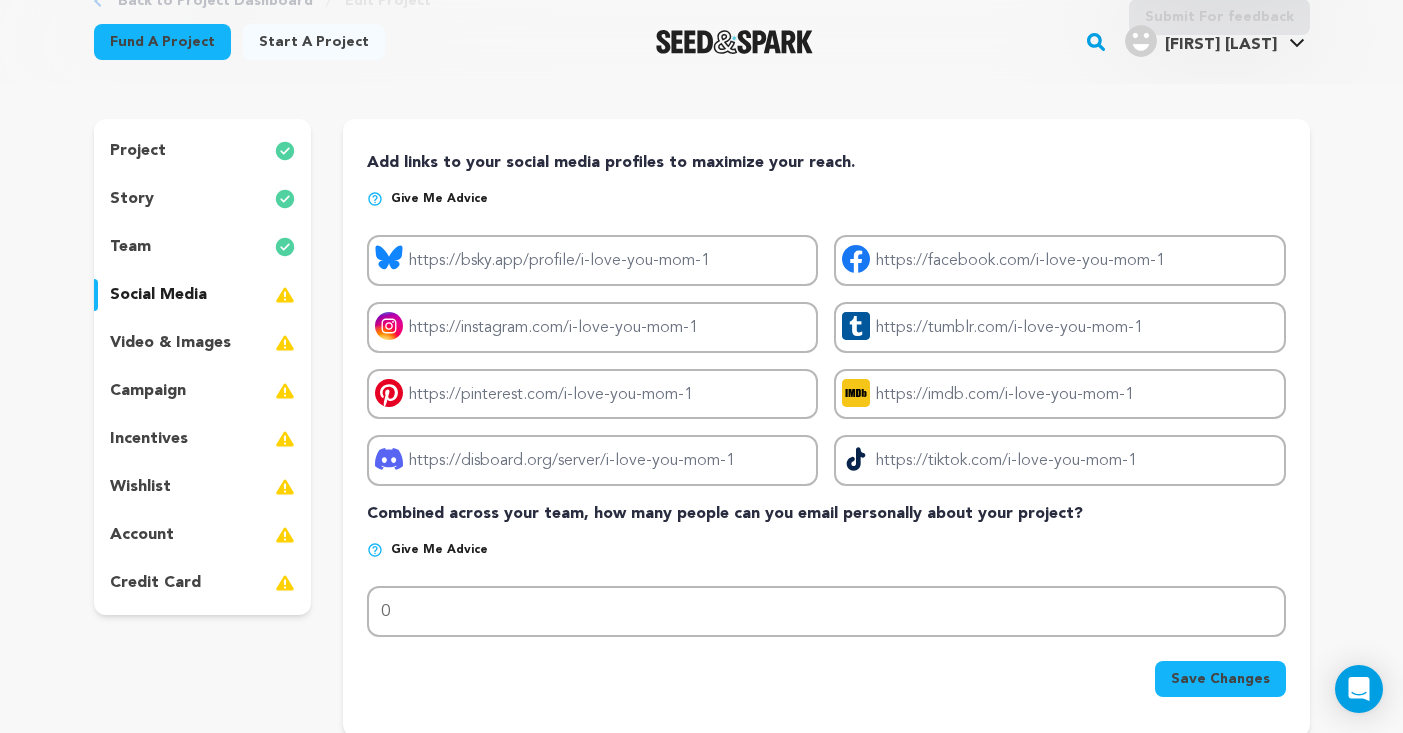 scroll, scrollTop: 162, scrollLeft: 0, axis: vertical 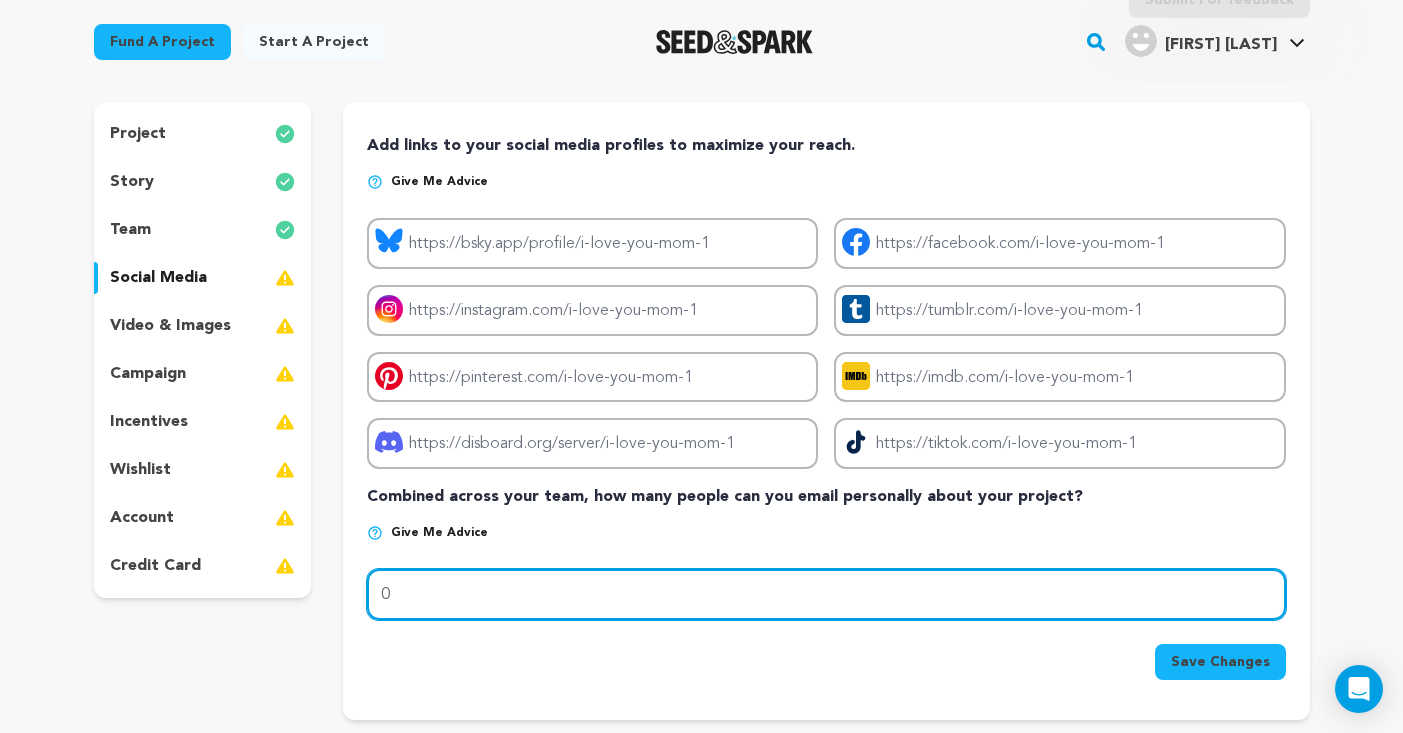 click on "0" at bounding box center (826, 594) 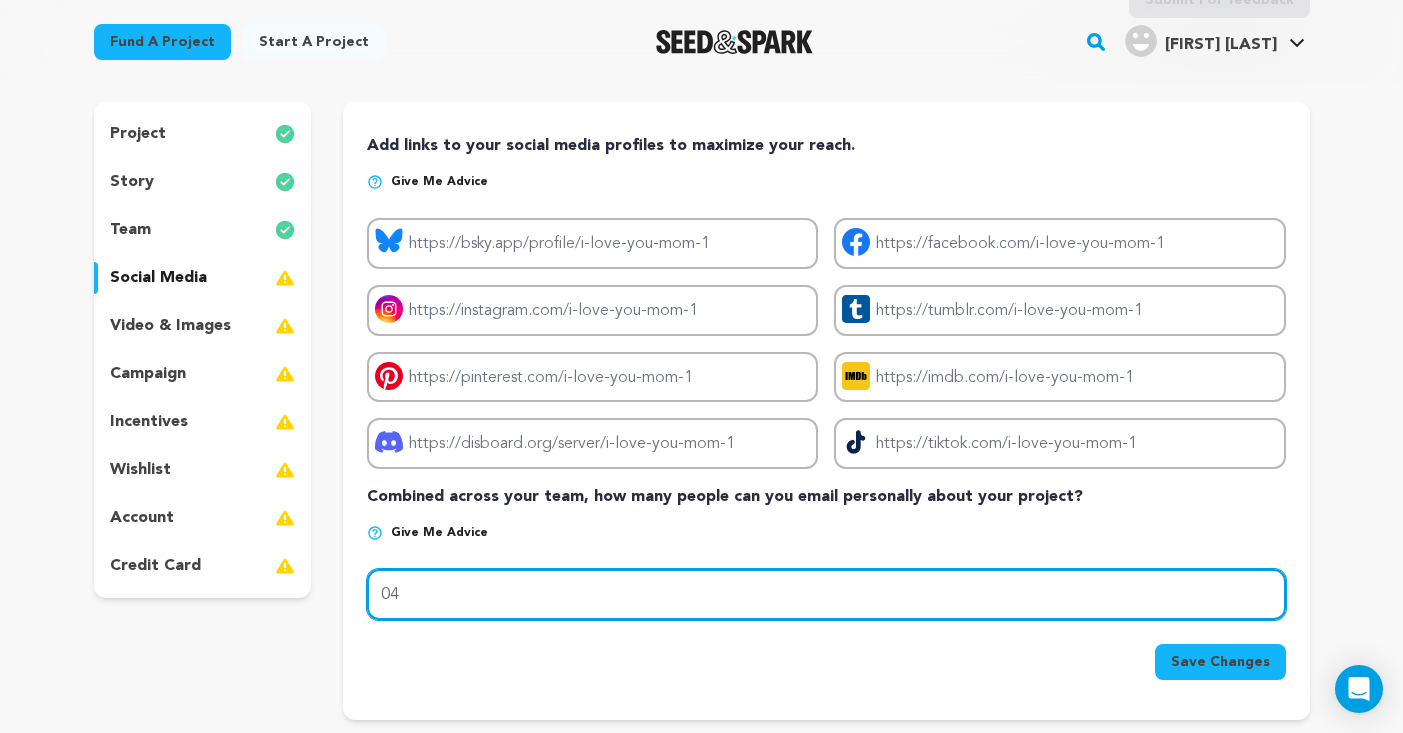 type on "0" 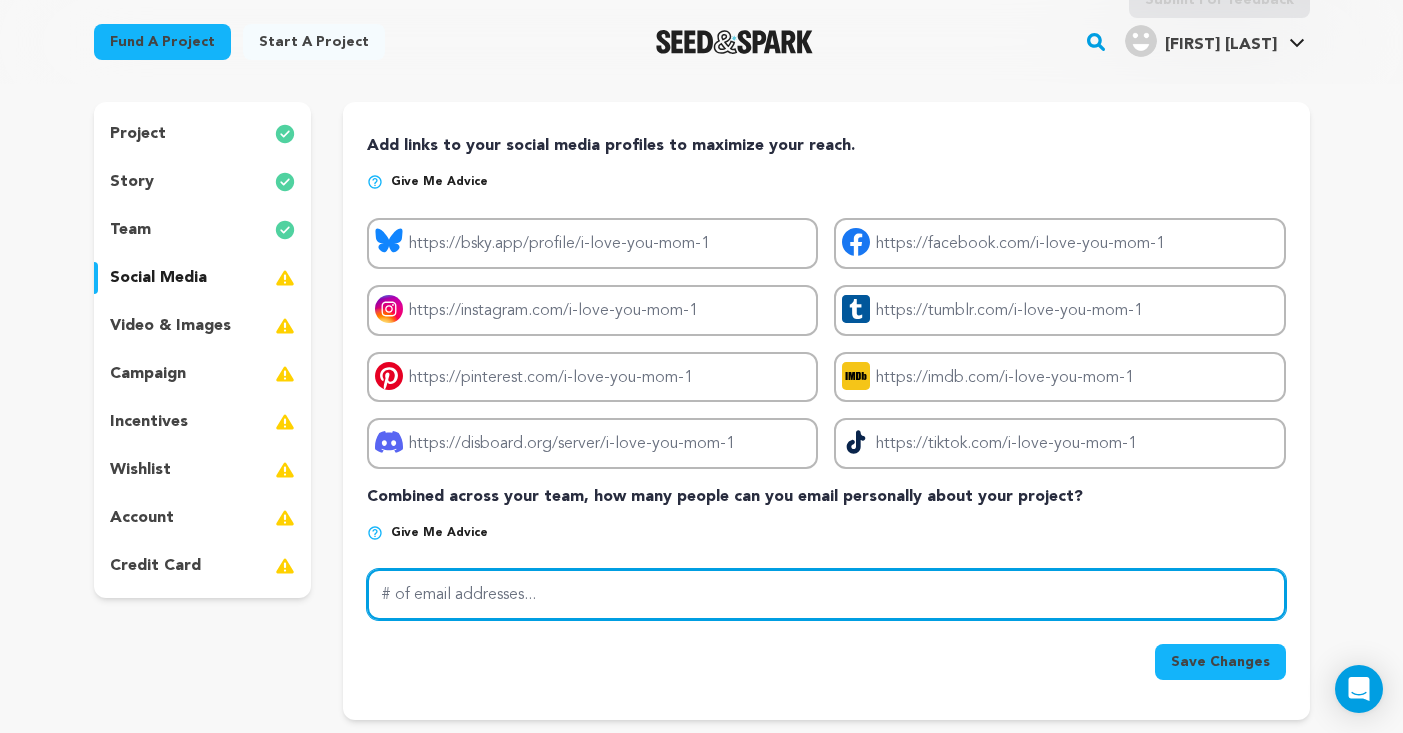 type on "4" 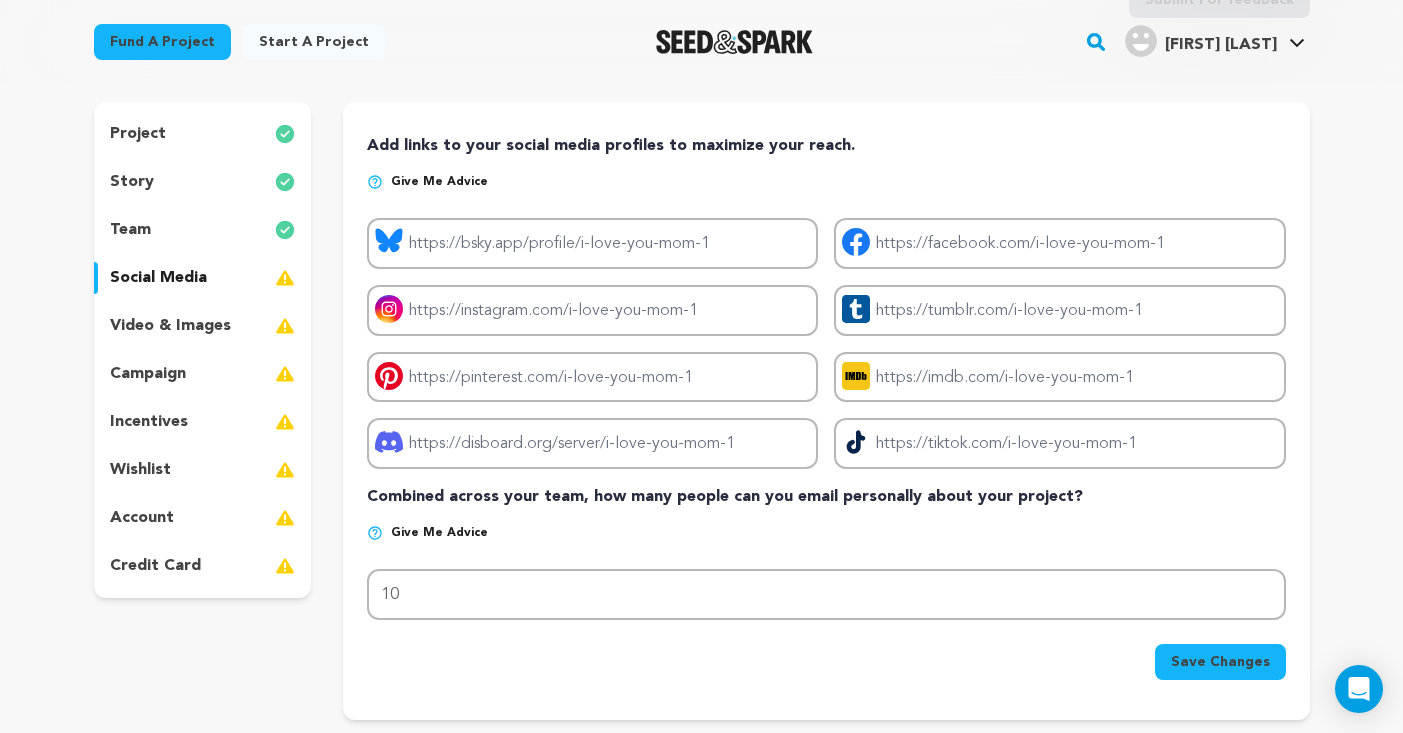click on "Save Changes" at bounding box center (1220, 662) 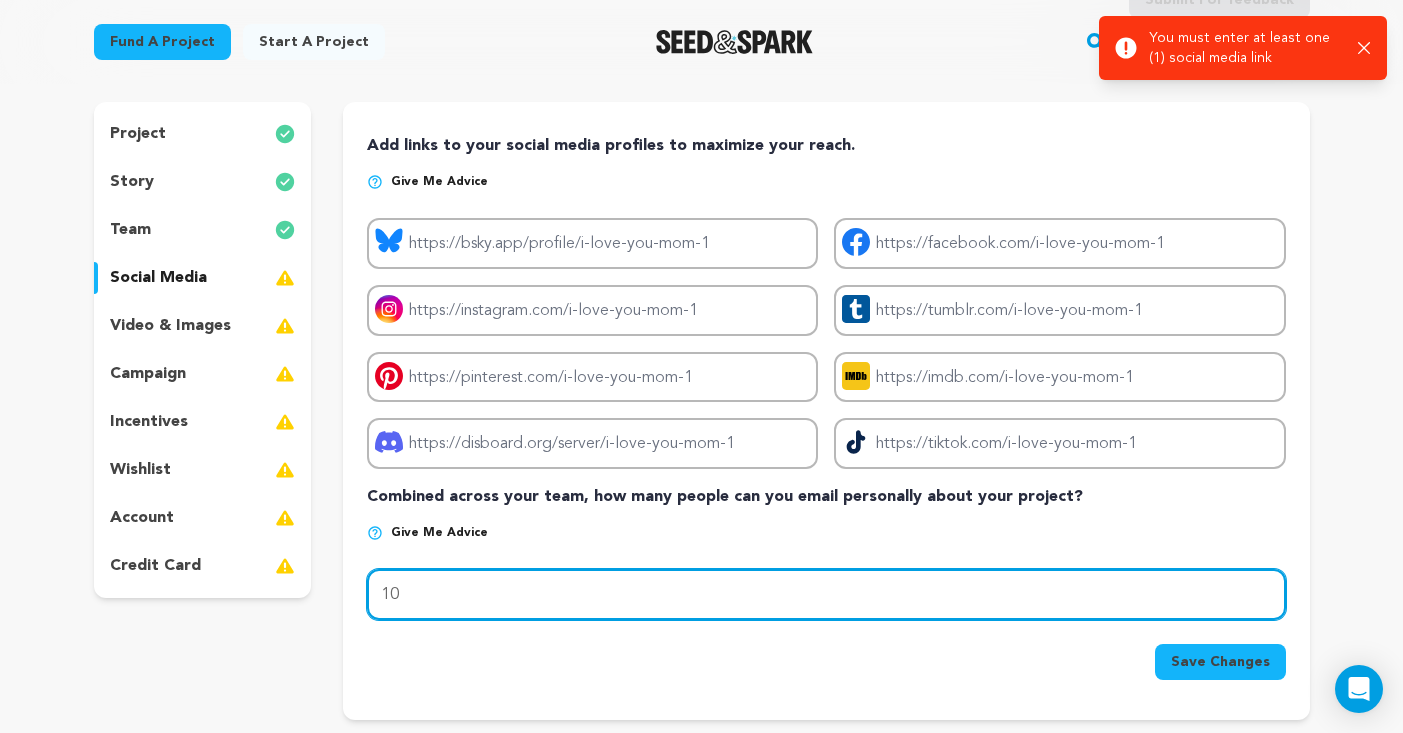 click on "10" at bounding box center (826, 594) 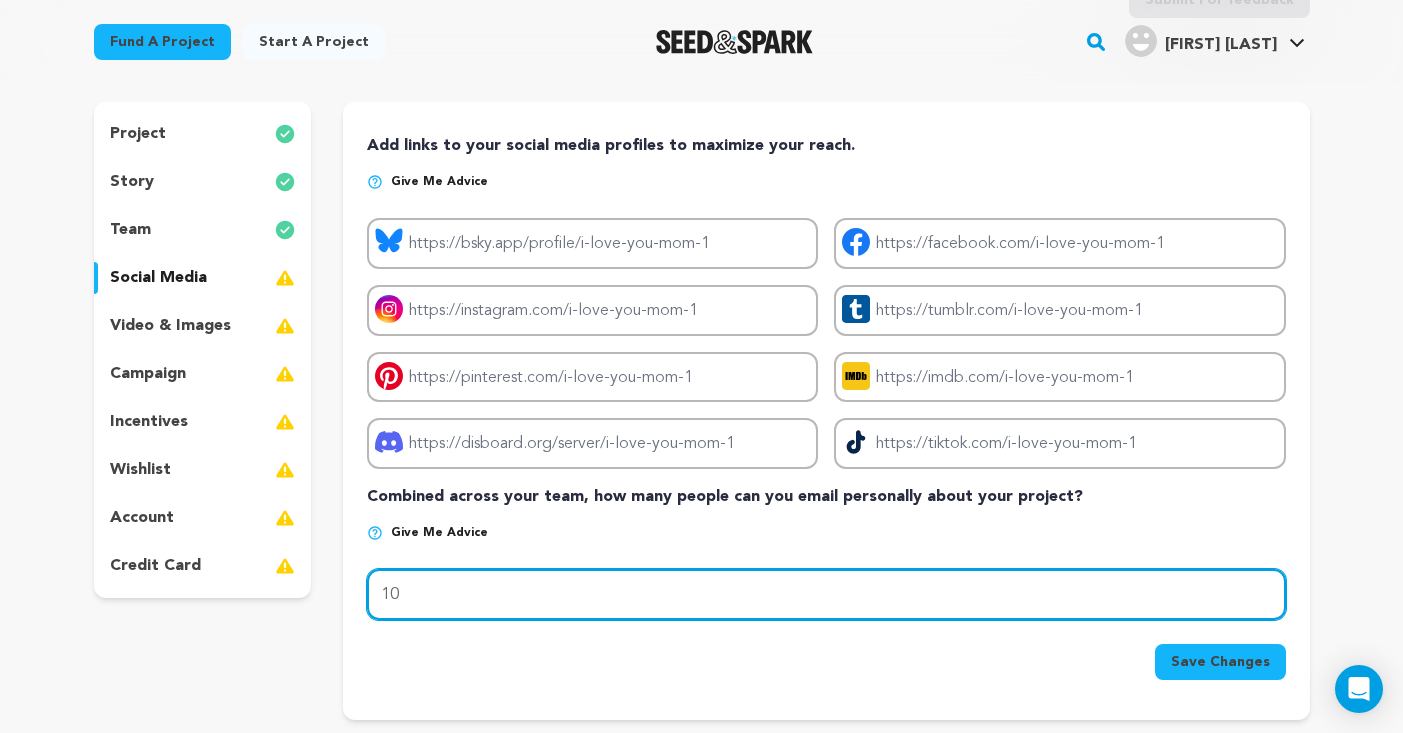 type on "1" 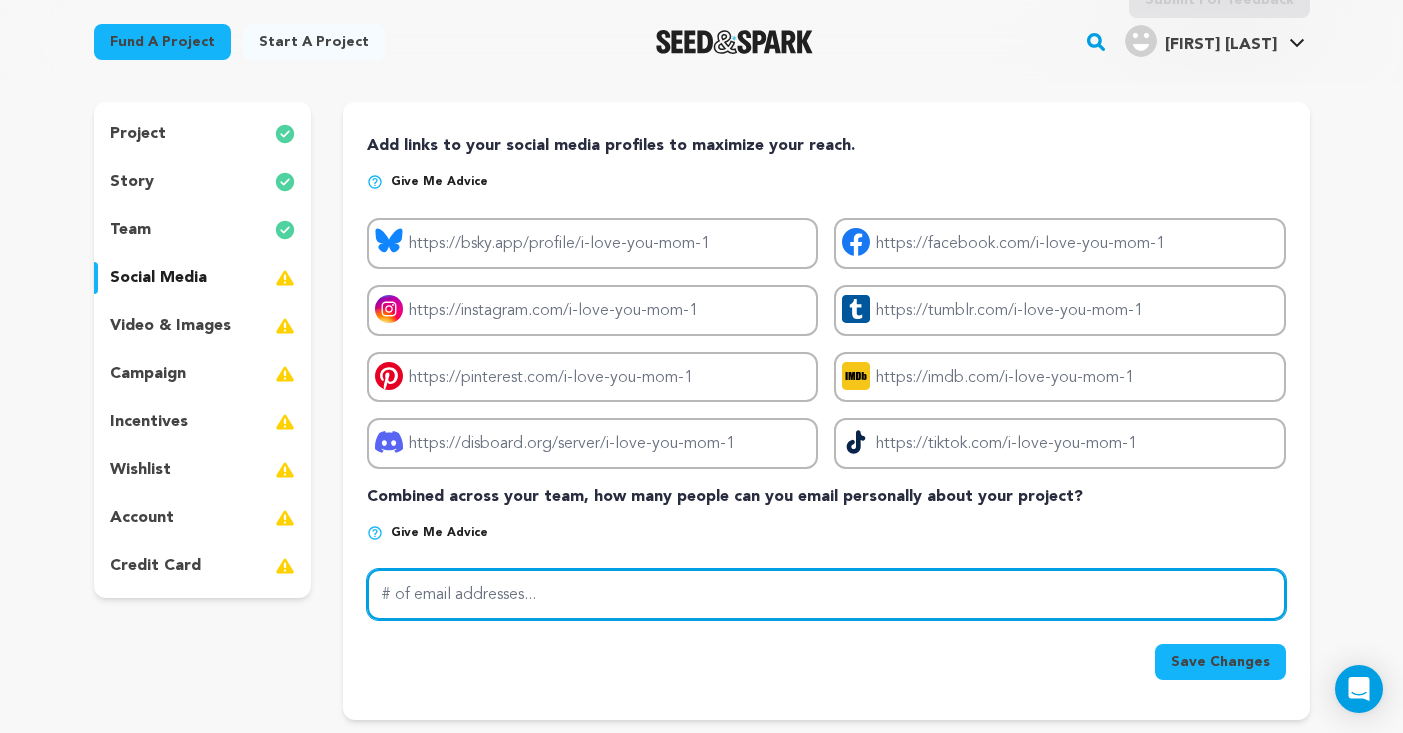 type 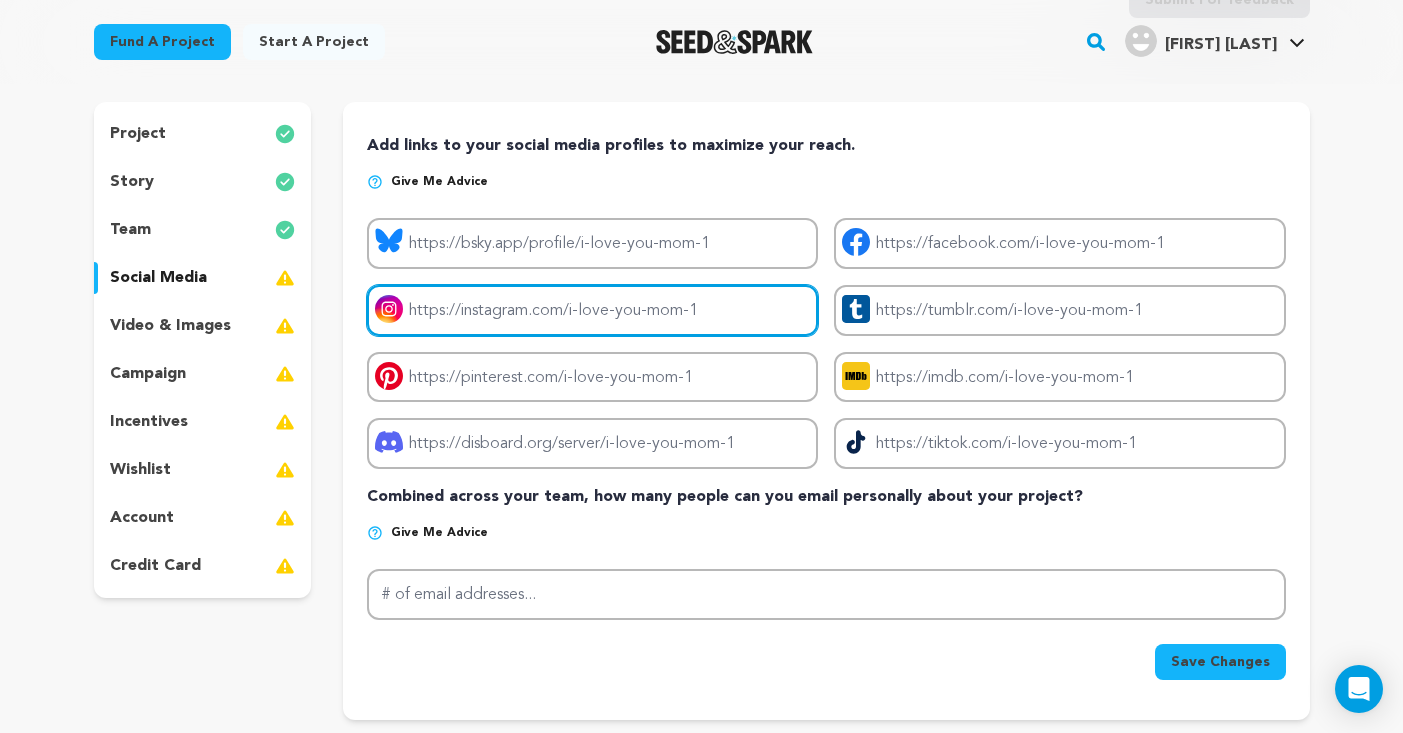 click on "Project instagram link" at bounding box center (592, 310) 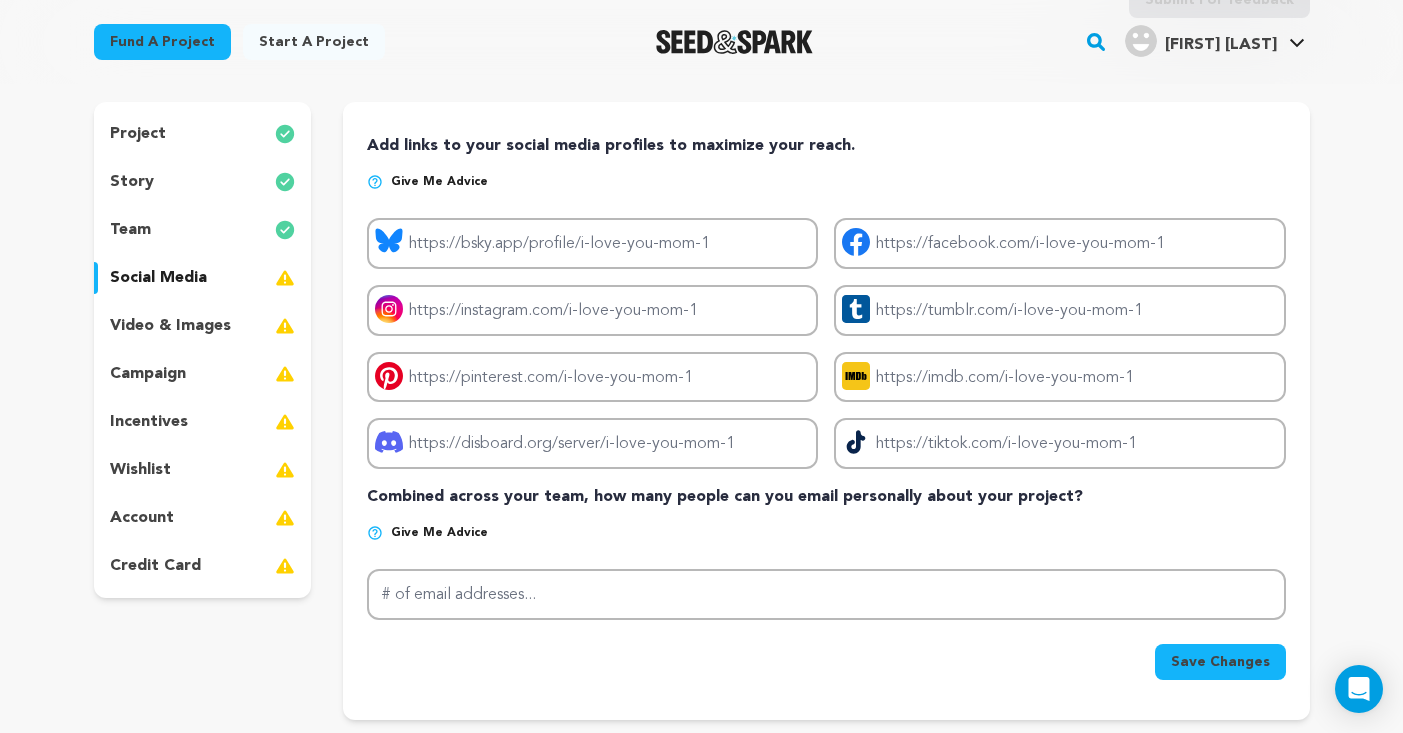 click 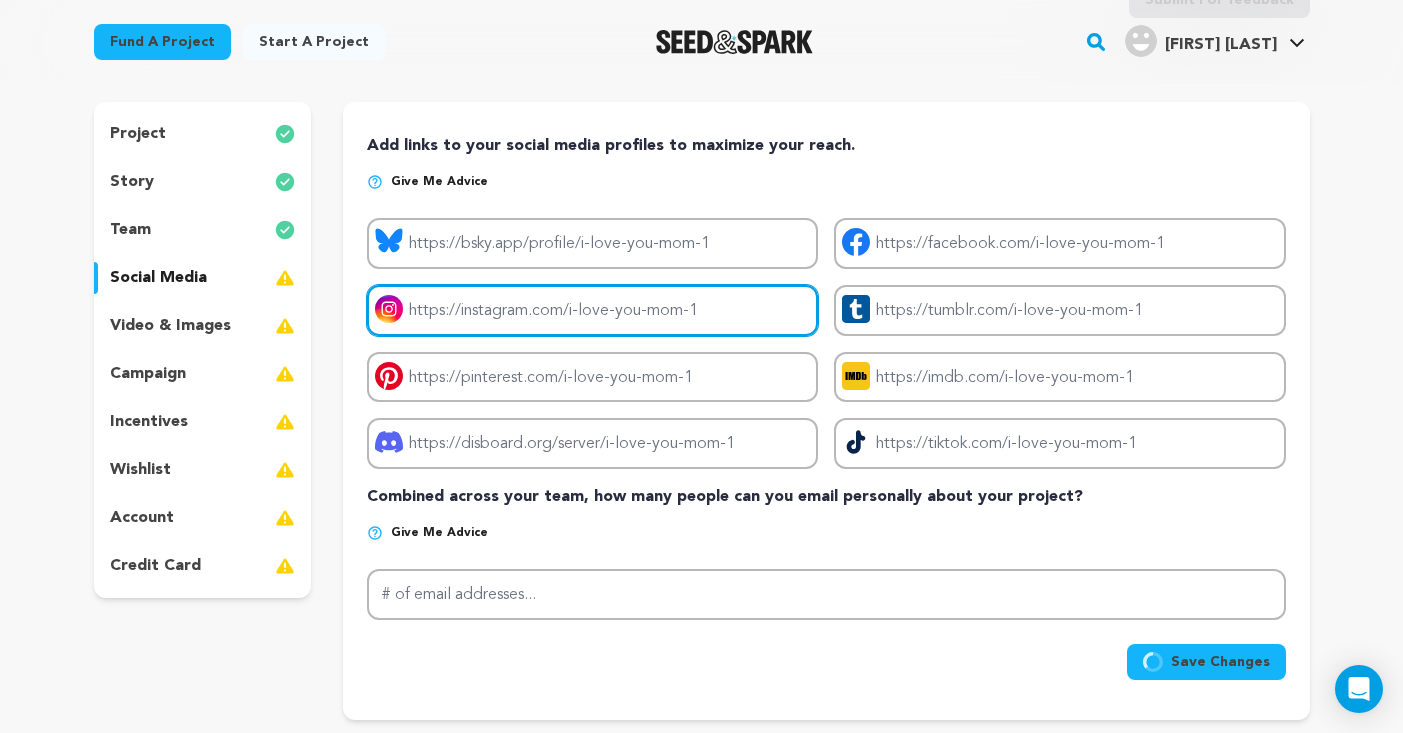 click on "Project instagram link" at bounding box center [592, 310] 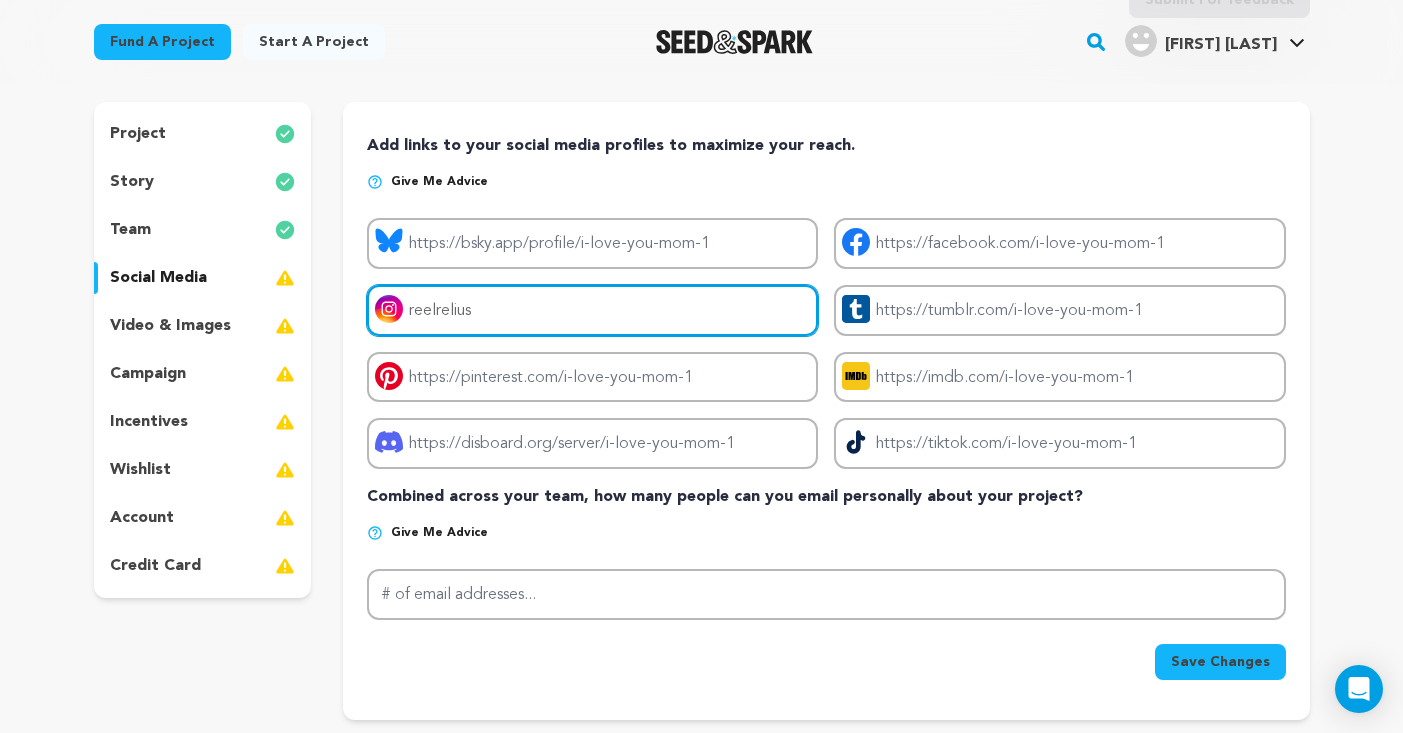 type on "reelrelius" 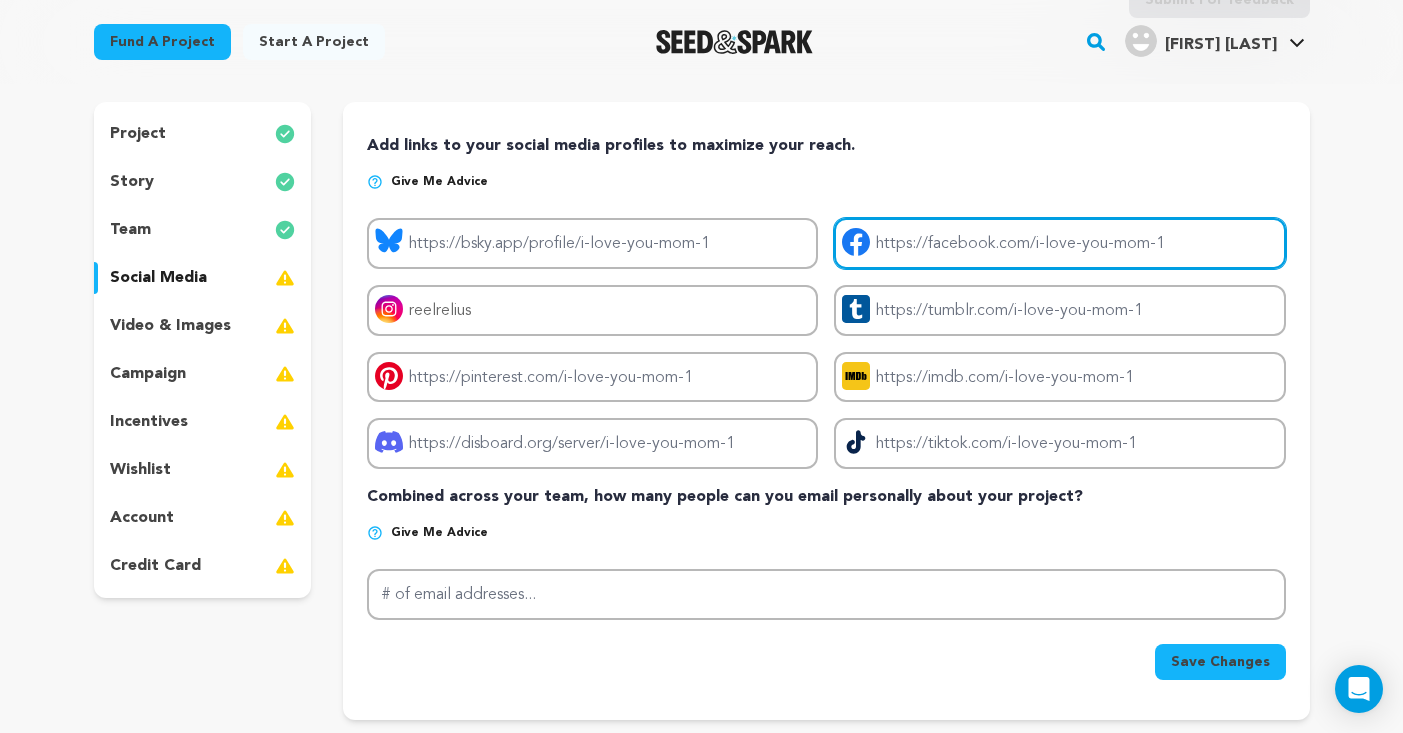 click on "Project facebook link" at bounding box center (1059, 243) 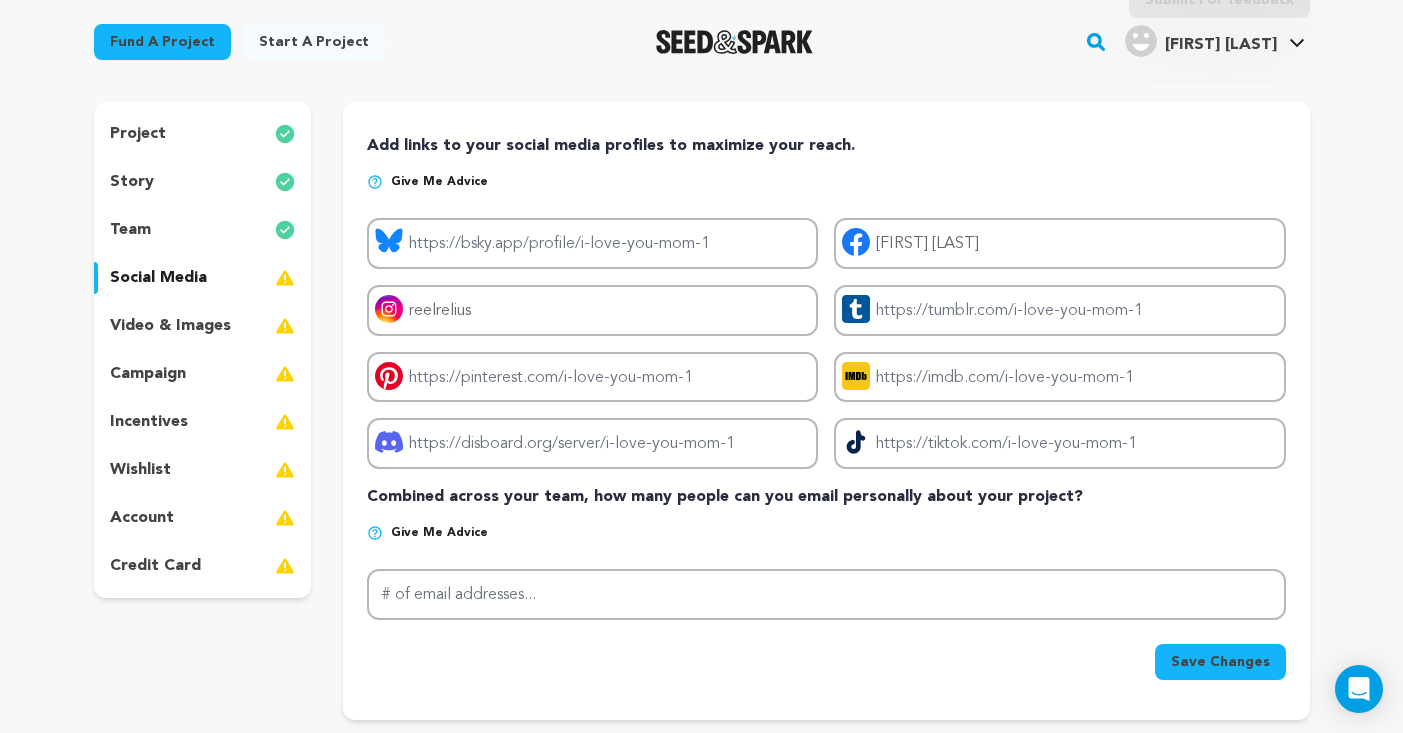 click on "Save Changes" at bounding box center (1220, 662) 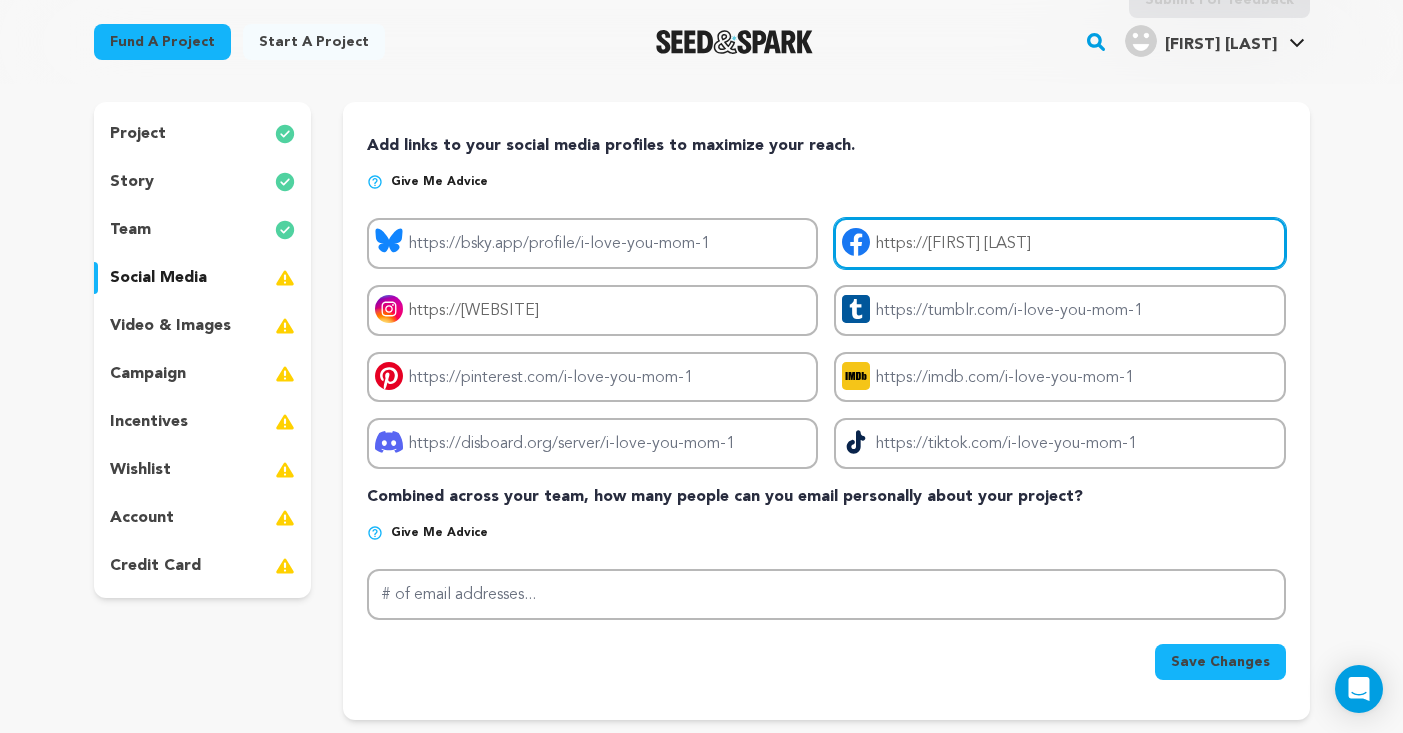 click on "https://[FIRST] [LAST]" at bounding box center [1059, 243] 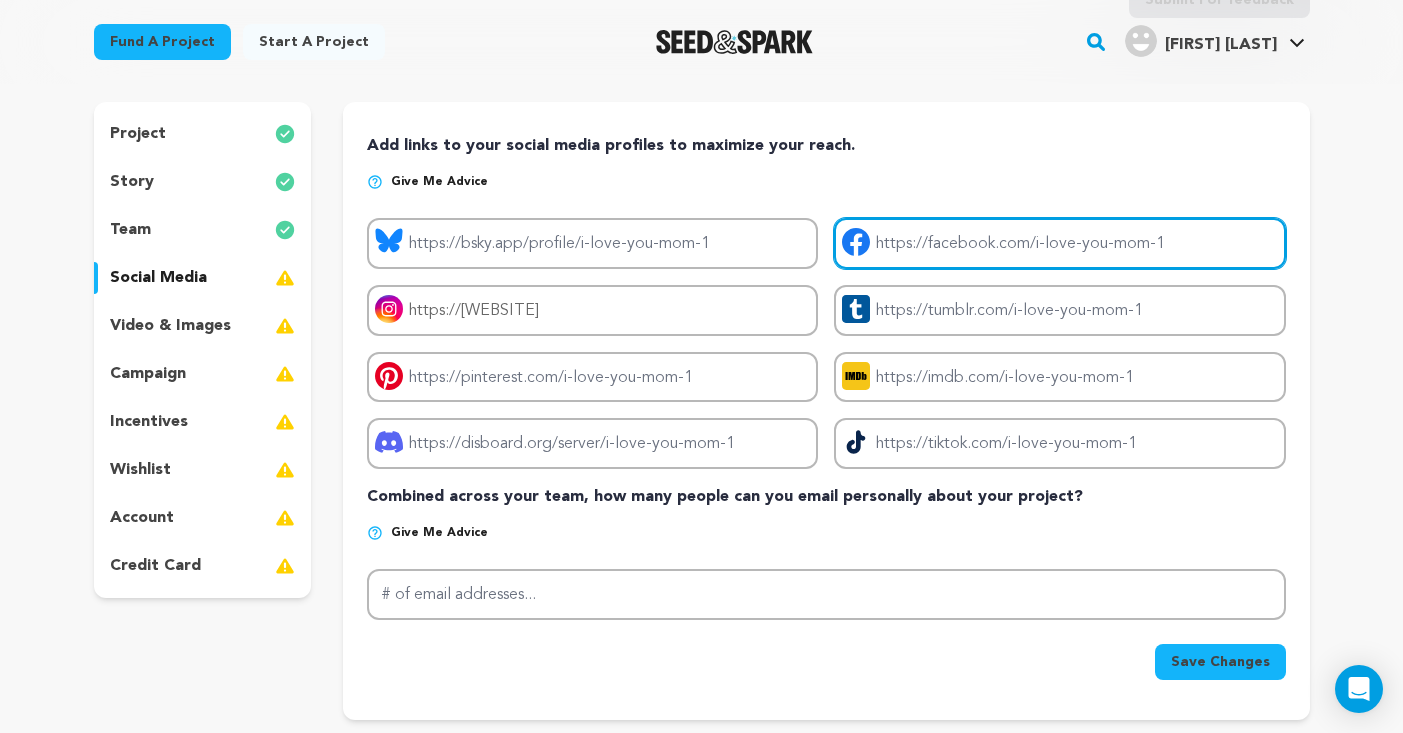 type 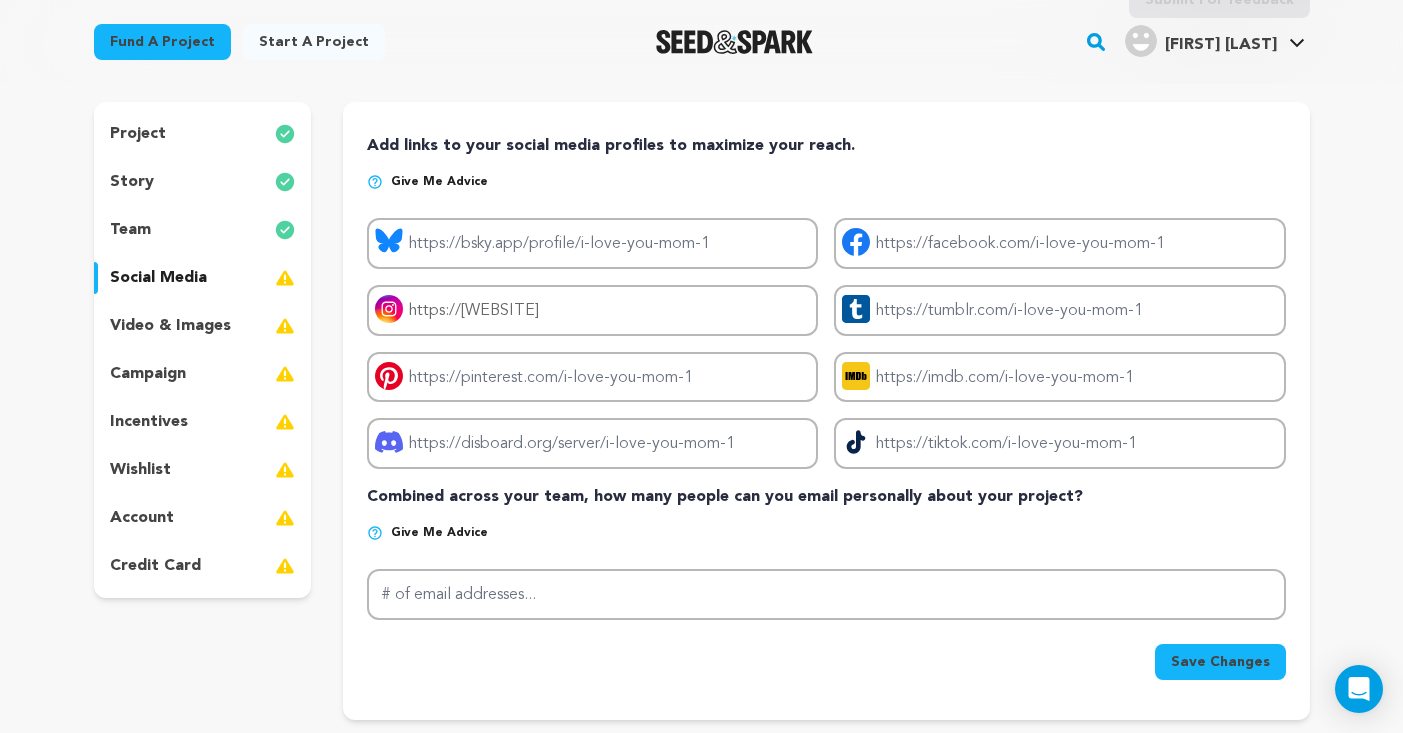 click on "Save Changes" at bounding box center [1220, 662] 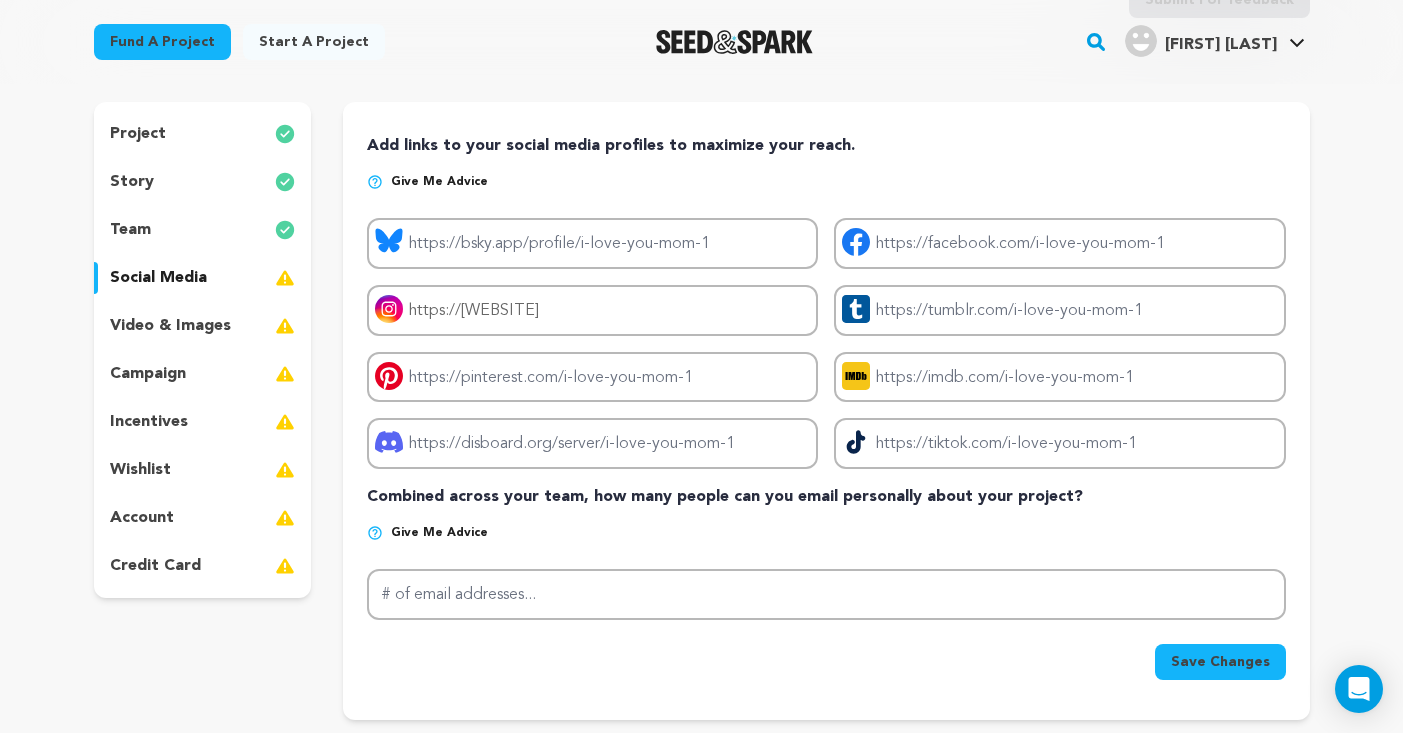 click on "Save Changes" at bounding box center (1220, 662) 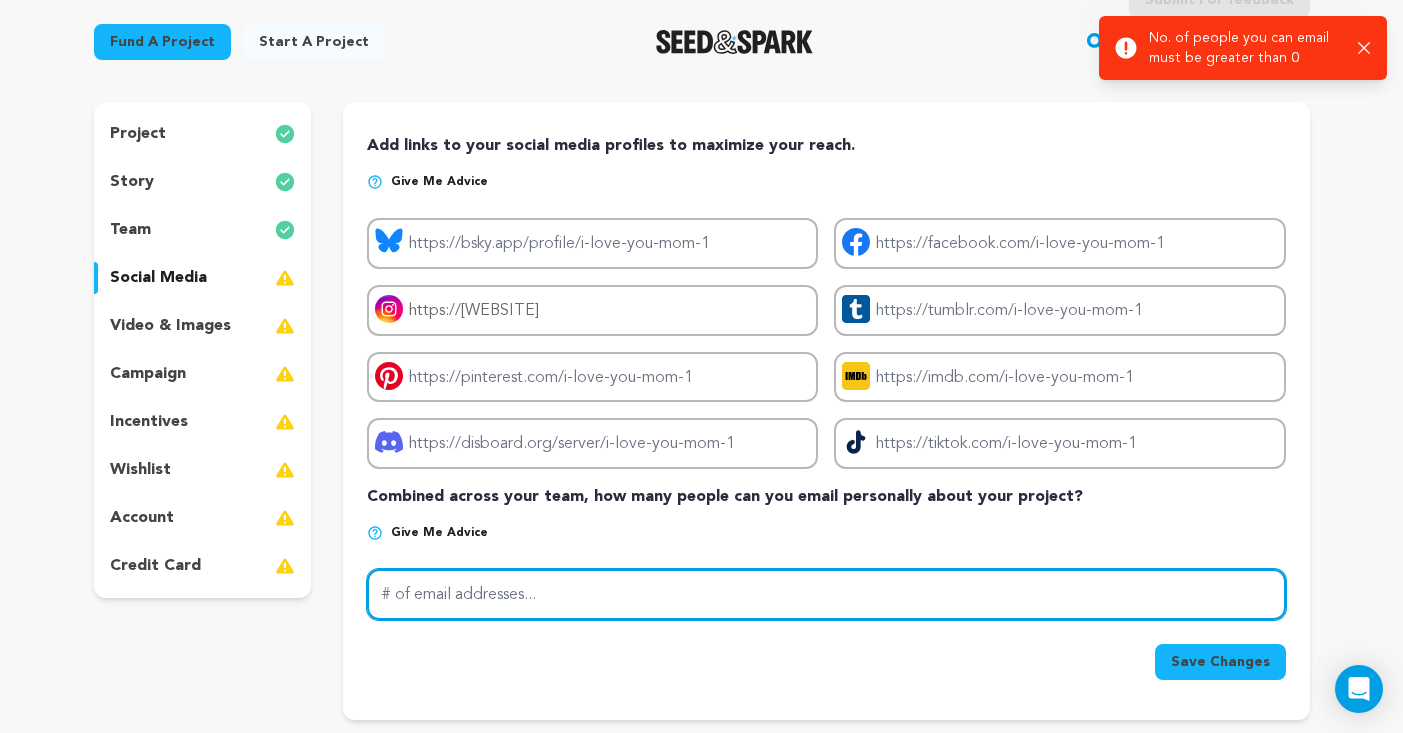 click on "# of email addresses..." at bounding box center [826, 594] 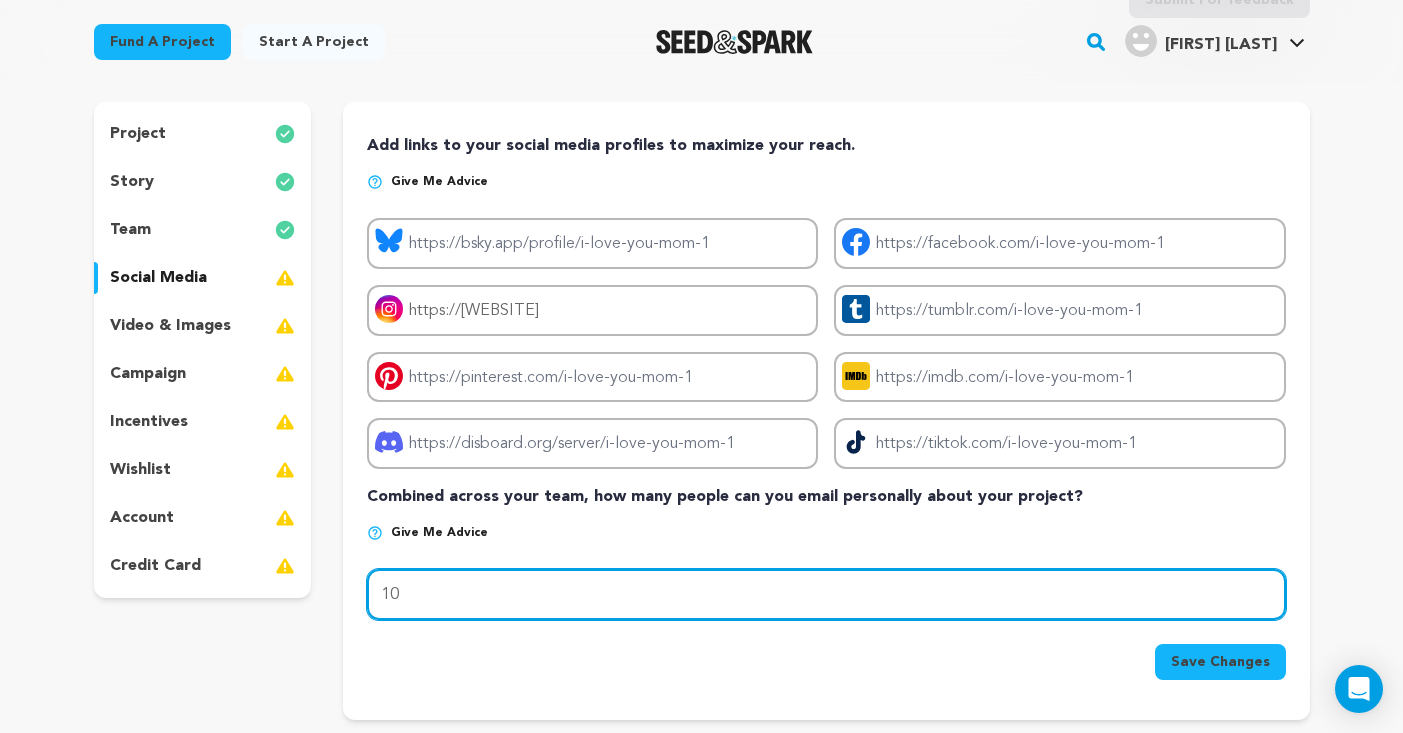 type on "10" 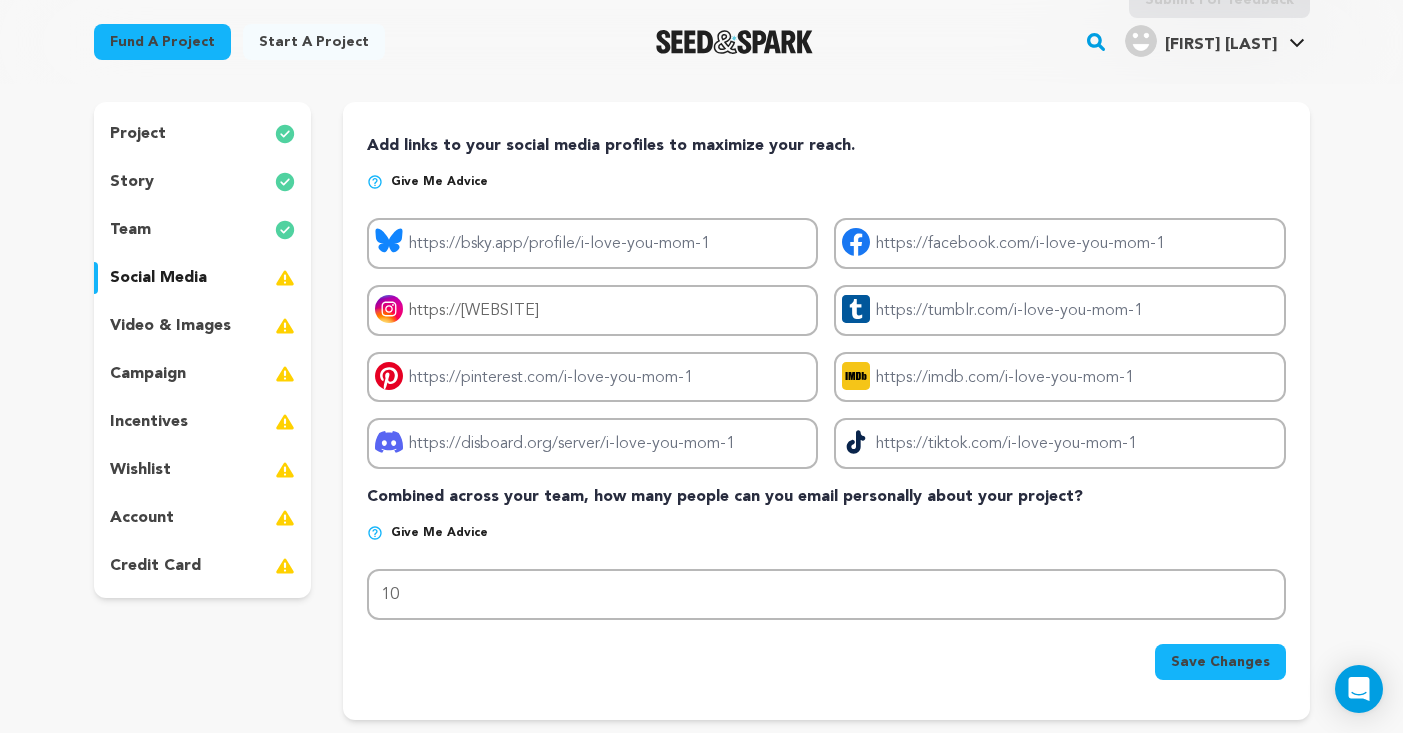 click on "Save Changes" at bounding box center (1220, 662) 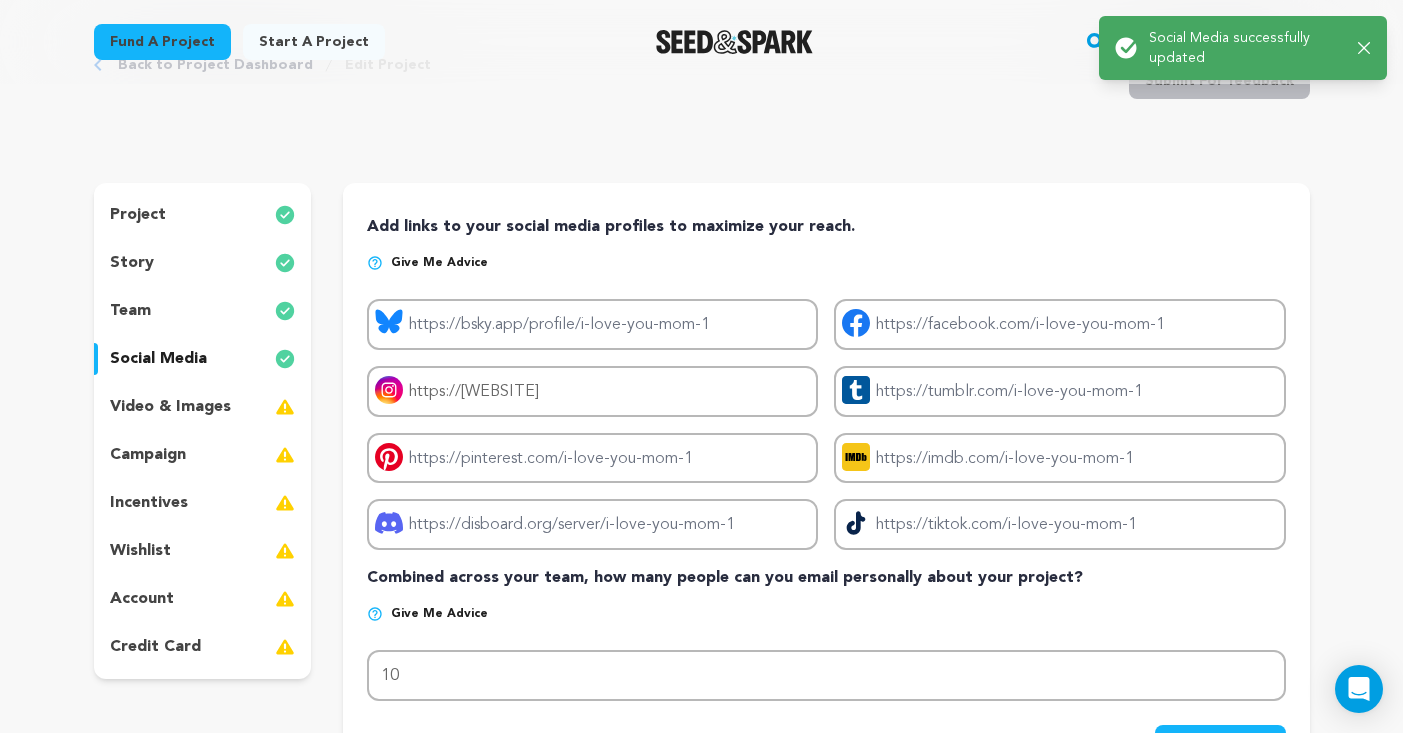 scroll, scrollTop: 82, scrollLeft: 0, axis: vertical 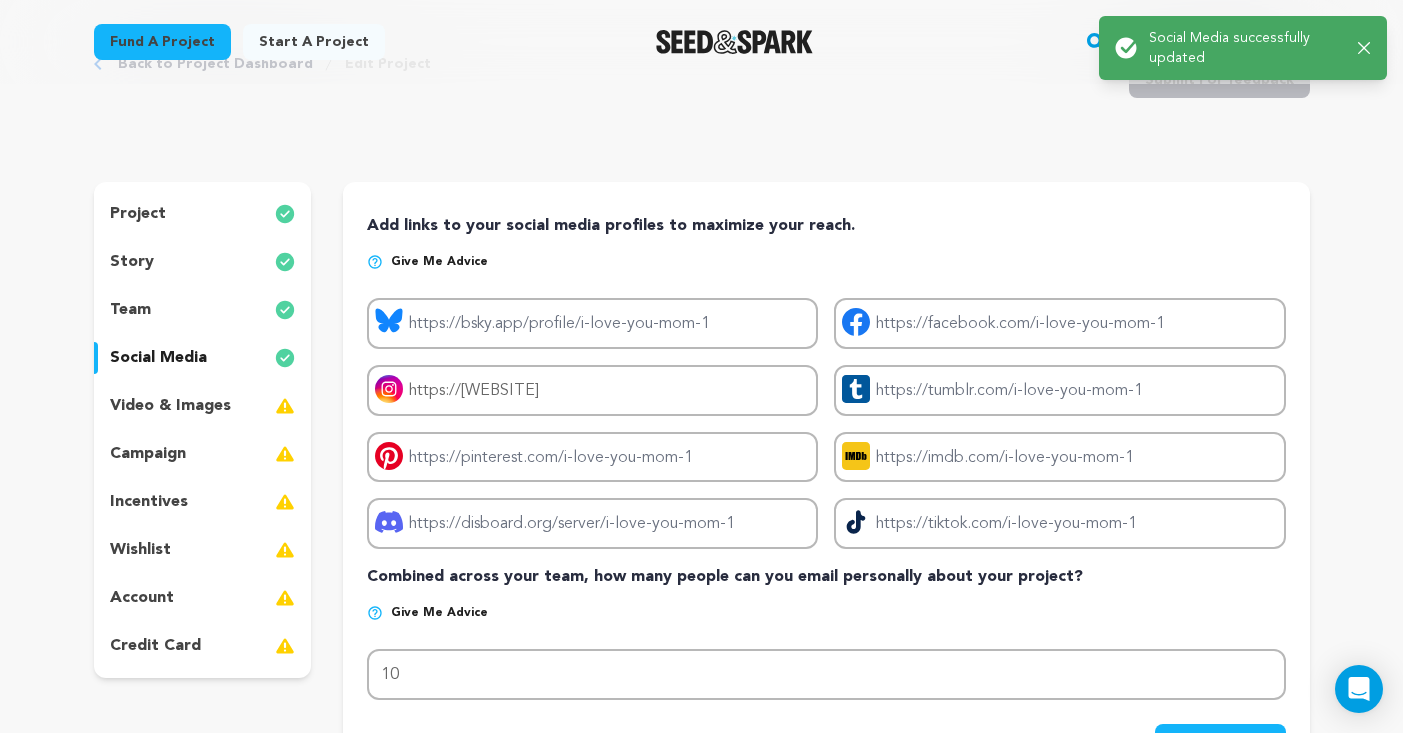 click on "video & images" at bounding box center [170, 406] 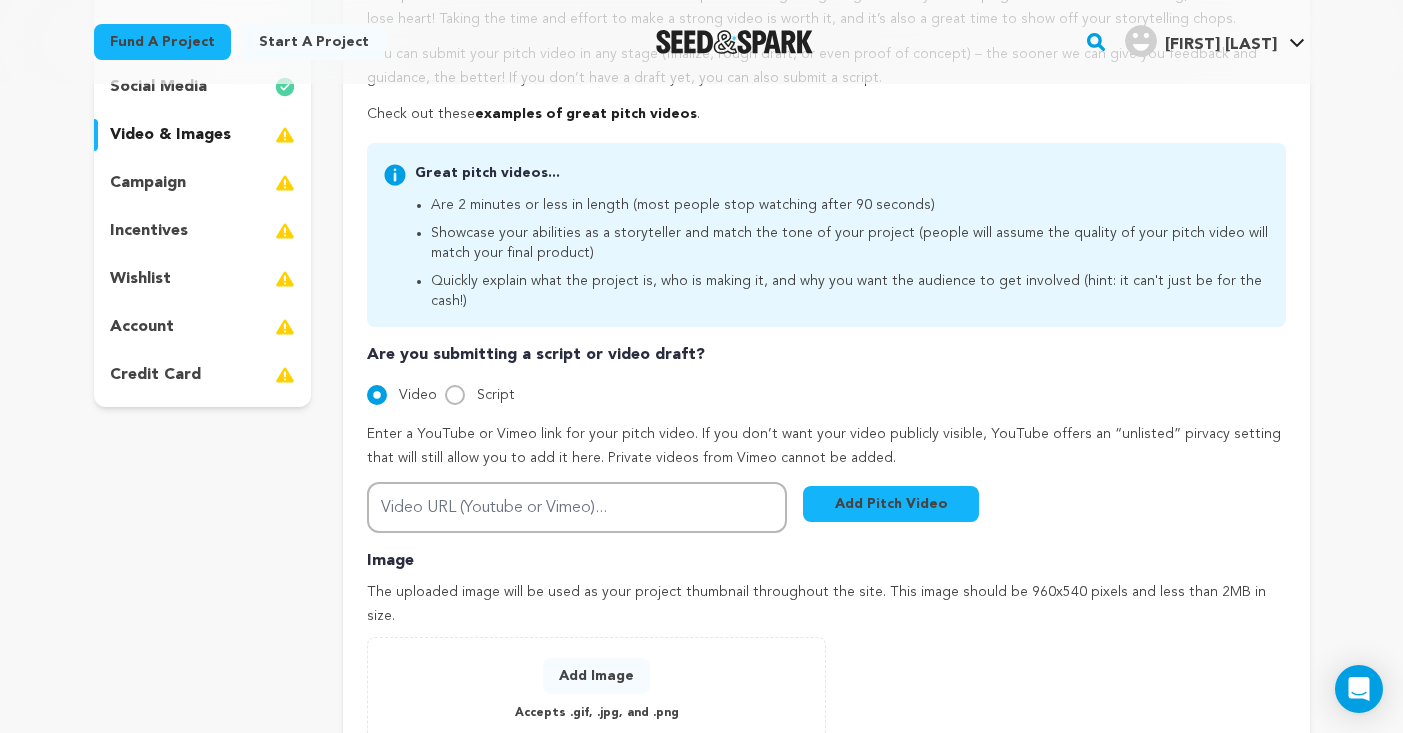 scroll, scrollTop: 490, scrollLeft: 0, axis: vertical 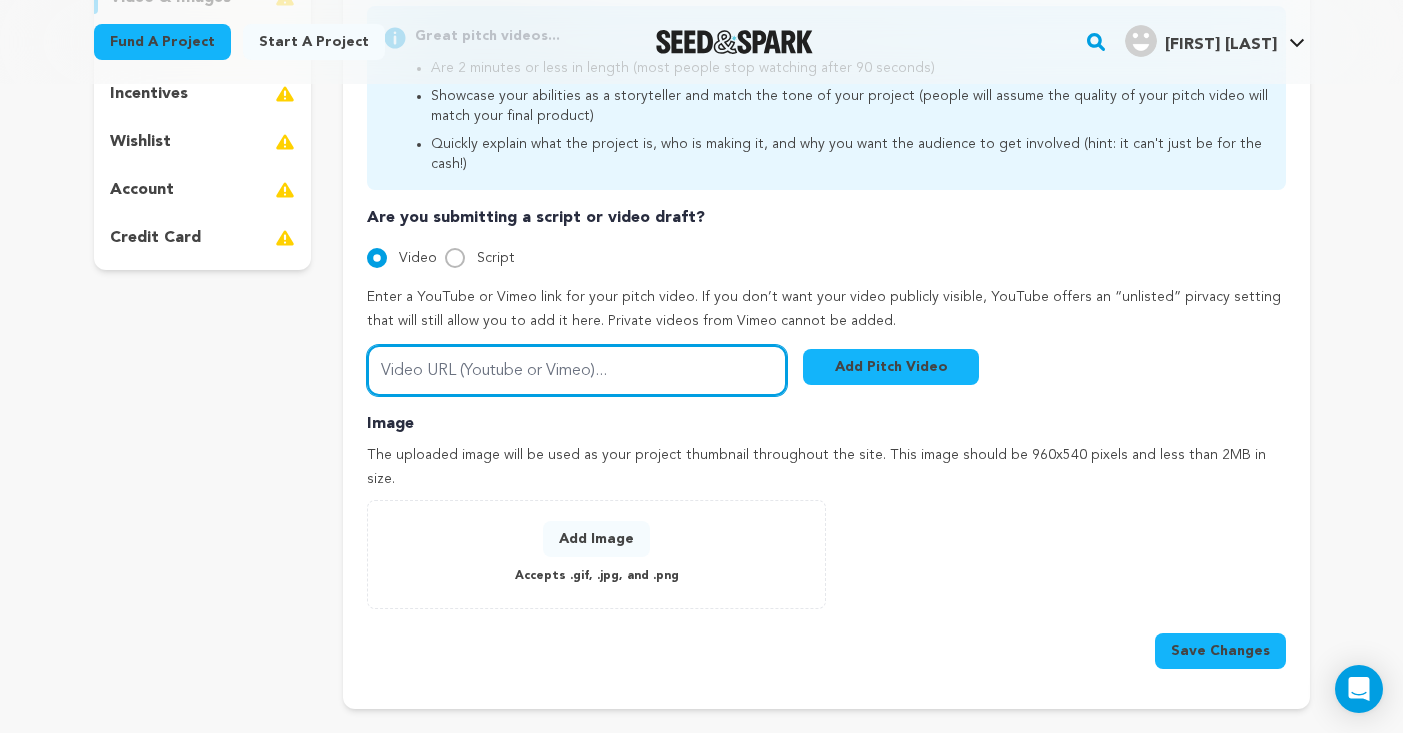 click on "Video URL (Youtube or Vimeo)..." at bounding box center (577, 370) 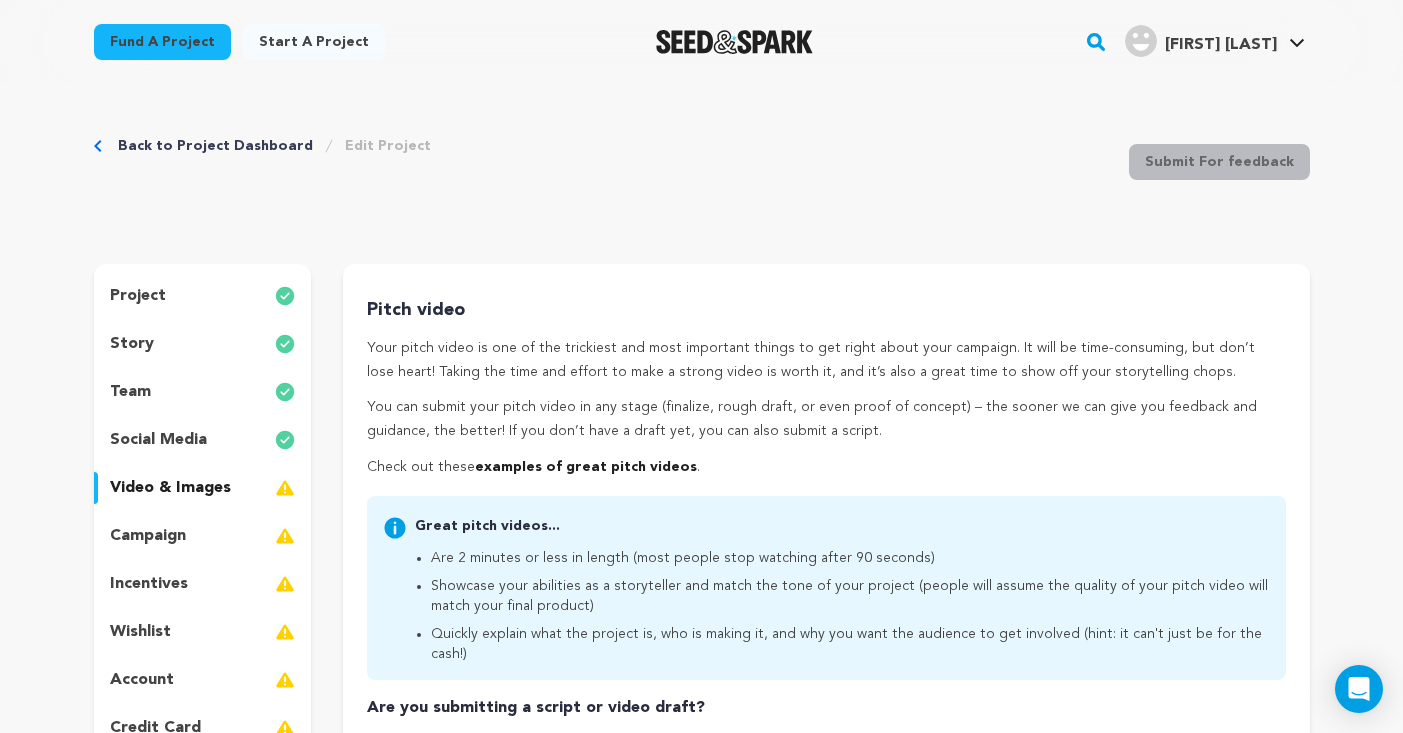 scroll, scrollTop: 0, scrollLeft: 0, axis: both 